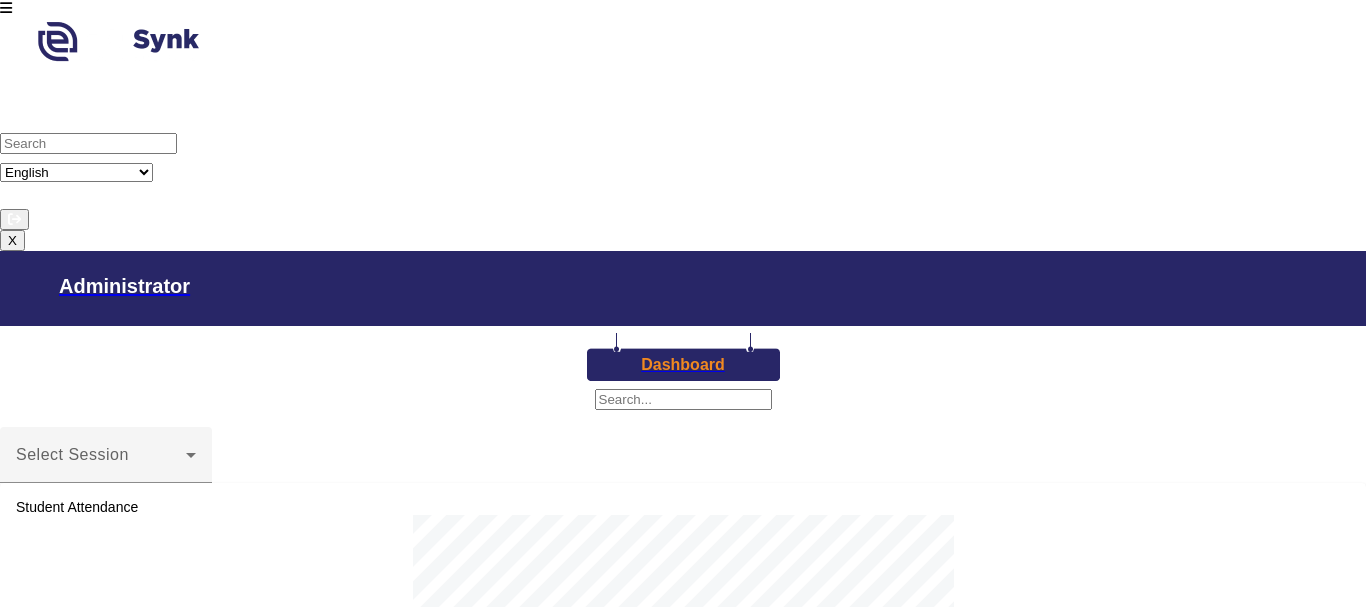 scroll, scrollTop: 0, scrollLeft: 0, axis: both 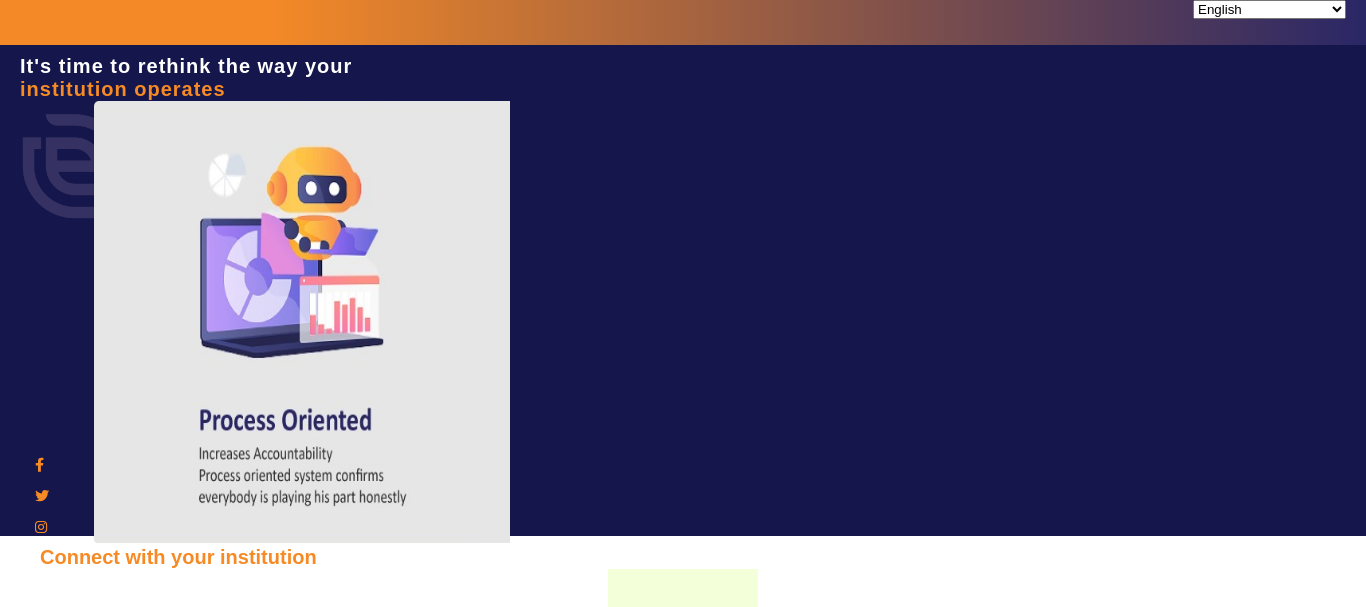 type on "[PHONE]" 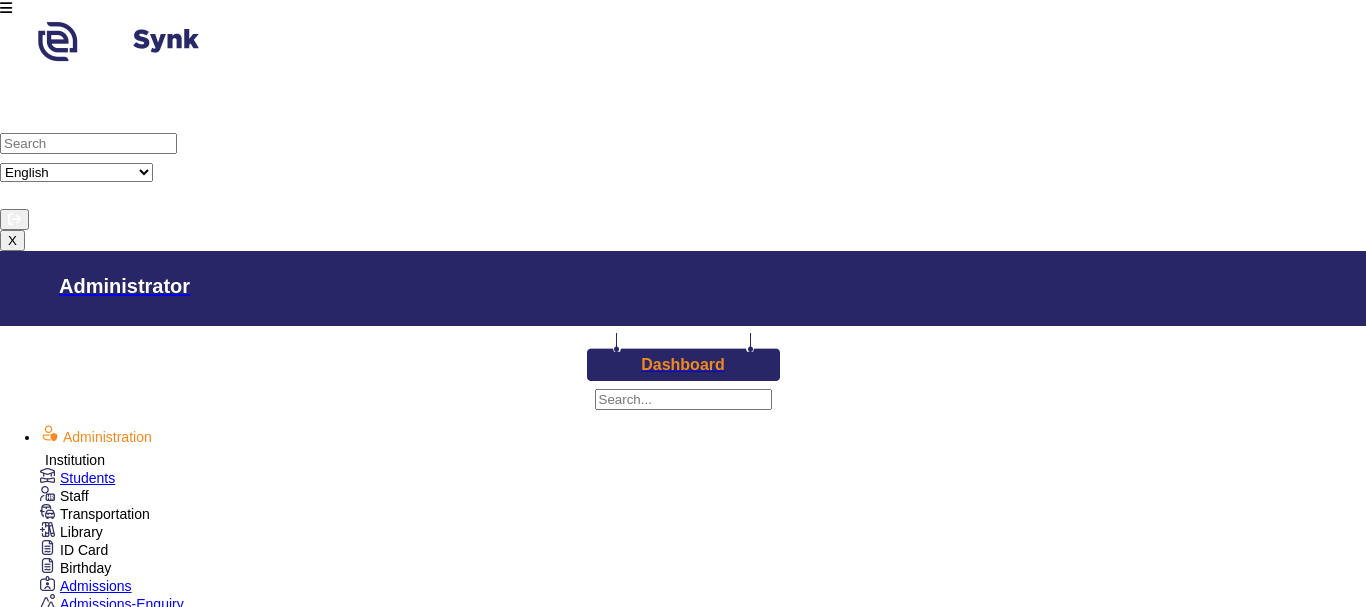 scroll, scrollTop: 0, scrollLeft: 0, axis: both 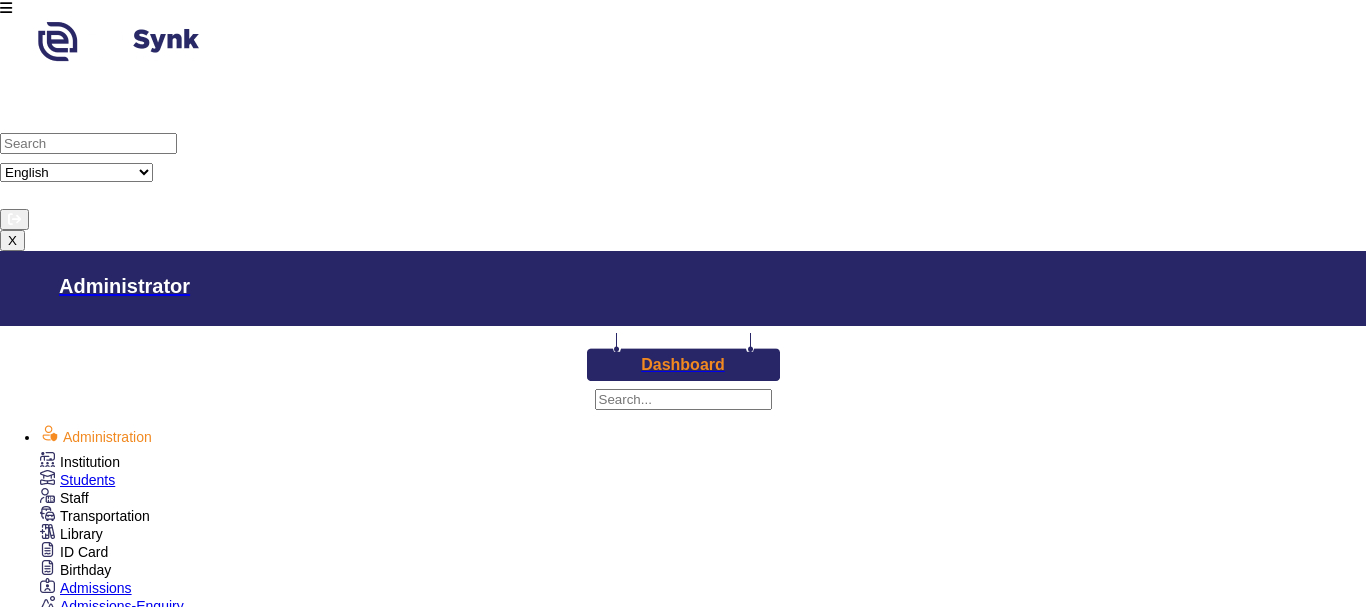 click on "Students" at bounding box center (87, 480) 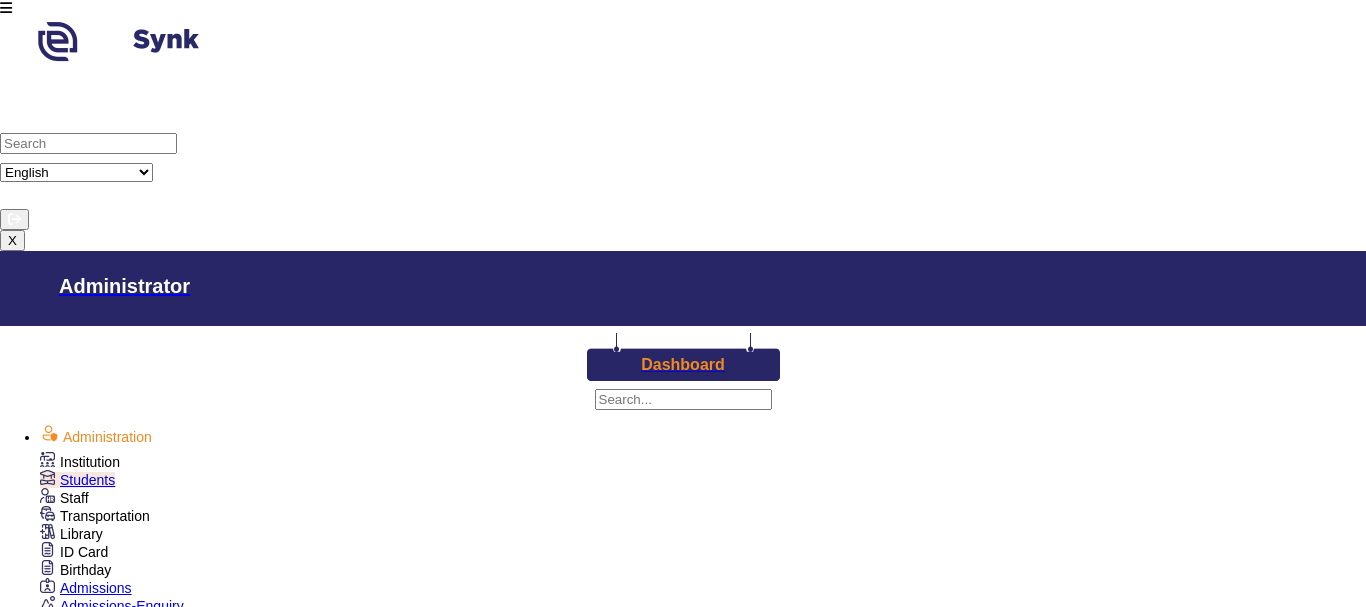 click on "Staff" at bounding box center (80, 462) 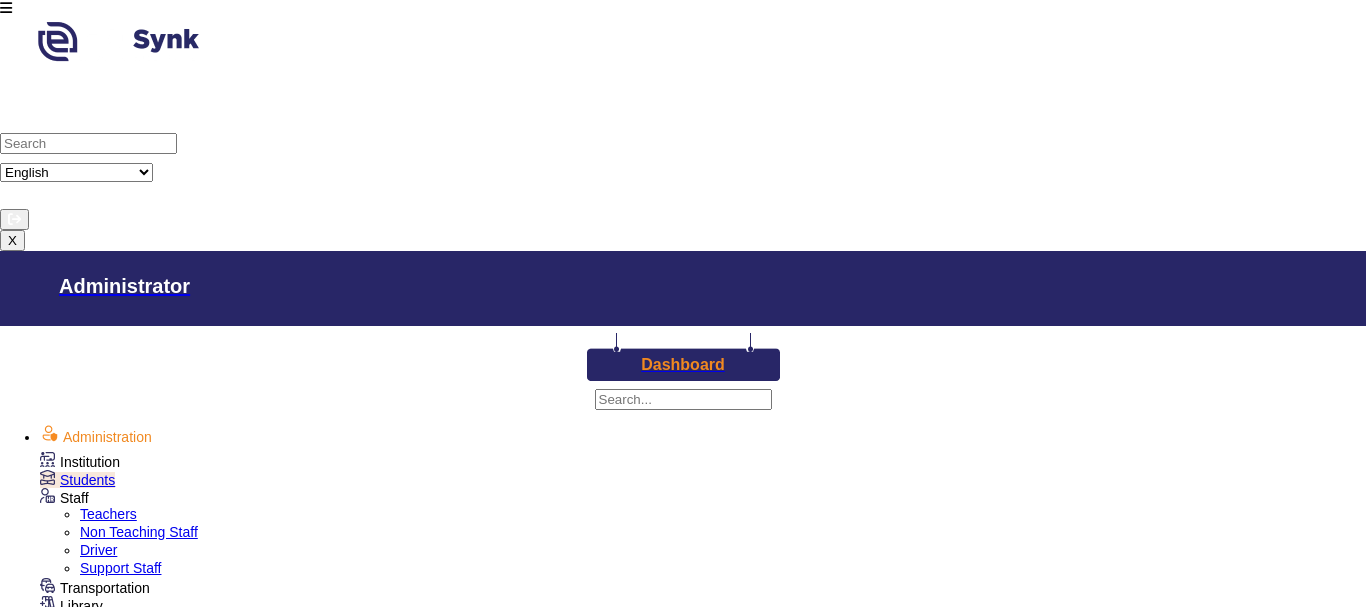 click on "Teachers" at bounding box center [108, 514] 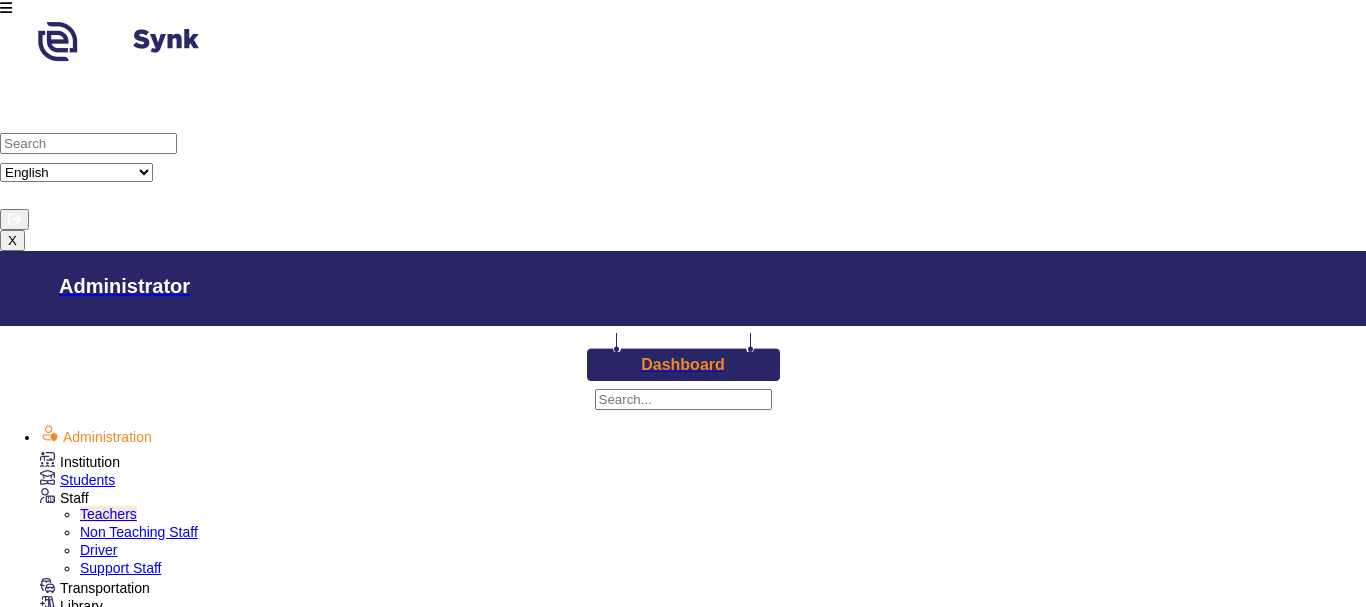 scroll, scrollTop: 500, scrollLeft: 0, axis: vertical 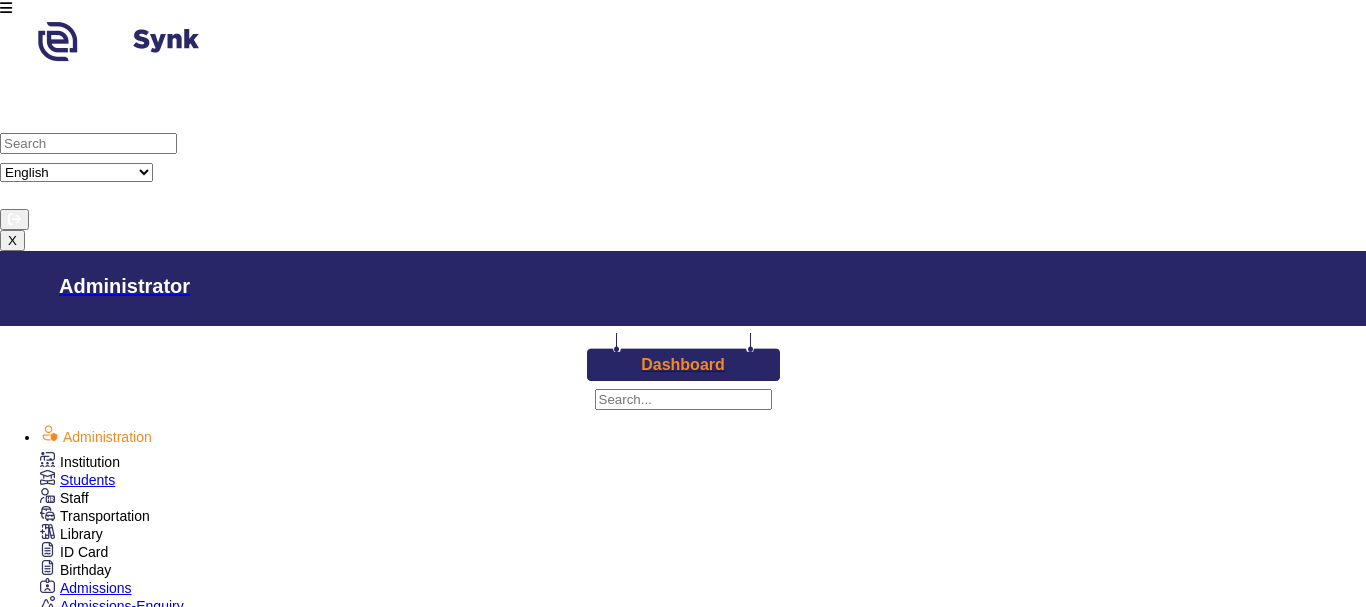 click on "Assign Teacher" at bounding box center (127, 862) 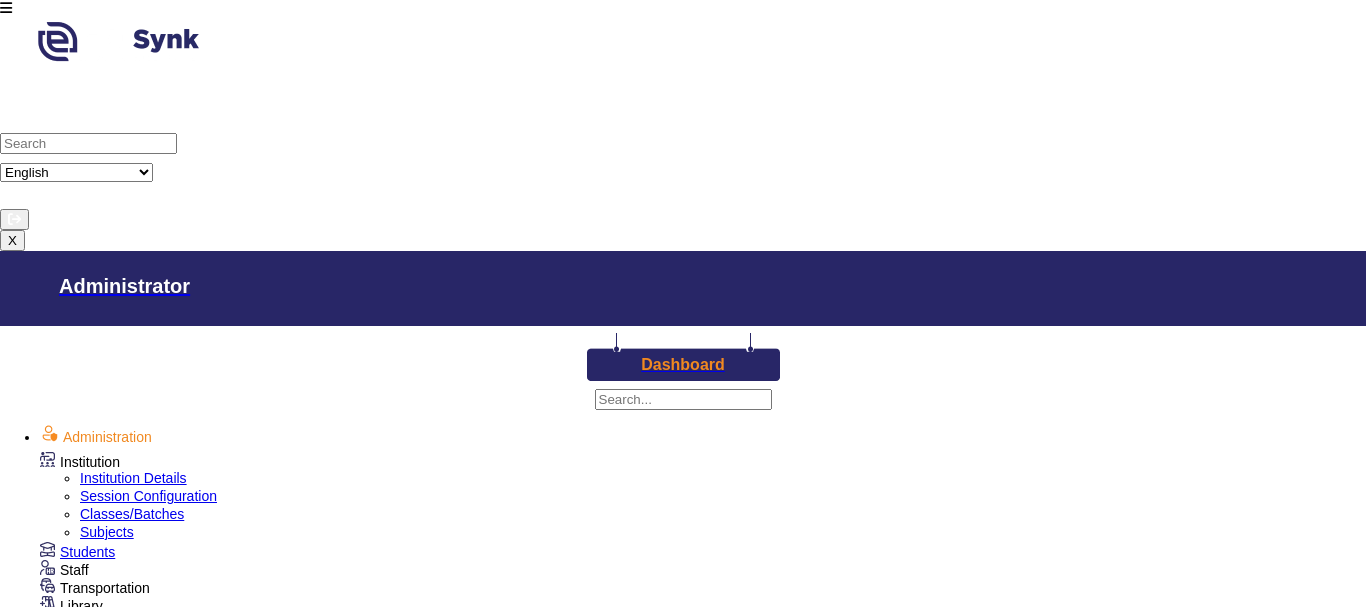 click on "Subjects" at bounding box center [107, 532] 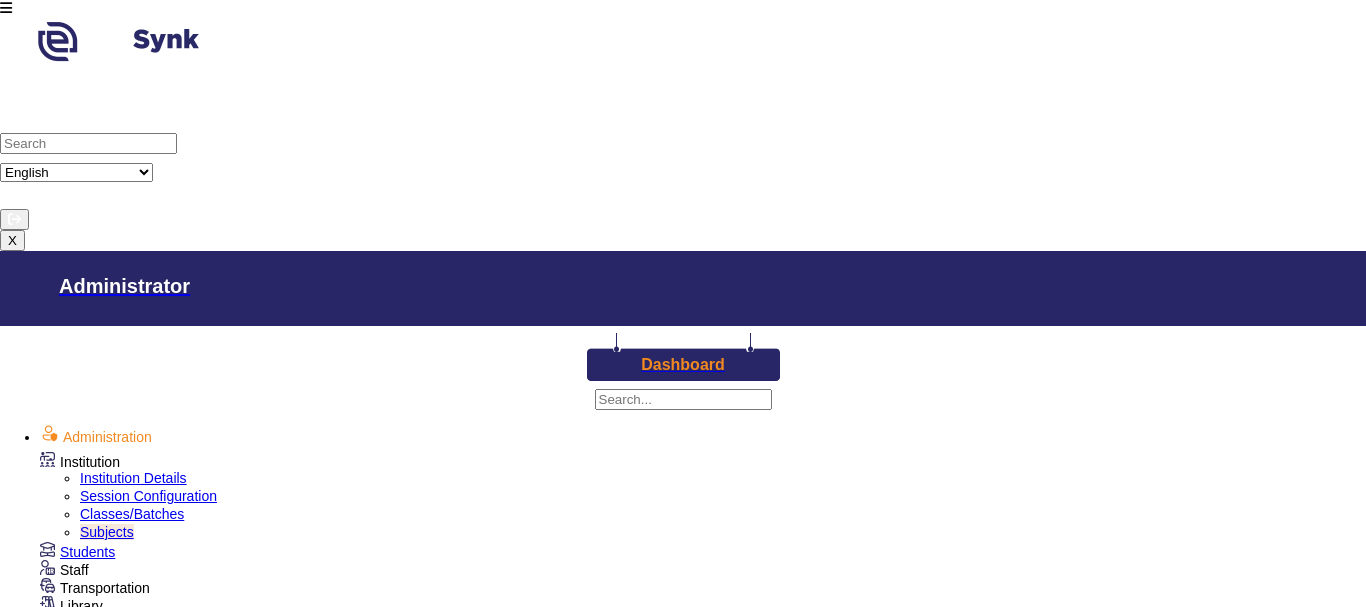 scroll, scrollTop: 0, scrollLeft: 0, axis: both 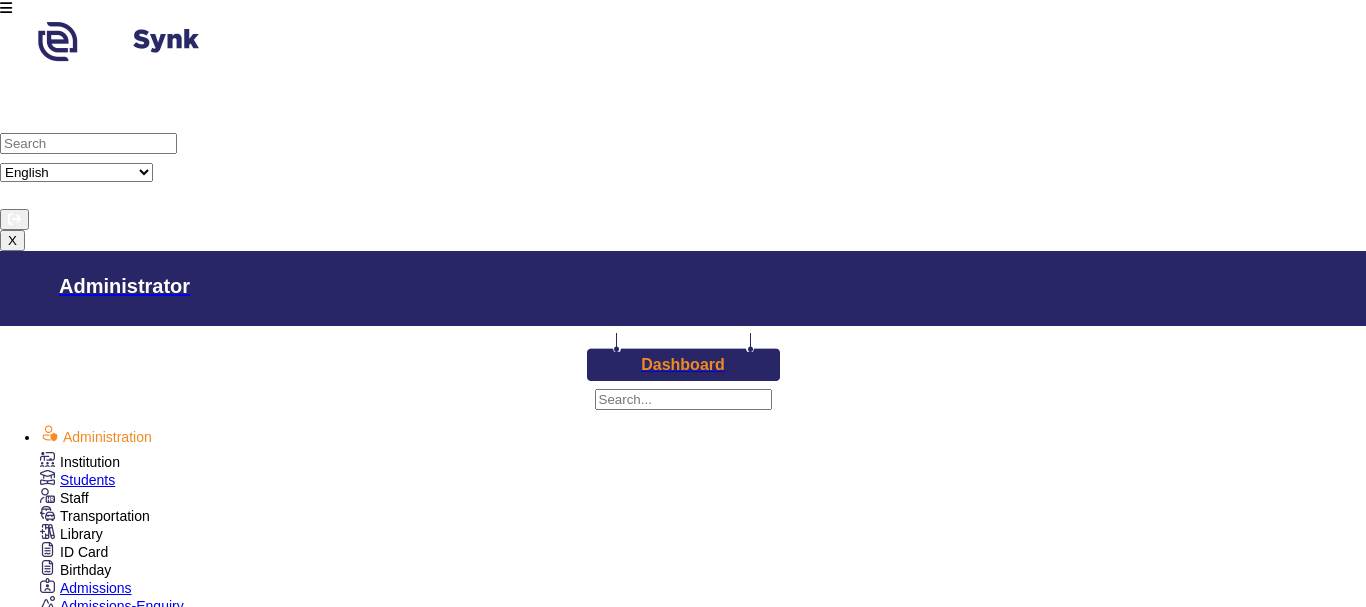 click on "Assign Teacher" at bounding box center [127, 862] 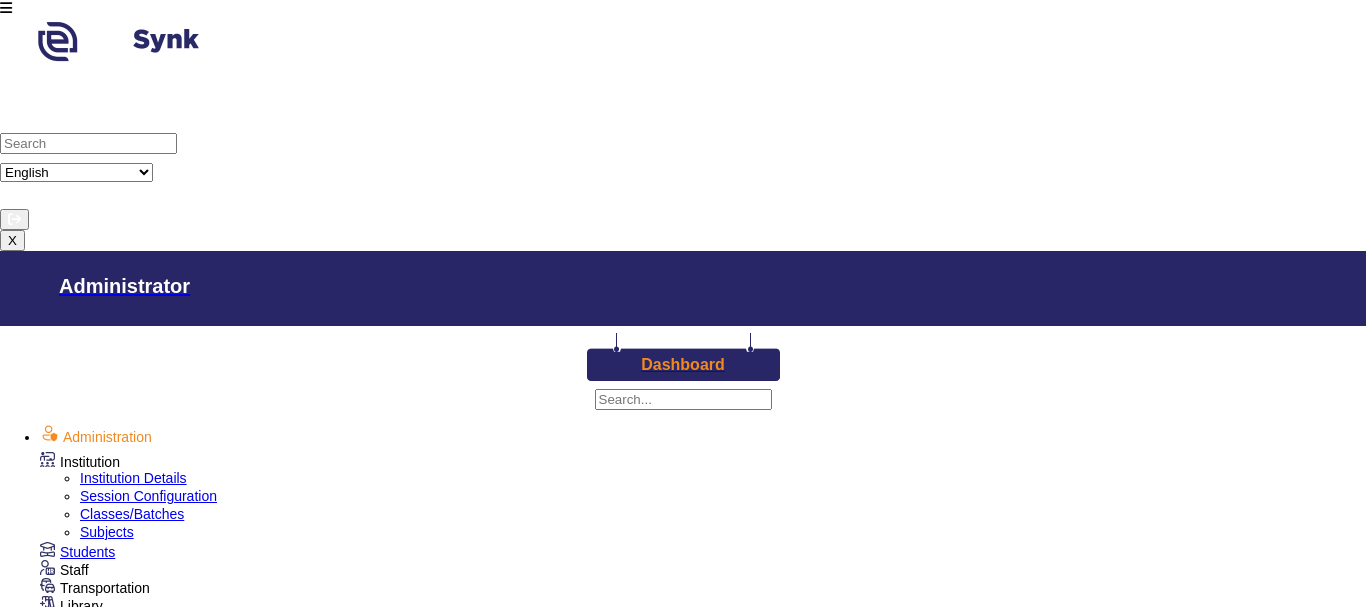 click on "Subjects" at bounding box center [723, 533] 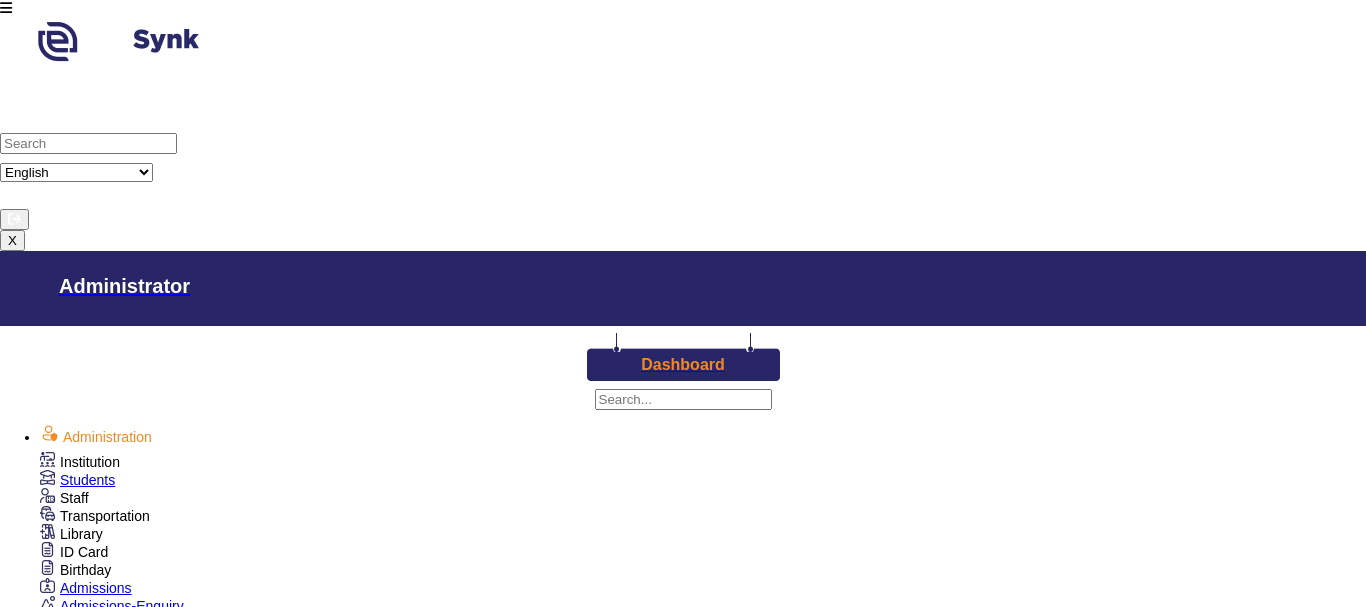 click on "Institution" at bounding box center (80, 462) 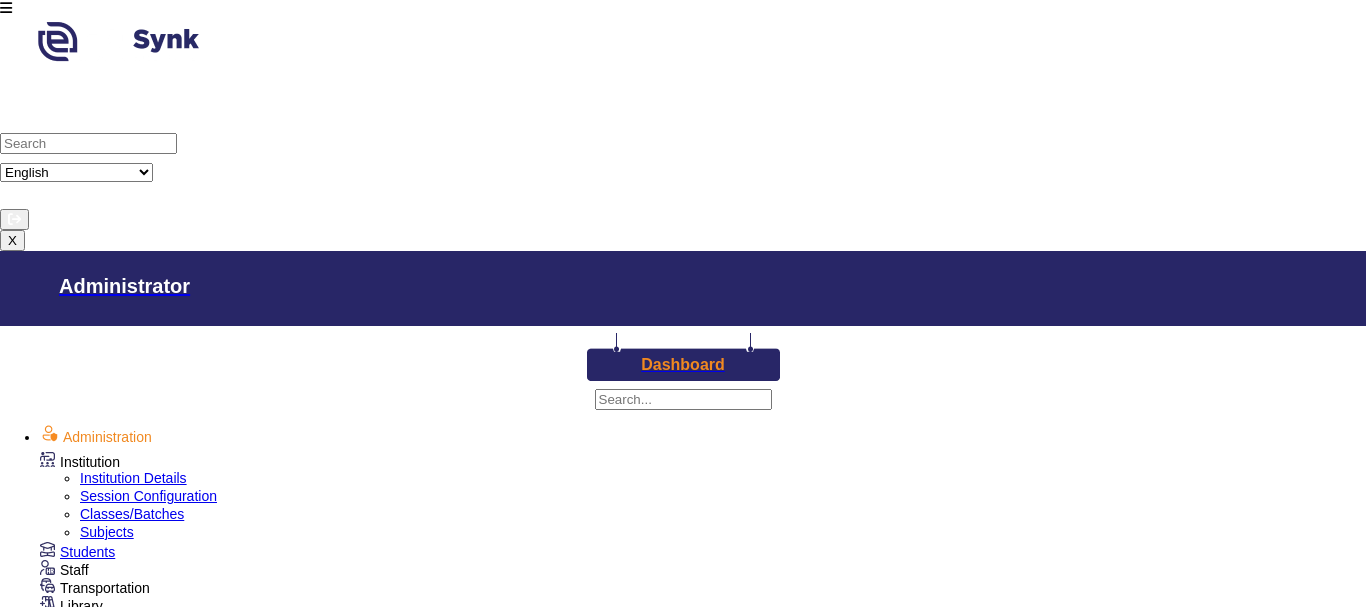 click on "Subjects" at bounding box center [107, 532] 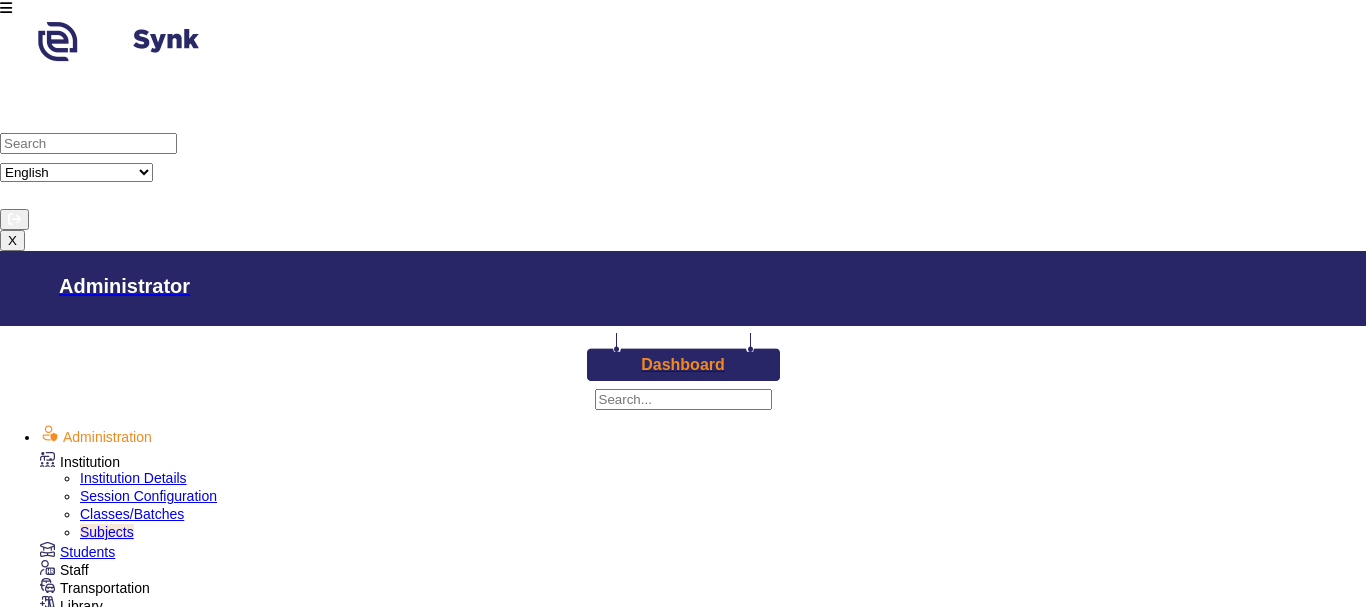 scroll, scrollTop: 0, scrollLeft: 0, axis: both 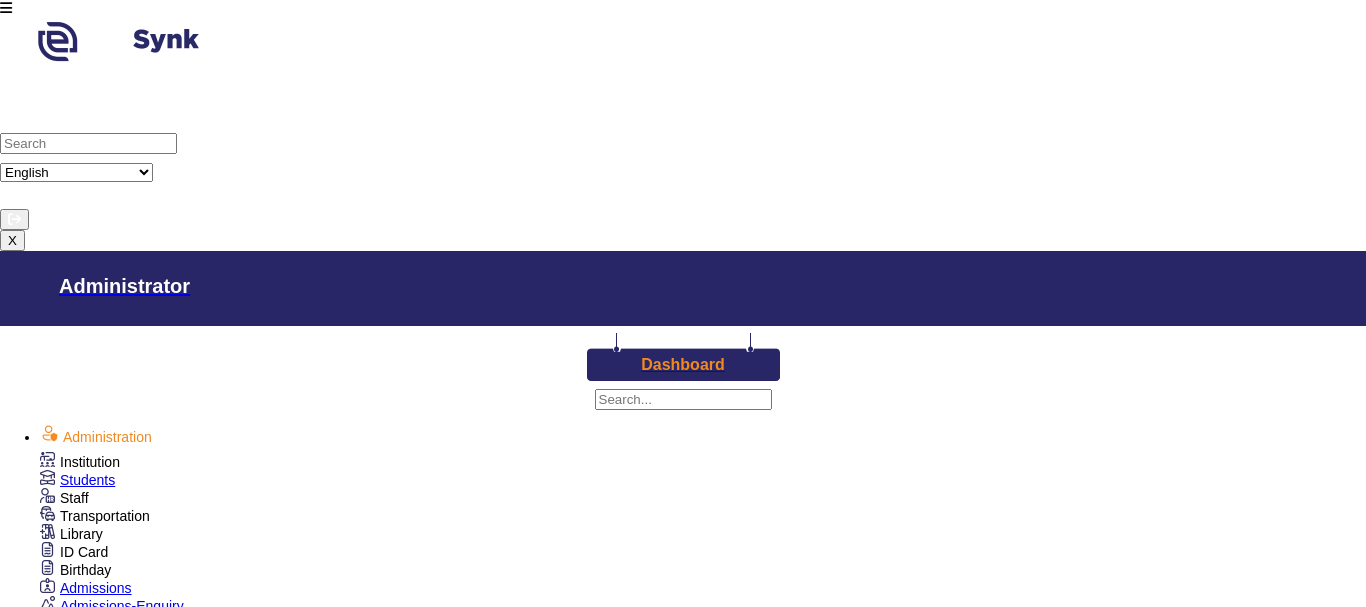 click on "TimeTable" at bounding box center [80, 462] 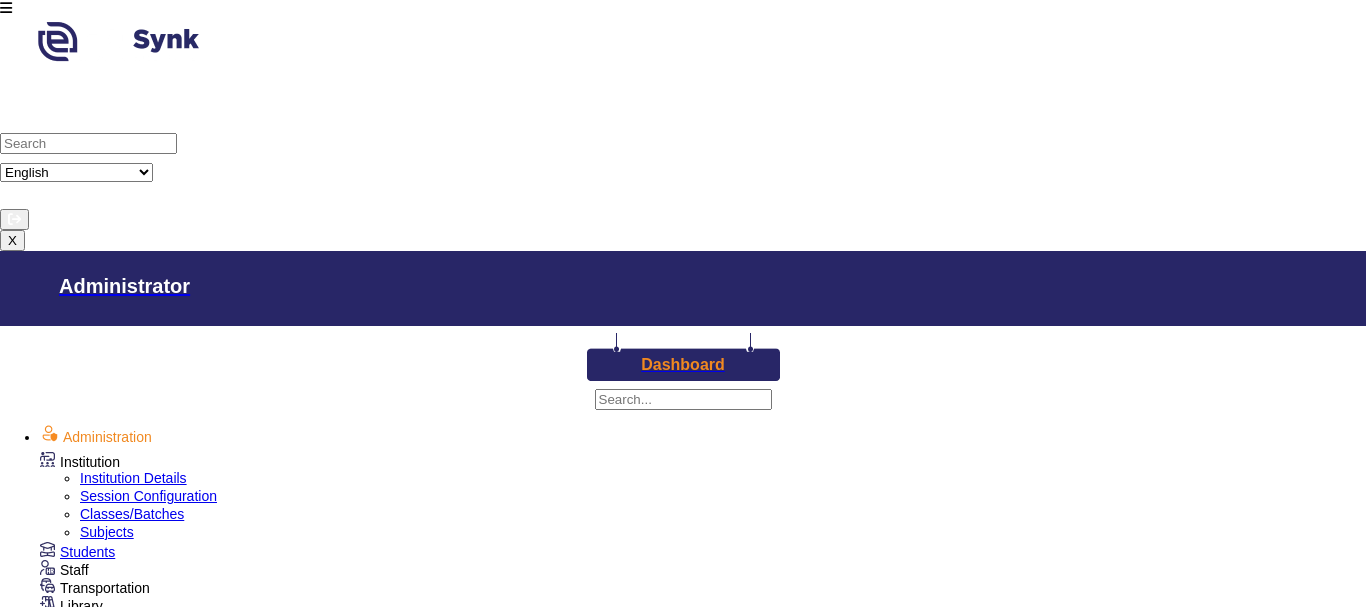 click on "Session Configuration" at bounding box center [723, 497] 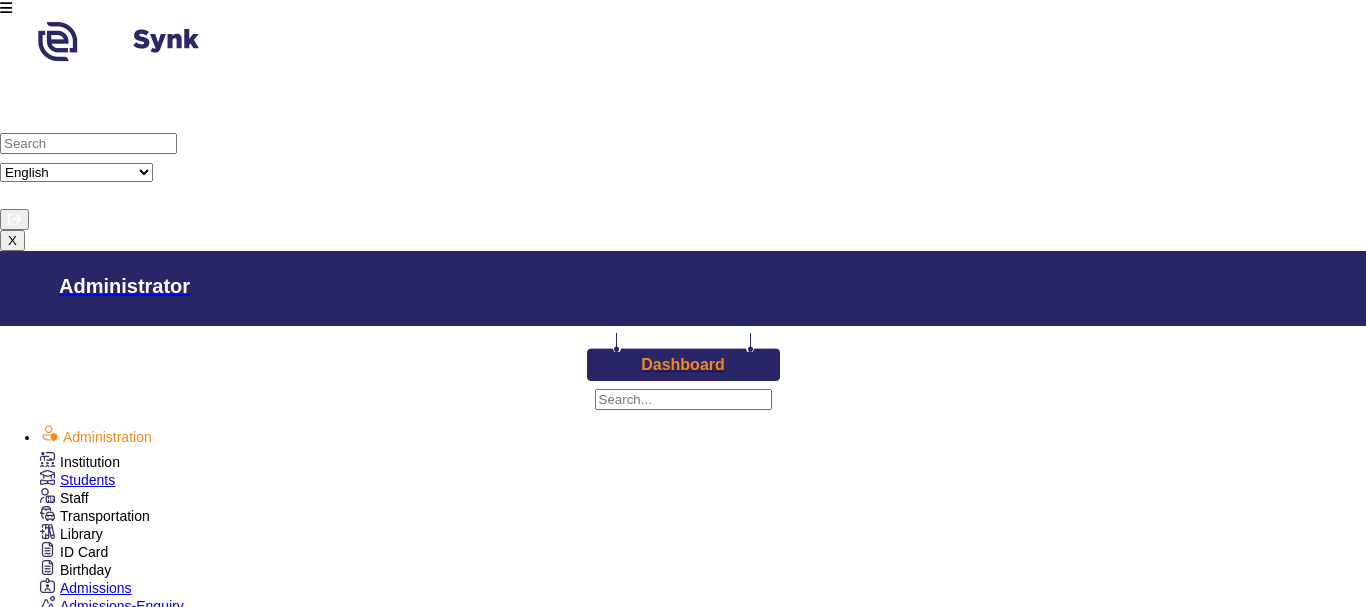 click on "Institution" at bounding box center (80, 462) 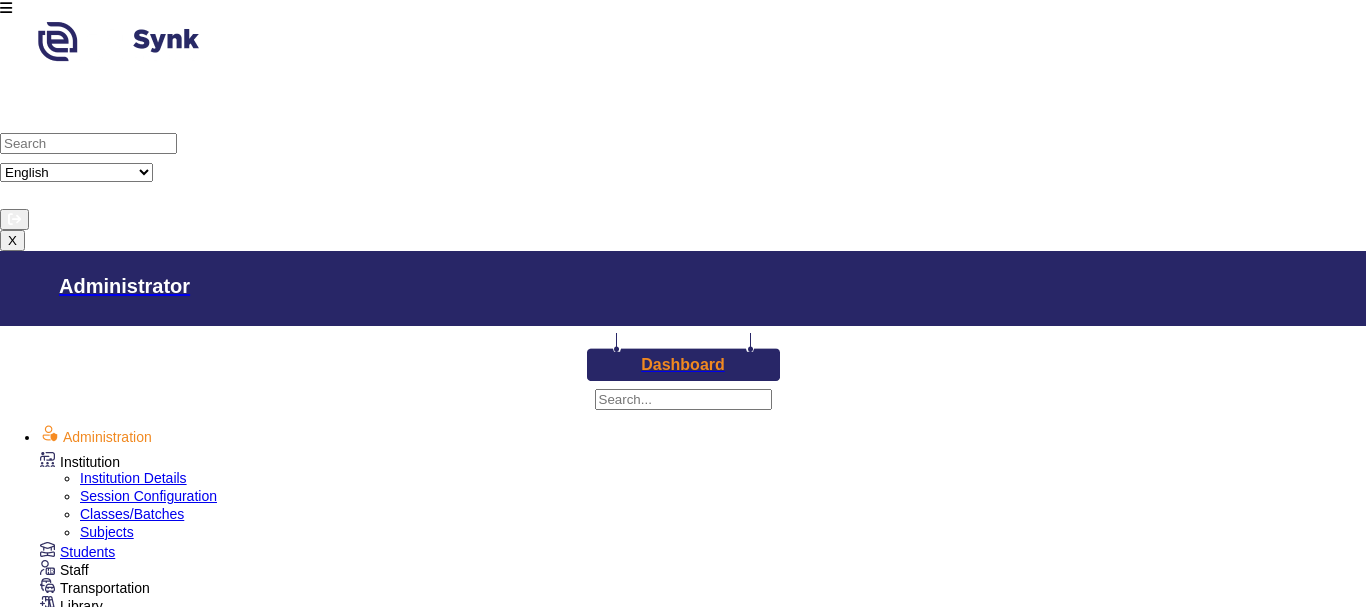 click on "Session Configuration" at bounding box center (148, 496) 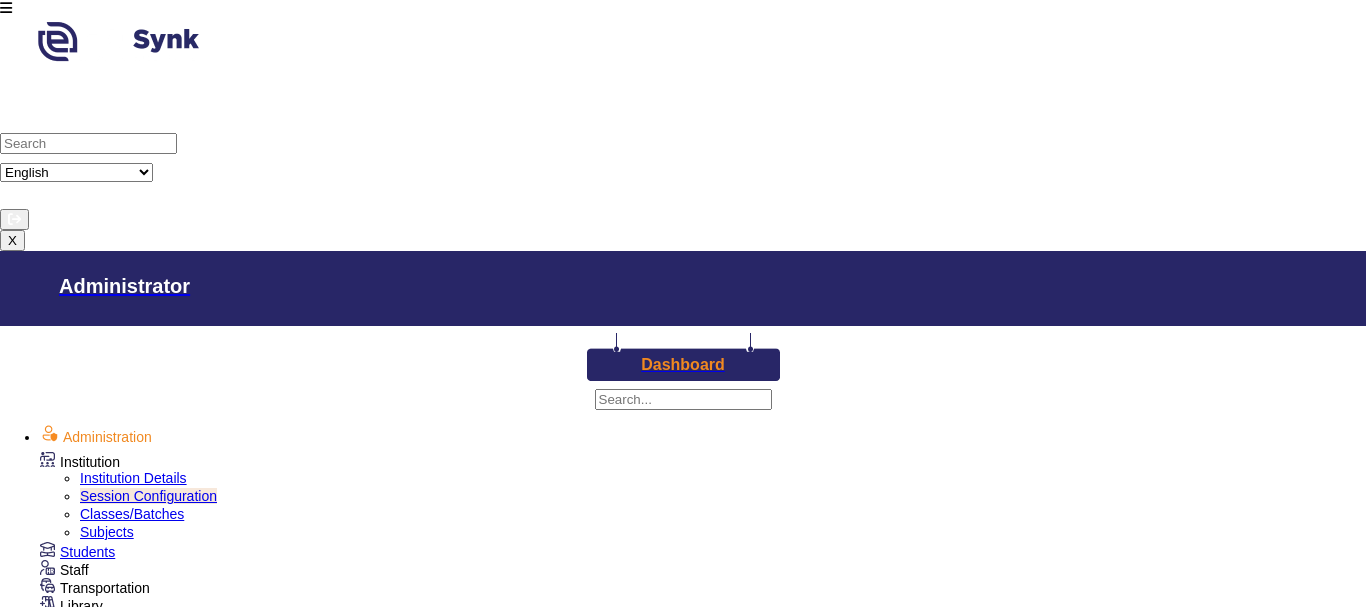 scroll, scrollTop: 700, scrollLeft: 0, axis: vertical 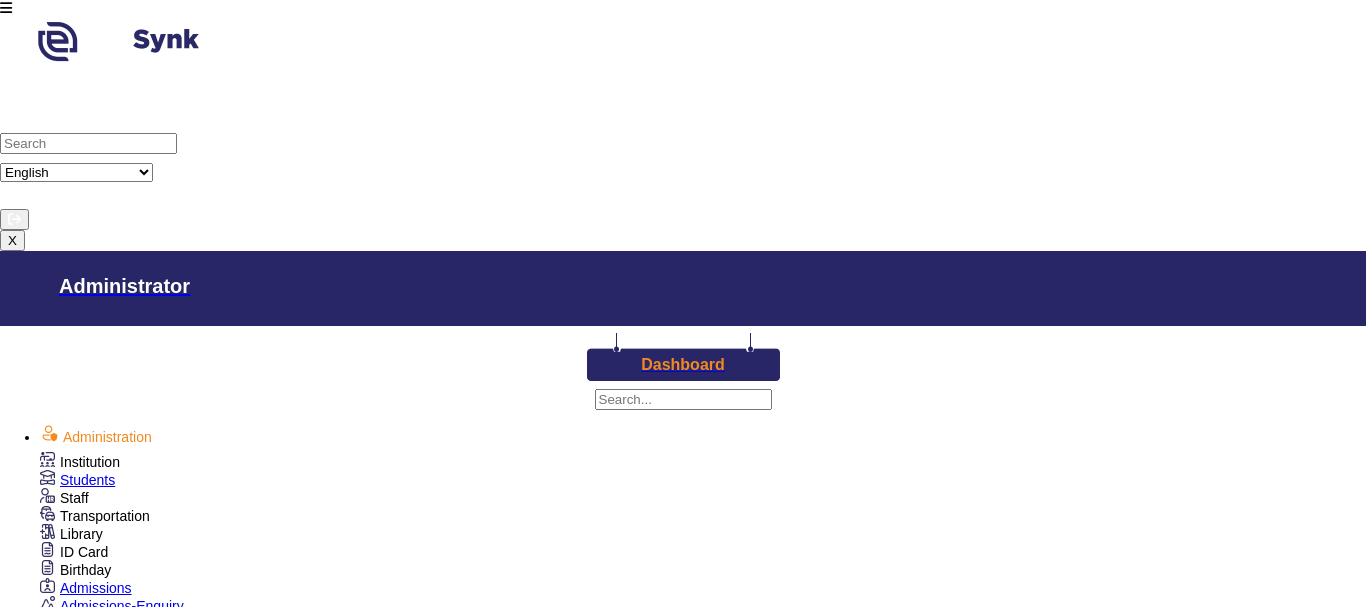 click on "Period Structure" at bounding box center [130, 898] 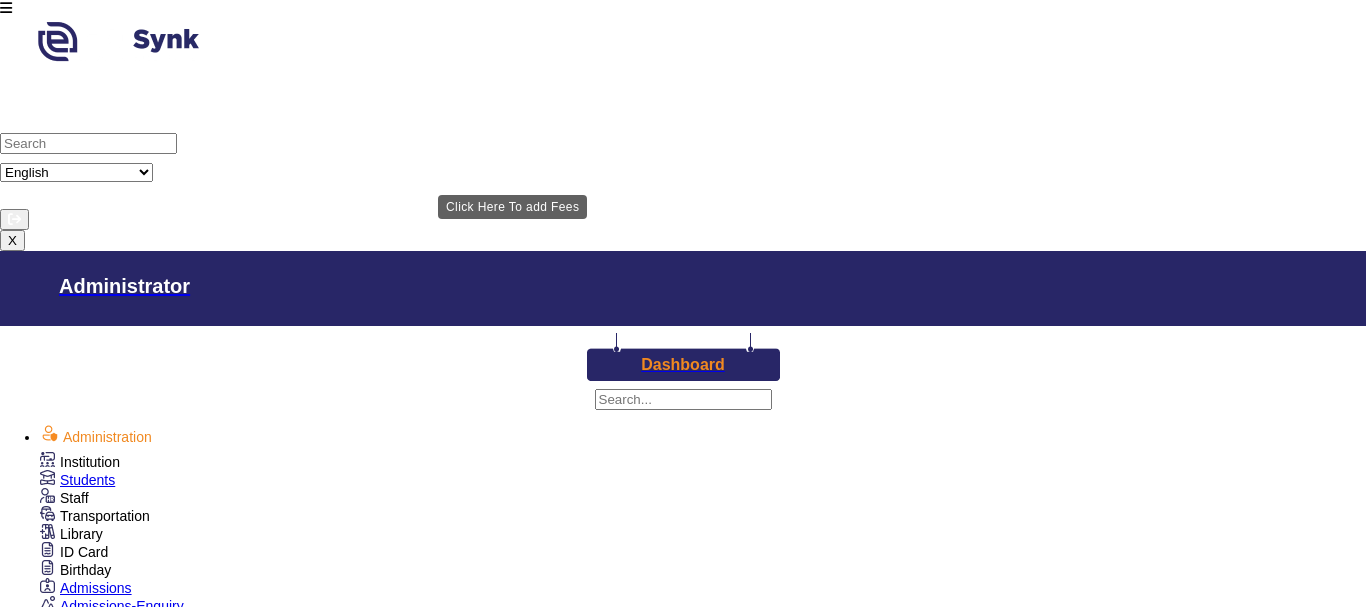 click on "Add Fees" at bounding box center [683, 3022] 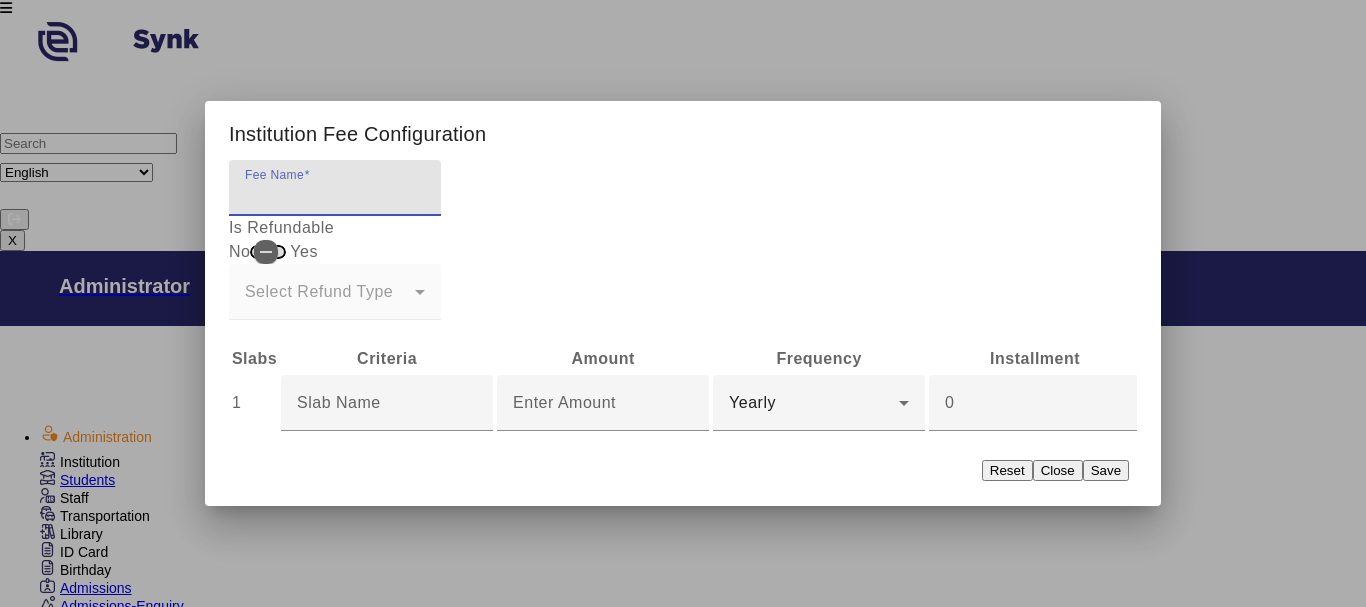 click on "Close" at bounding box center [1058, 470] 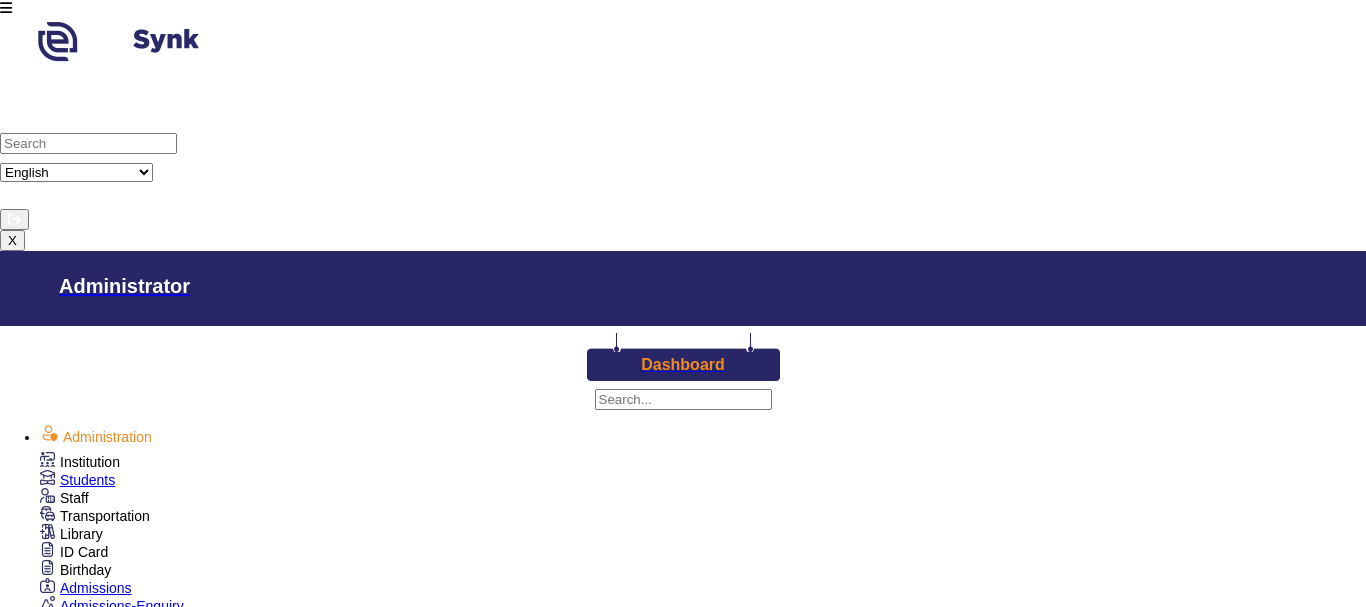 scroll, scrollTop: 258, scrollLeft: 0, axis: vertical 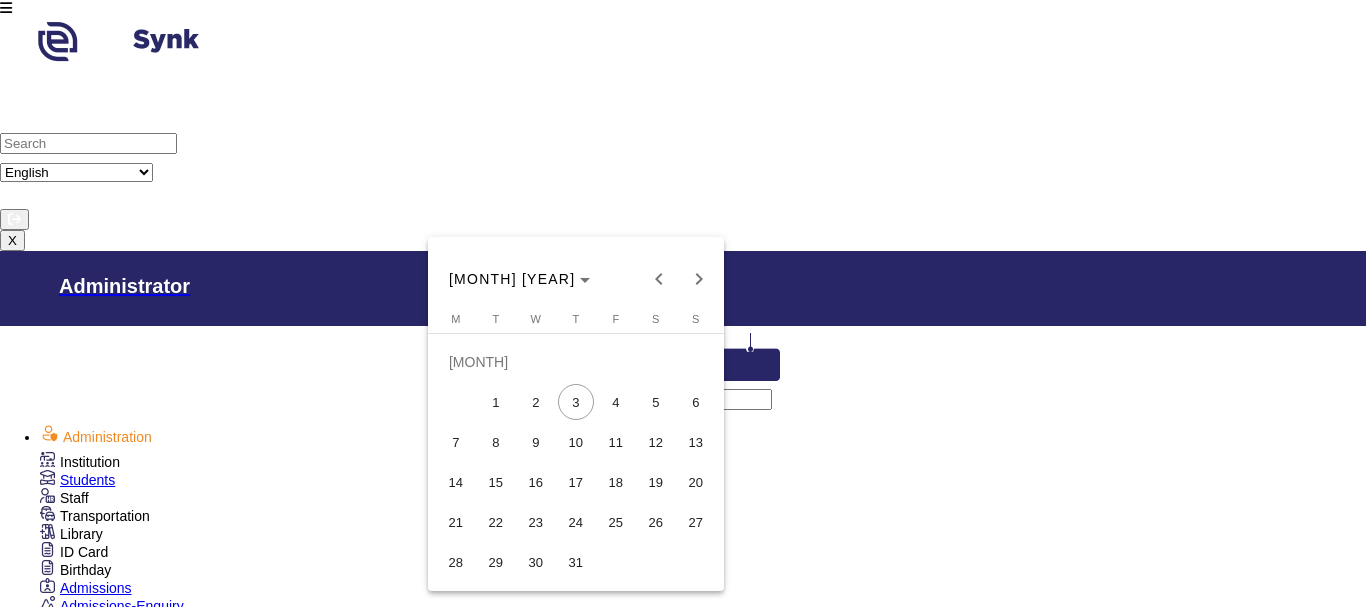 click on "10" at bounding box center (576, 442) 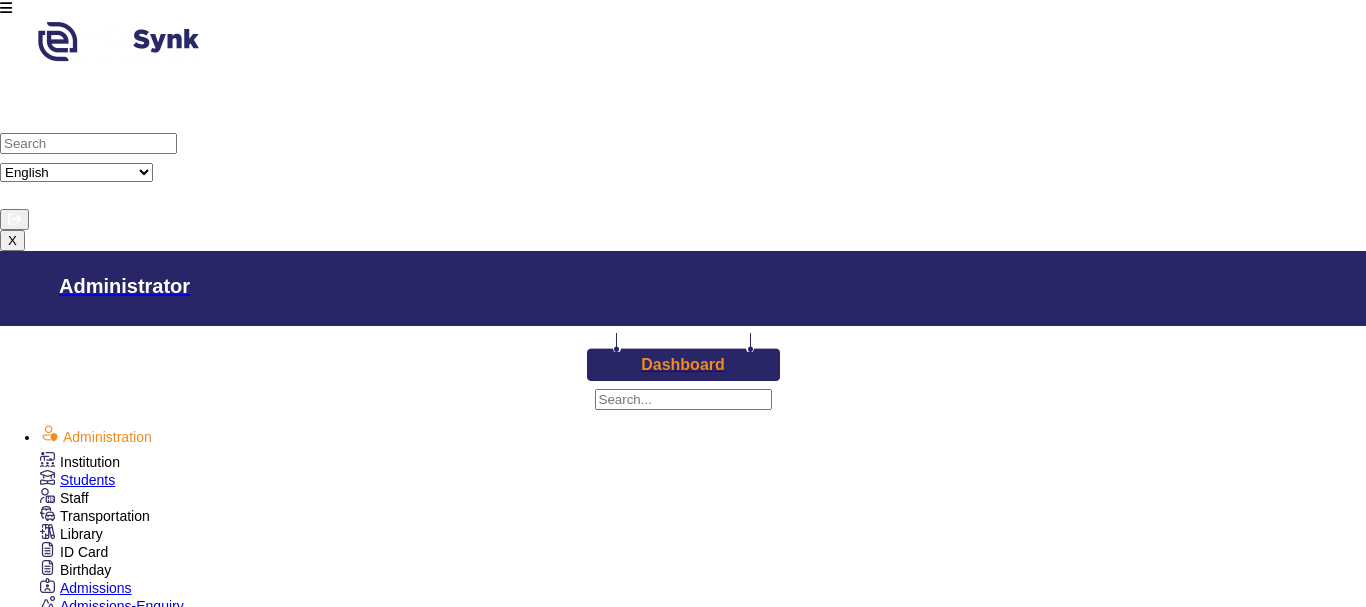 click at bounding box center [236, 3429] 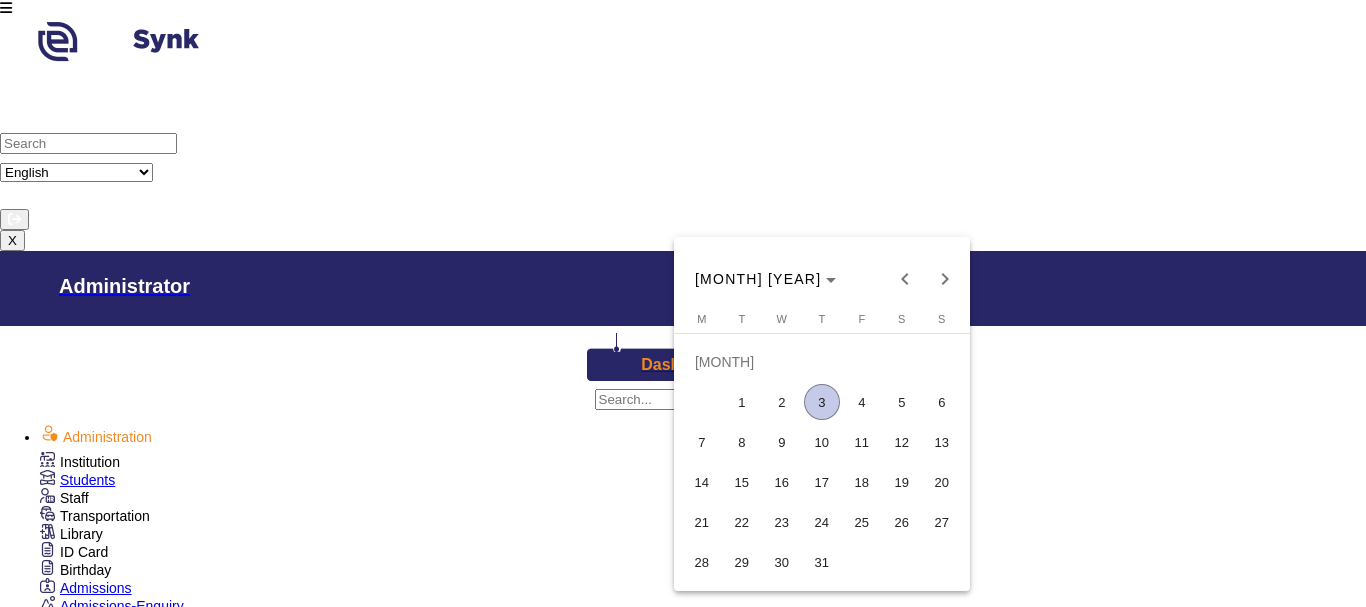 click on "10" at bounding box center [822, 442] 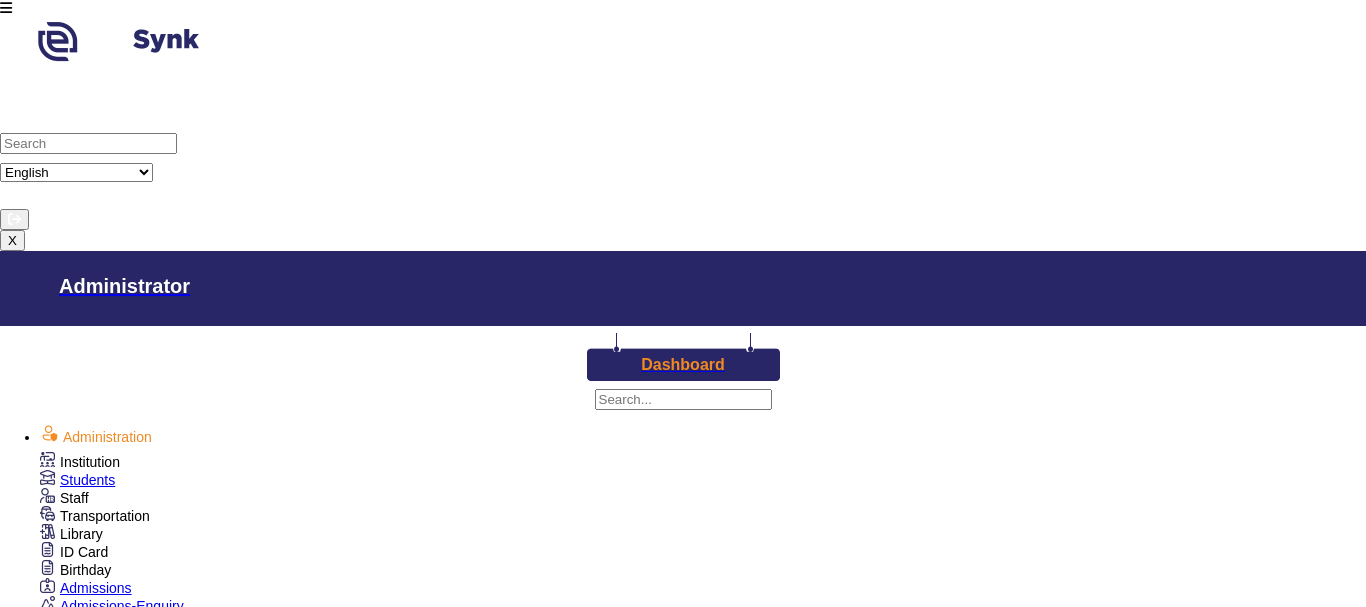 click at bounding box center [236, 3429] 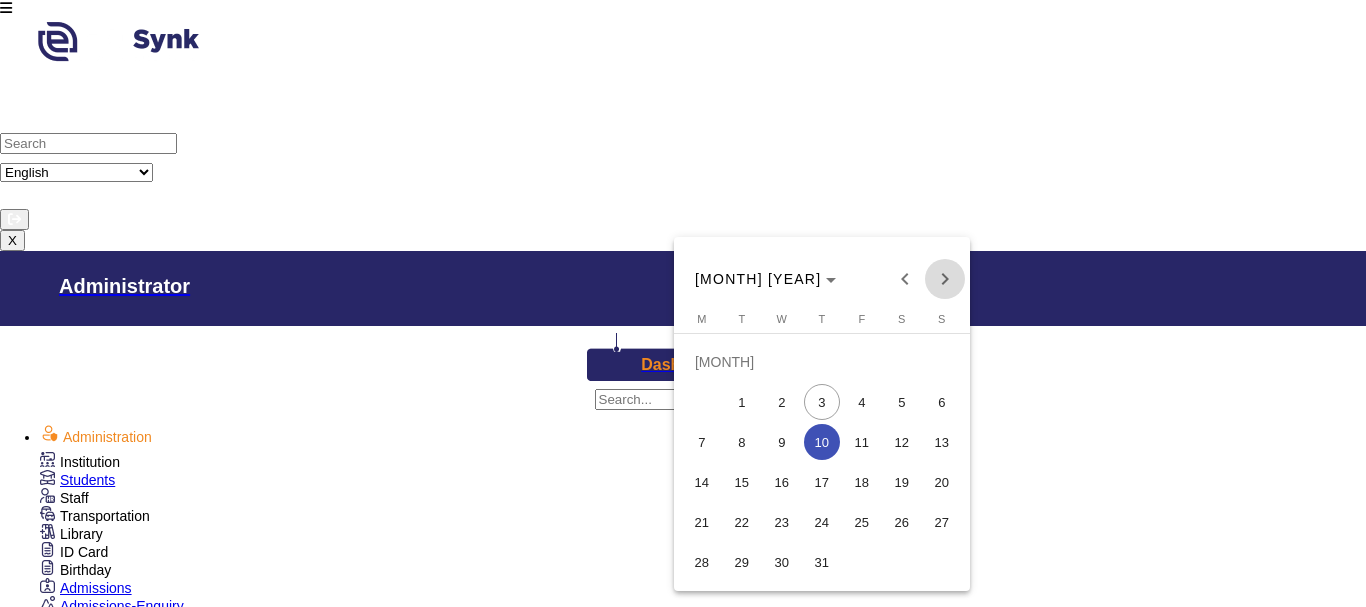 click at bounding box center [945, 279] 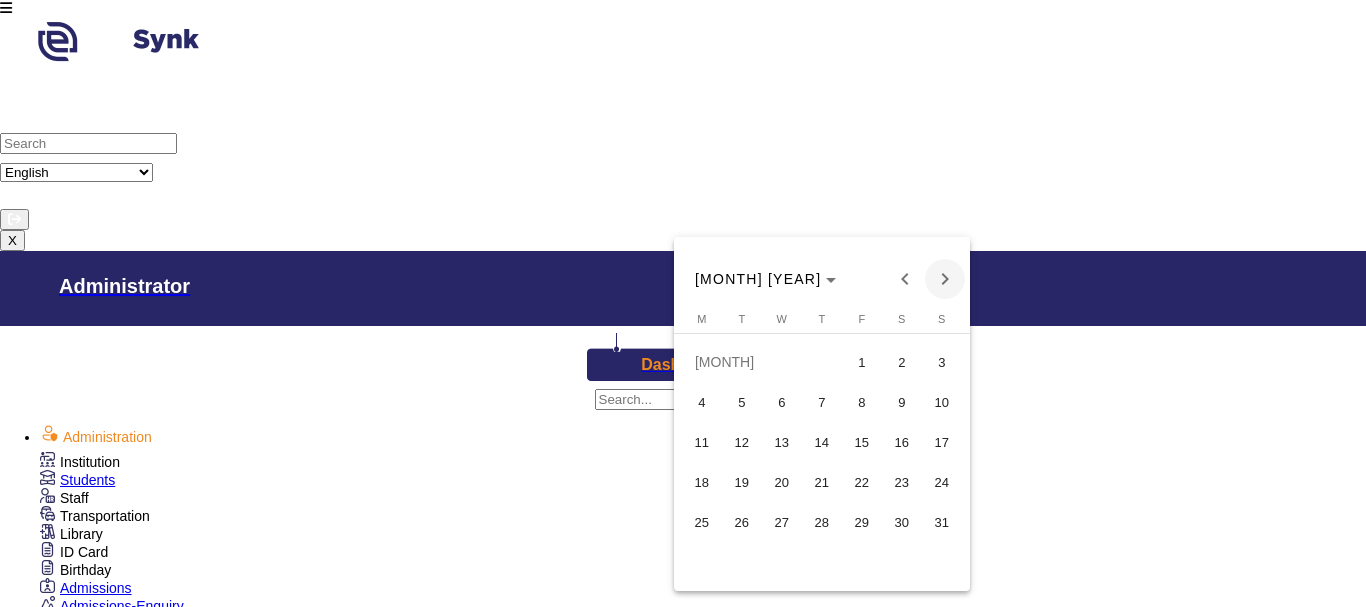 click at bounding box center [945, 279] 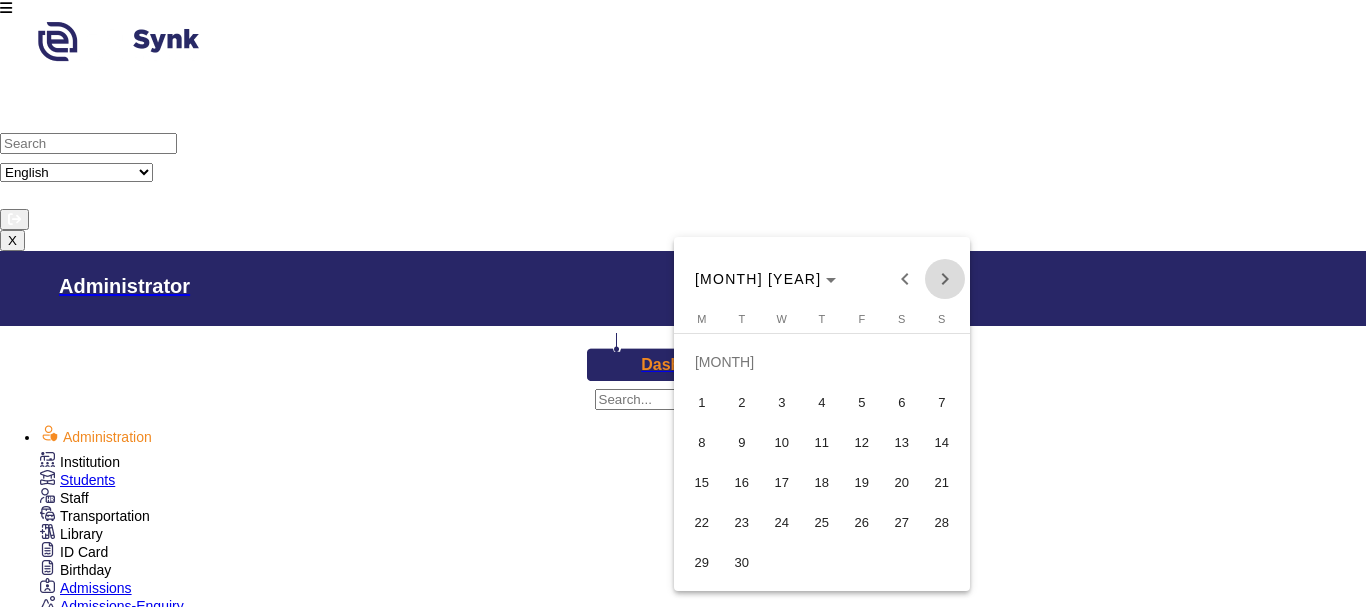 click at bounding box center [945, 279] 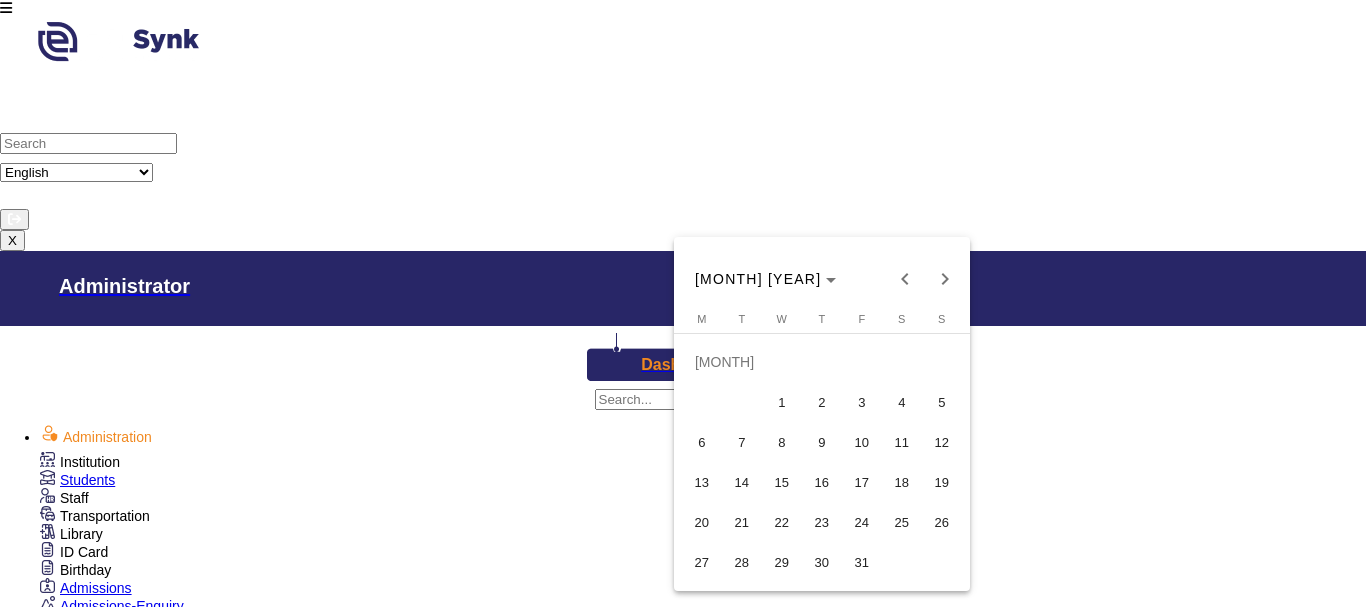 click at bounding box center (683, 303) 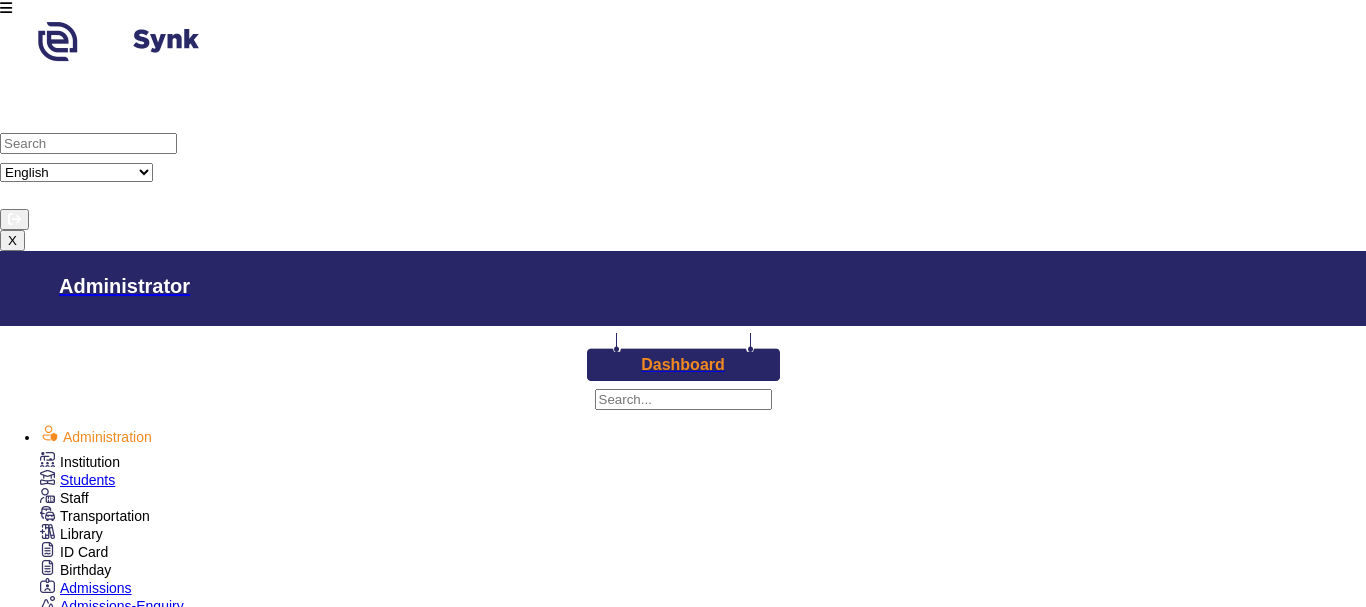 click at bounding box center (236, 3373) 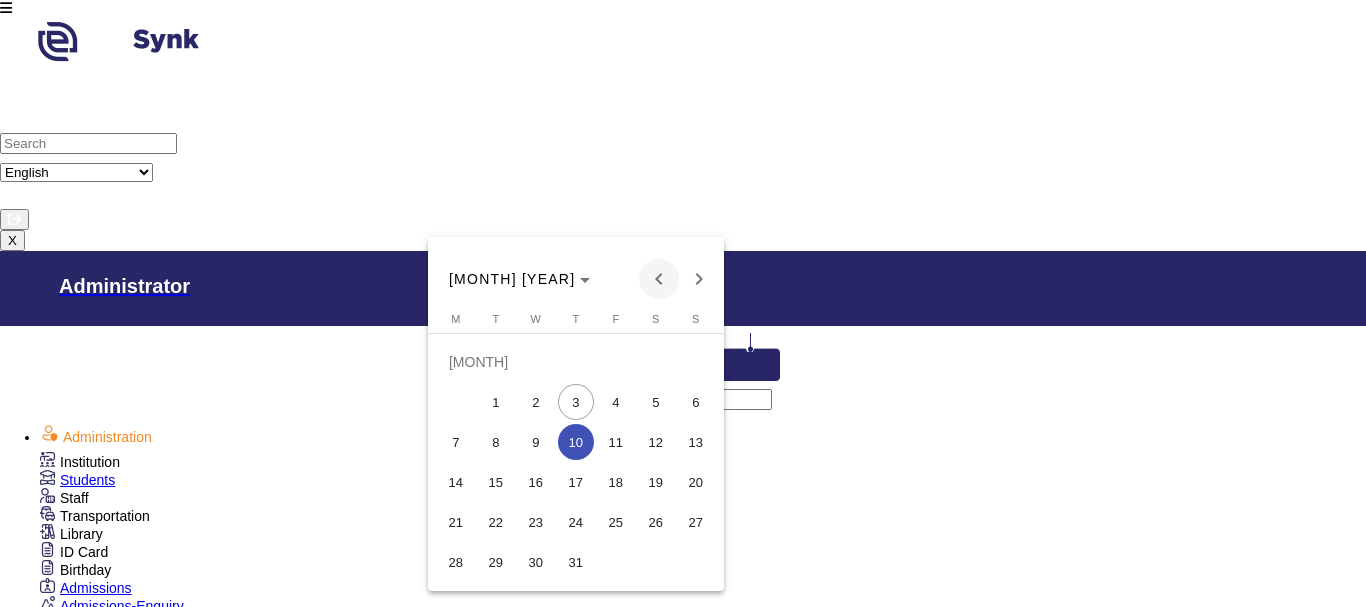 click at bounding box center [659, 279] 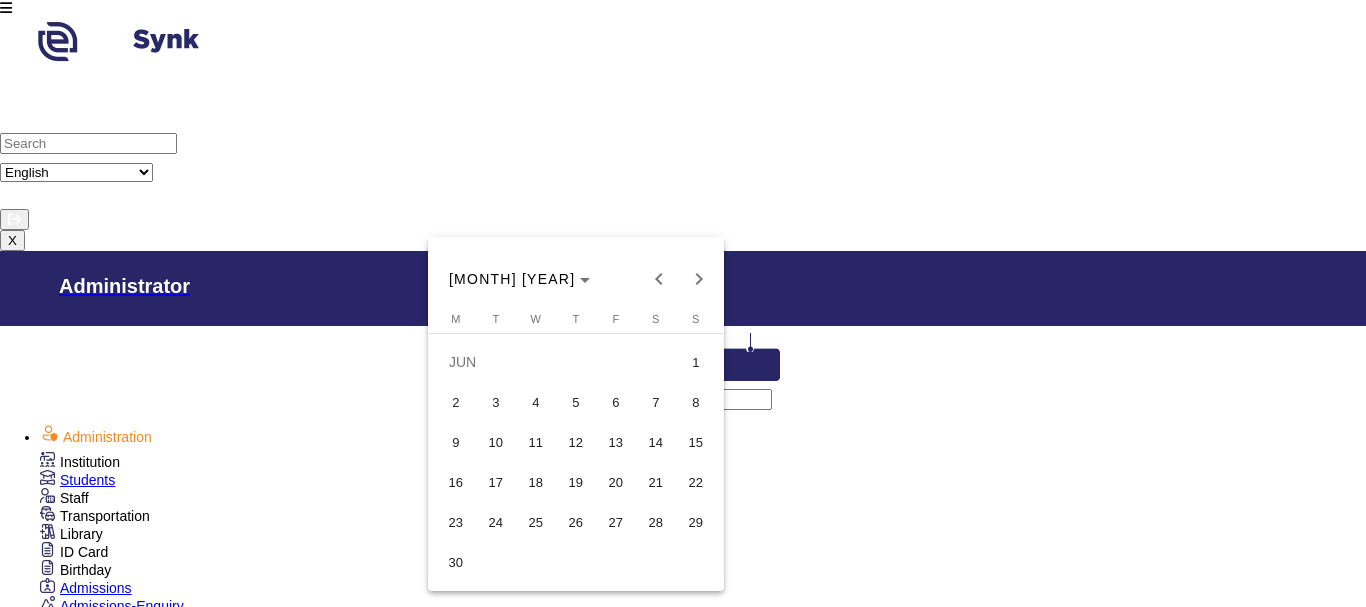 click on "30" at bounding box center (456, 562) 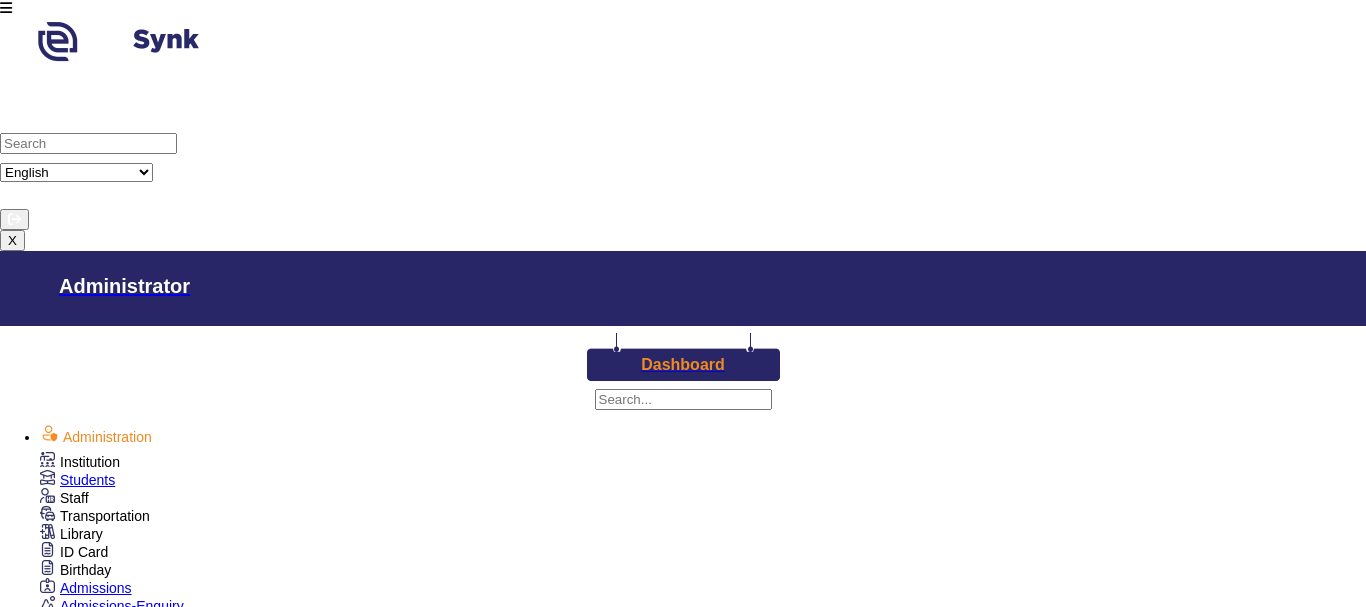 click at bounding box center (236, 3429) 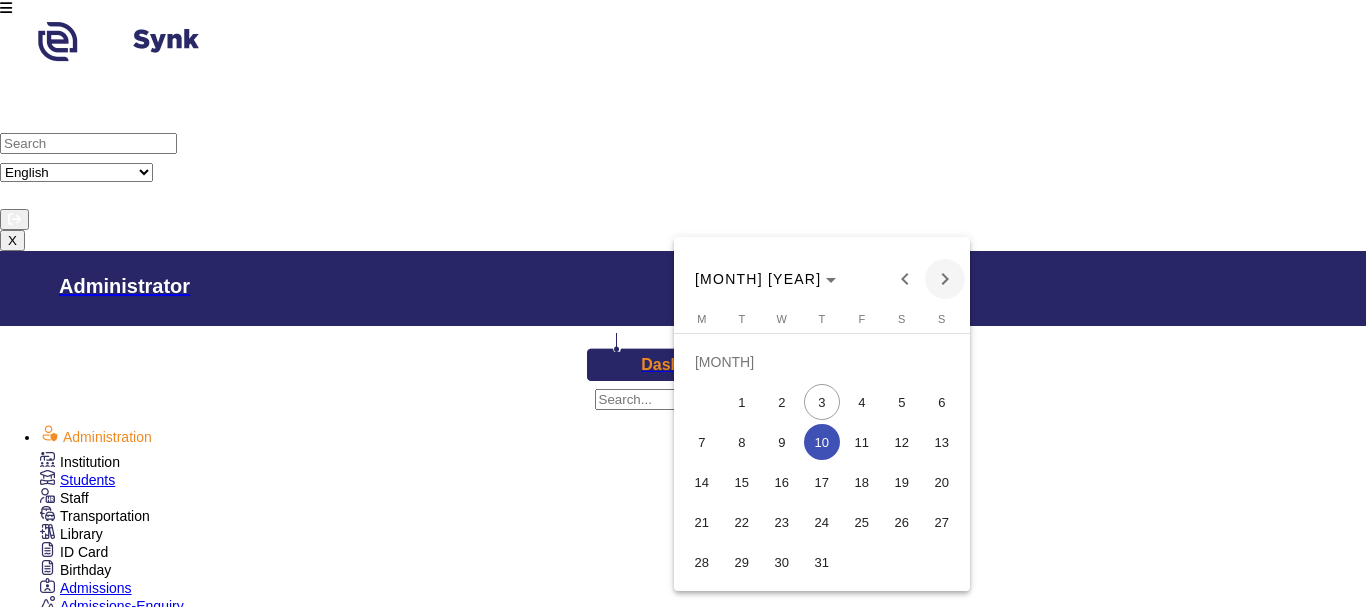 click at bounding box center (945, 279) 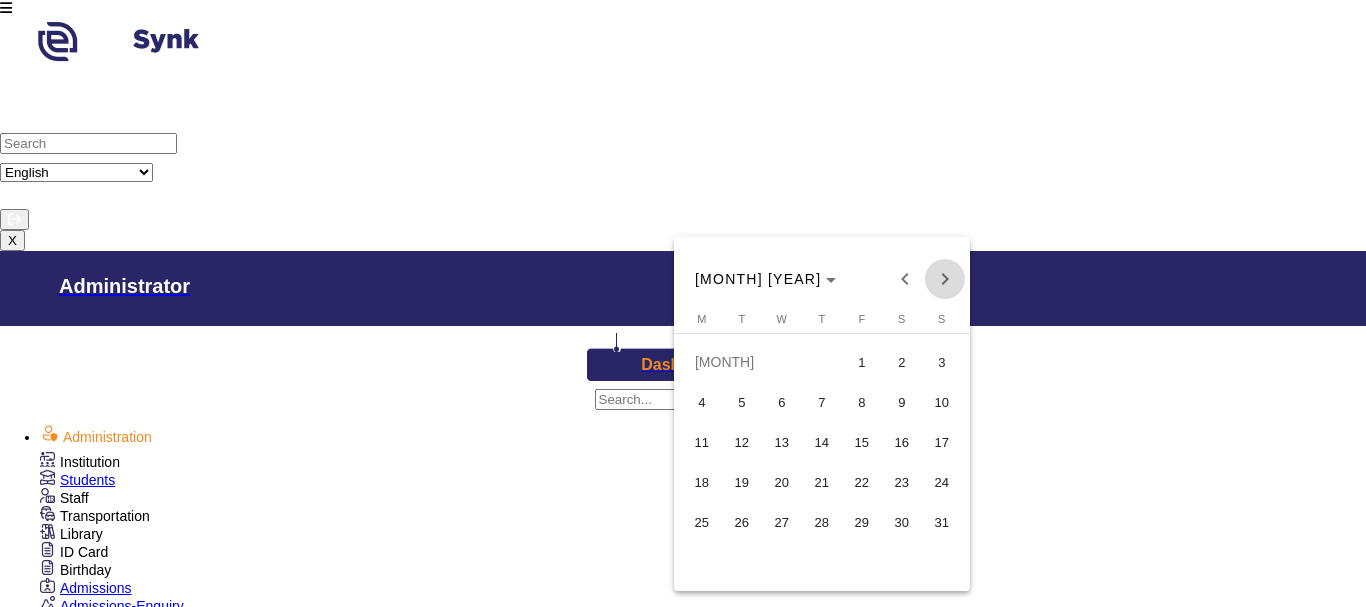 click at bounding box center [945, 279] 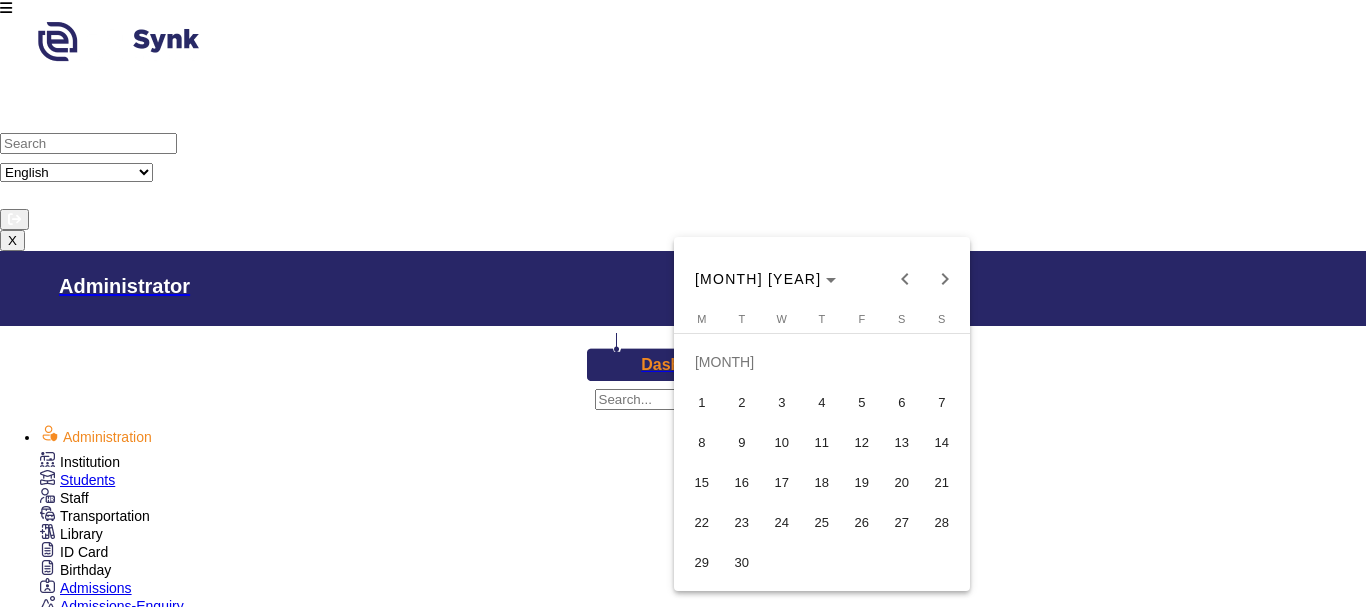 click on "30" at bounding box center [742, 562] 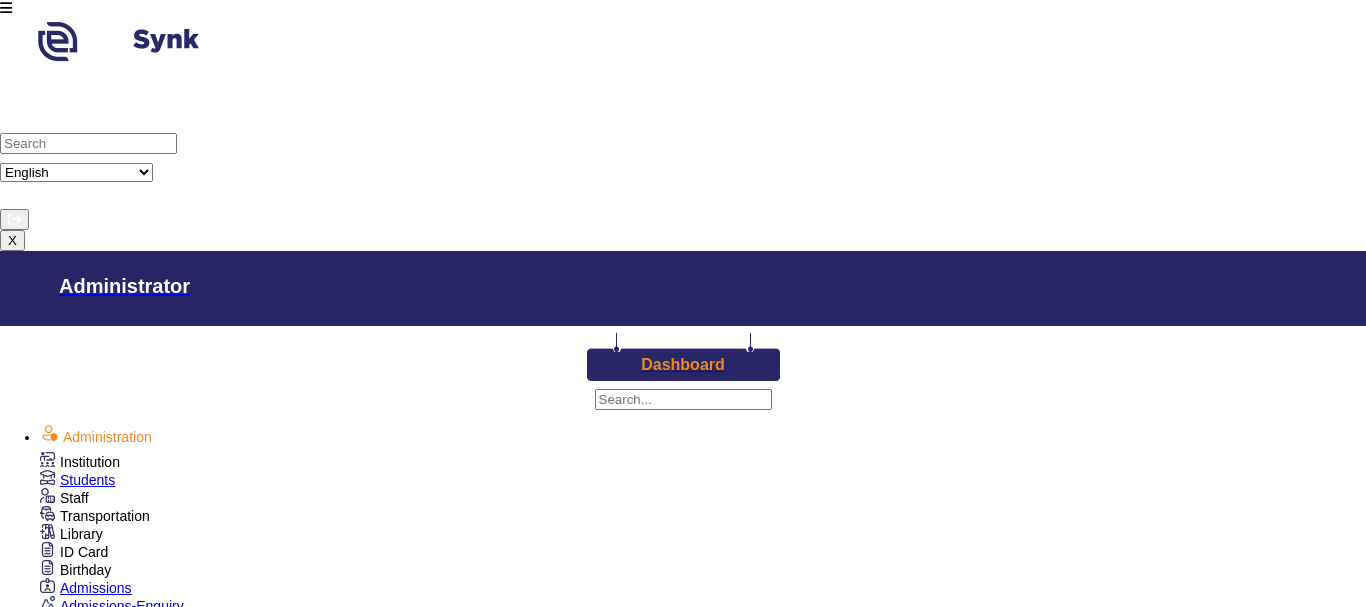 click at bounding box center (236, 3485) 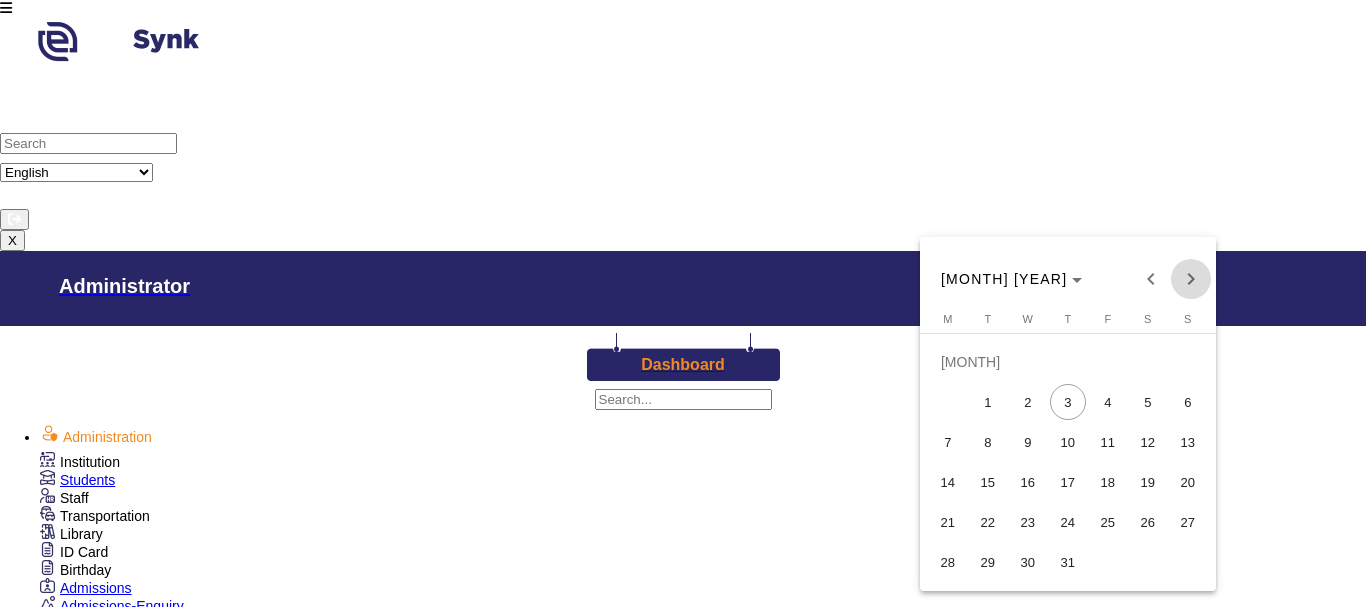 click at bounding box center (1191, 279) 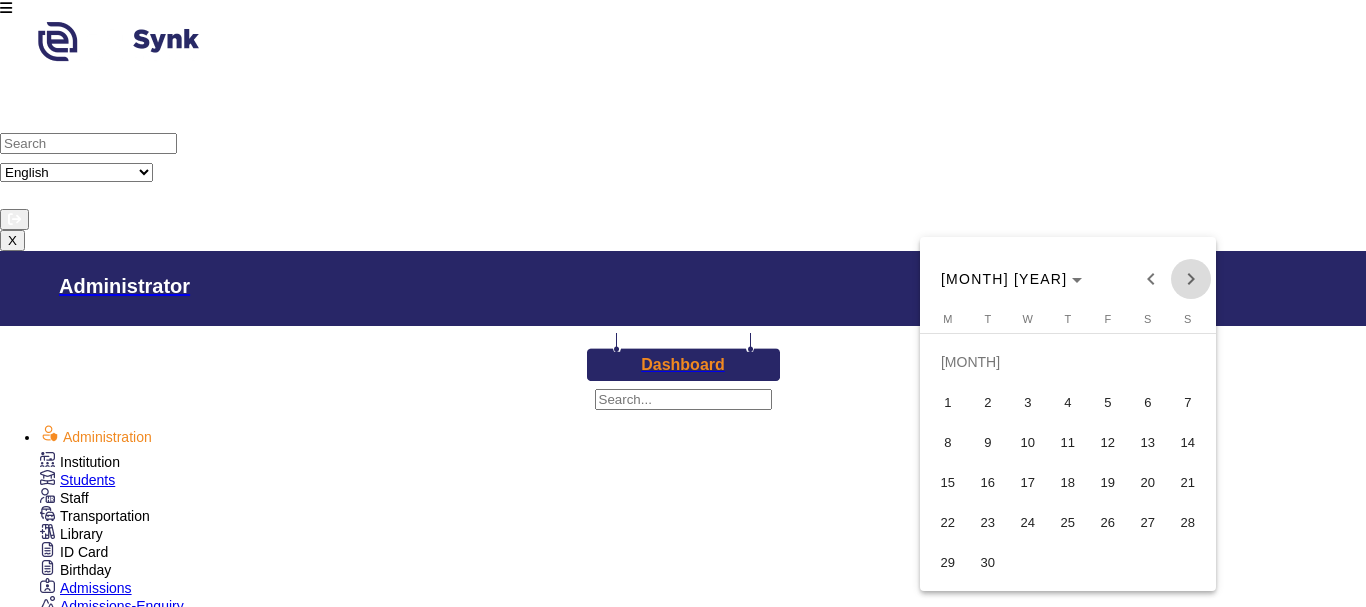 click at bounding box center (1191, 279) 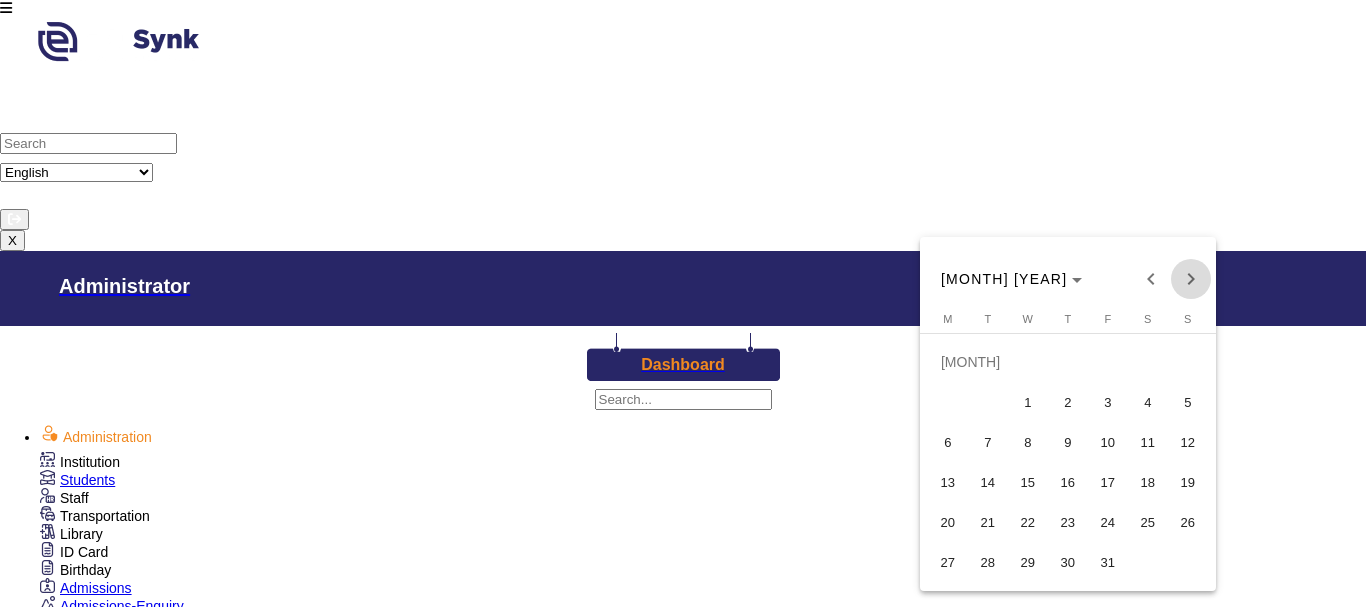 click at bounding box center [1191, 279] 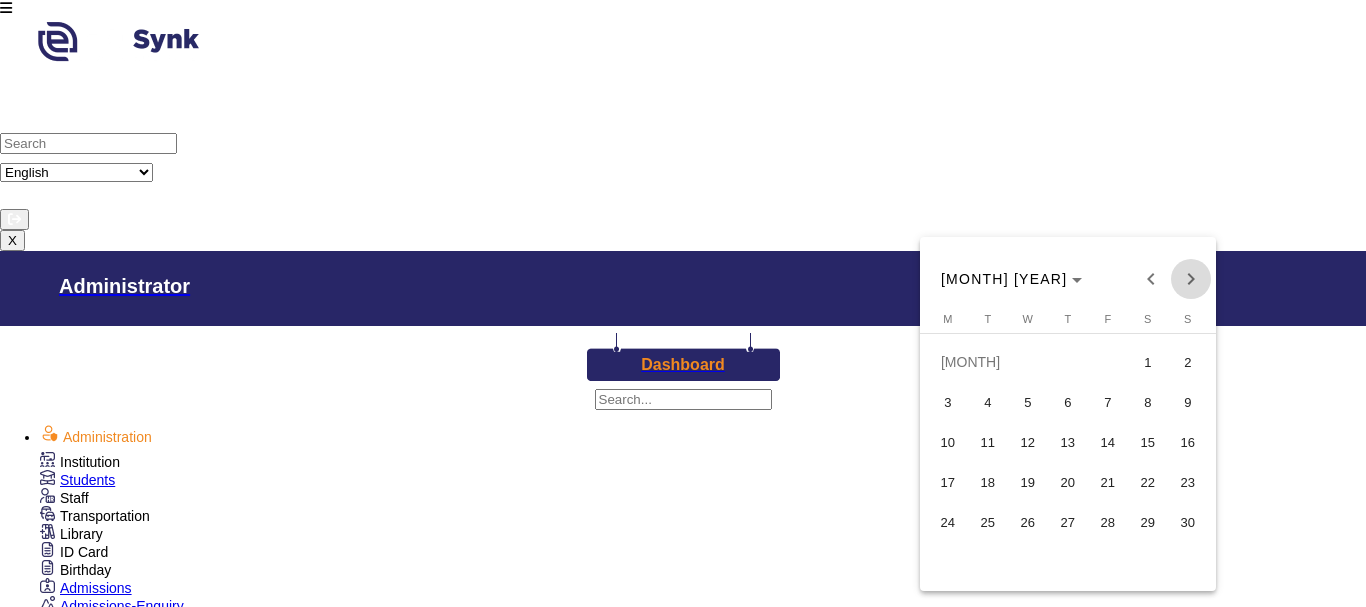 click at bounding box center [1191, 279] 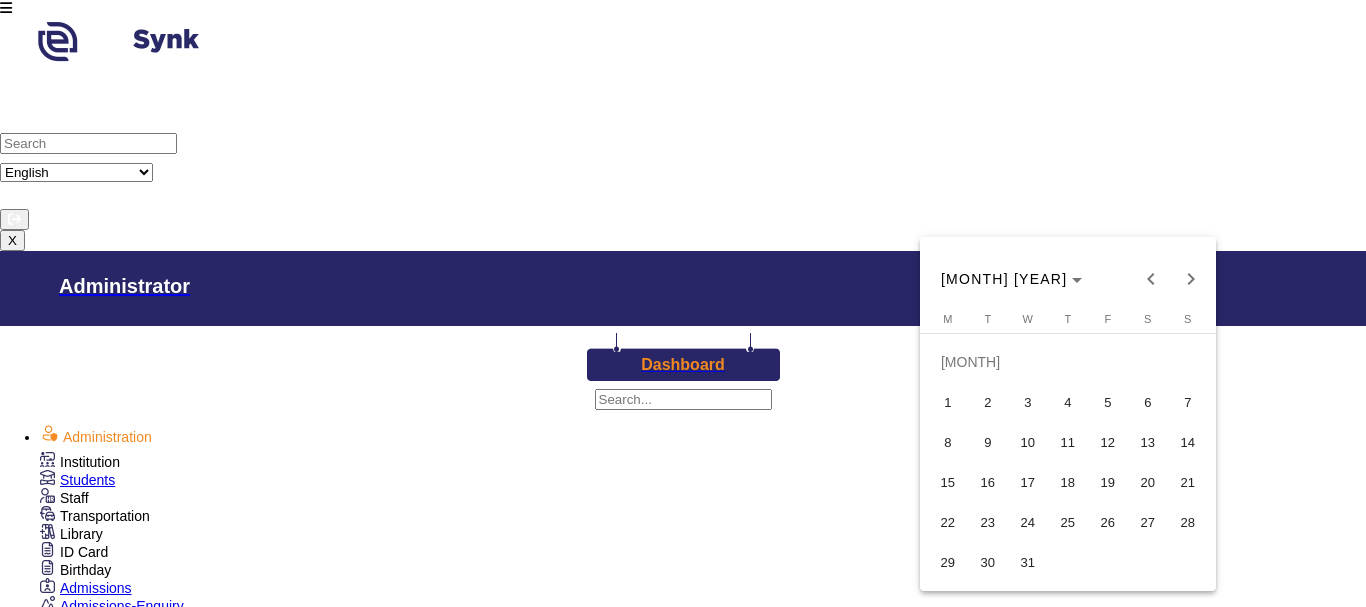 click on "31" at bounding box center (1028, 562) 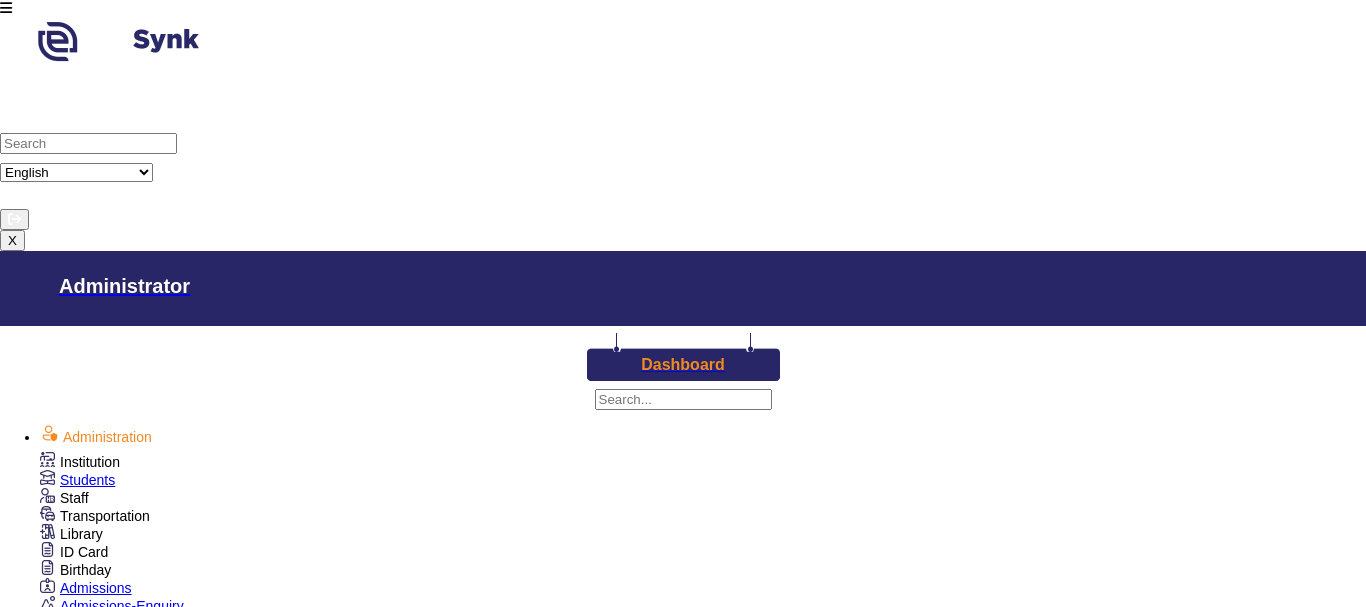 scroll, scrollTop: 258, scrollLeft: 0, axis: vertical 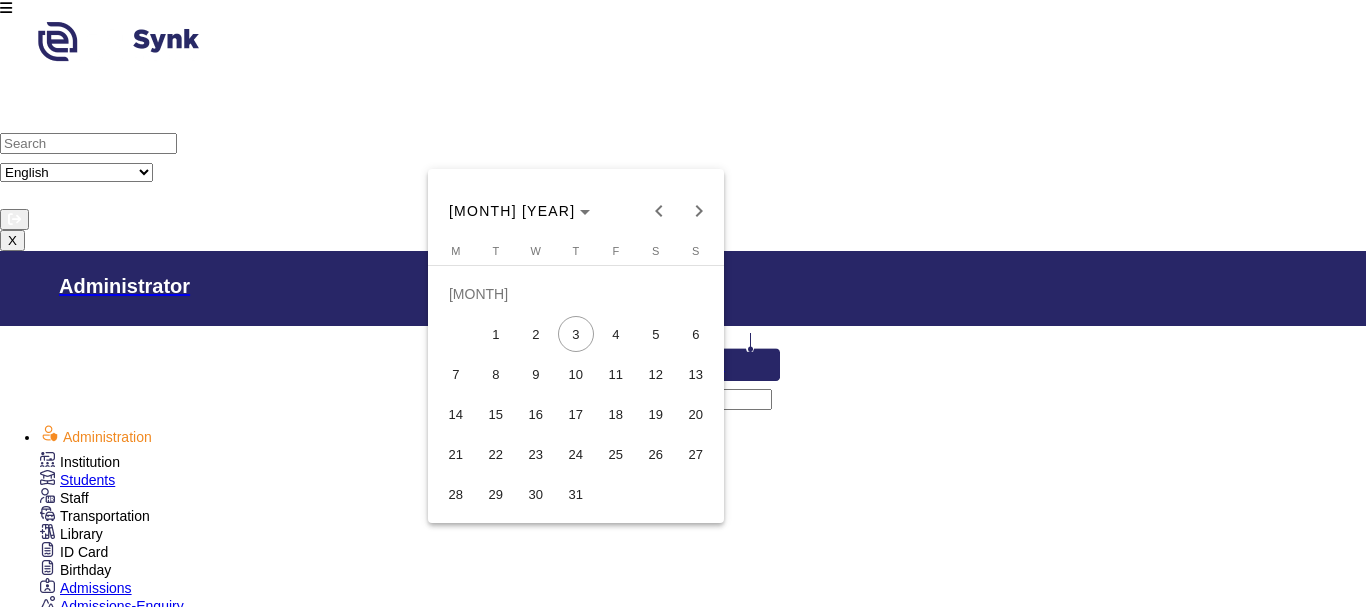 click on "31" at bounding box center [576, 494] 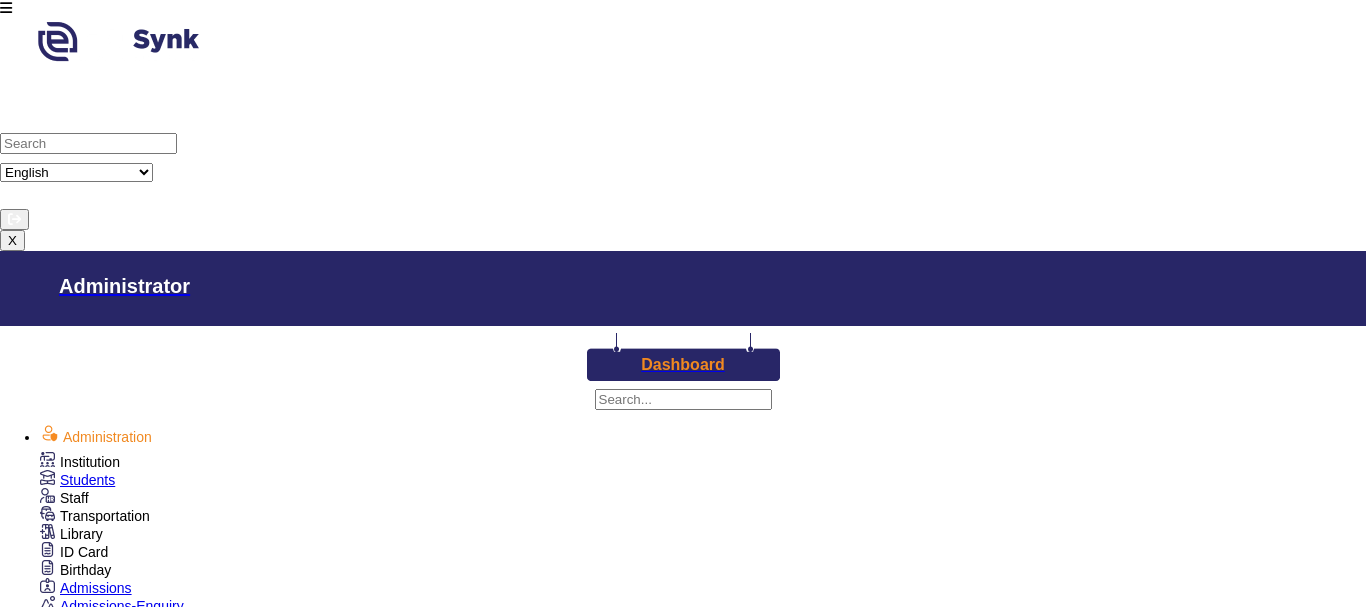click at bounding box center (236, 3245) 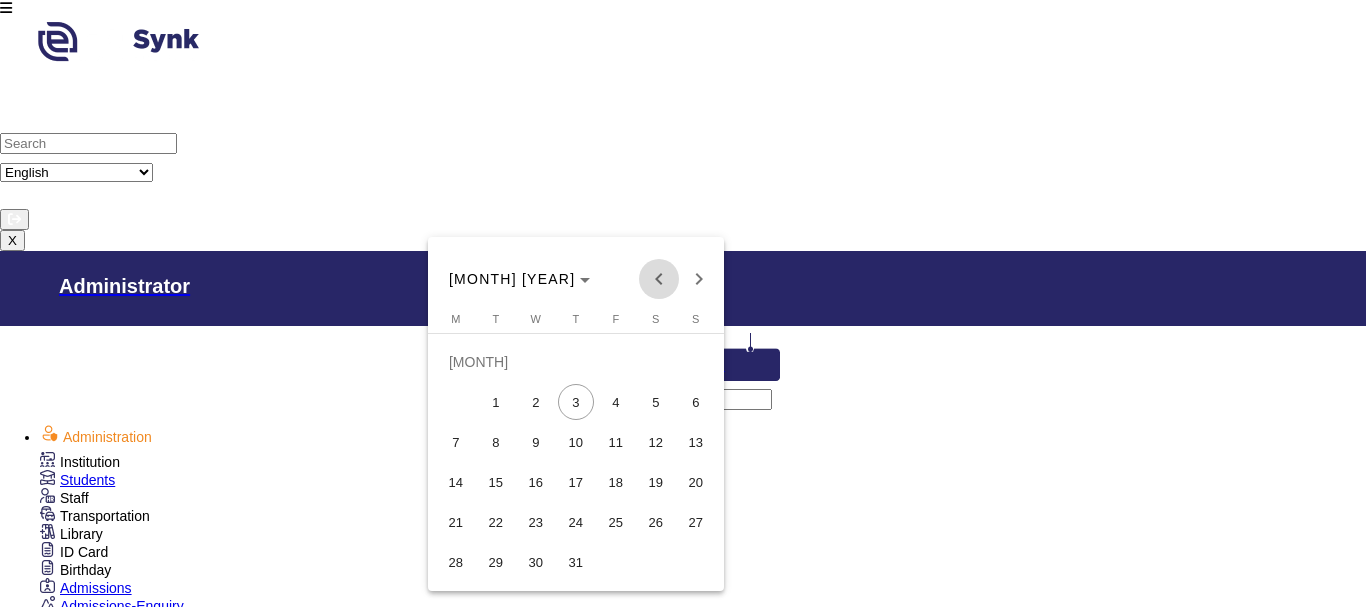 click at bounding box center (659, 279) 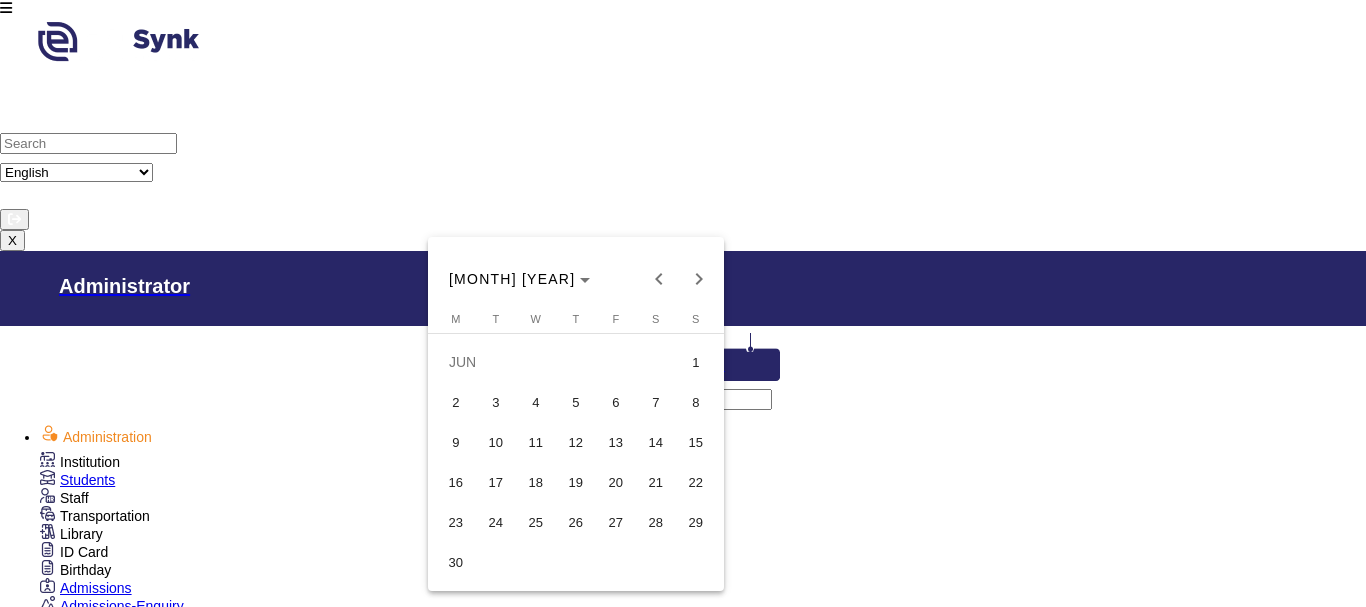 click on "30" at bounding box center (456, 562) 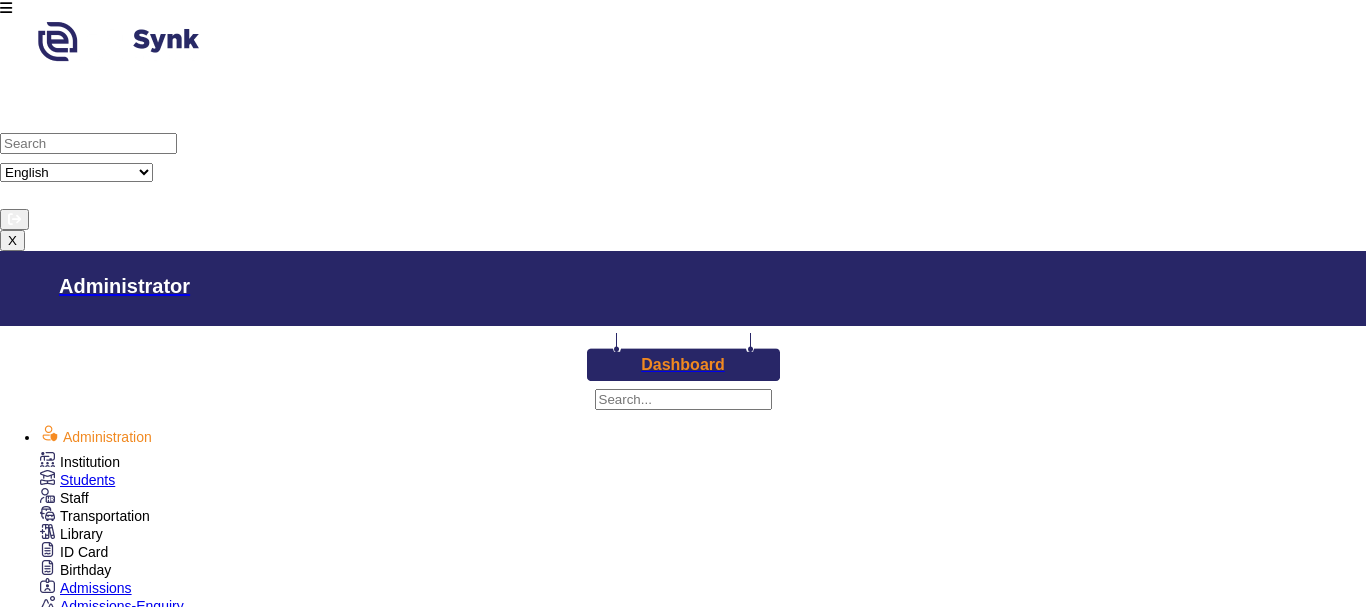 click at bounding box center [236, 3301] 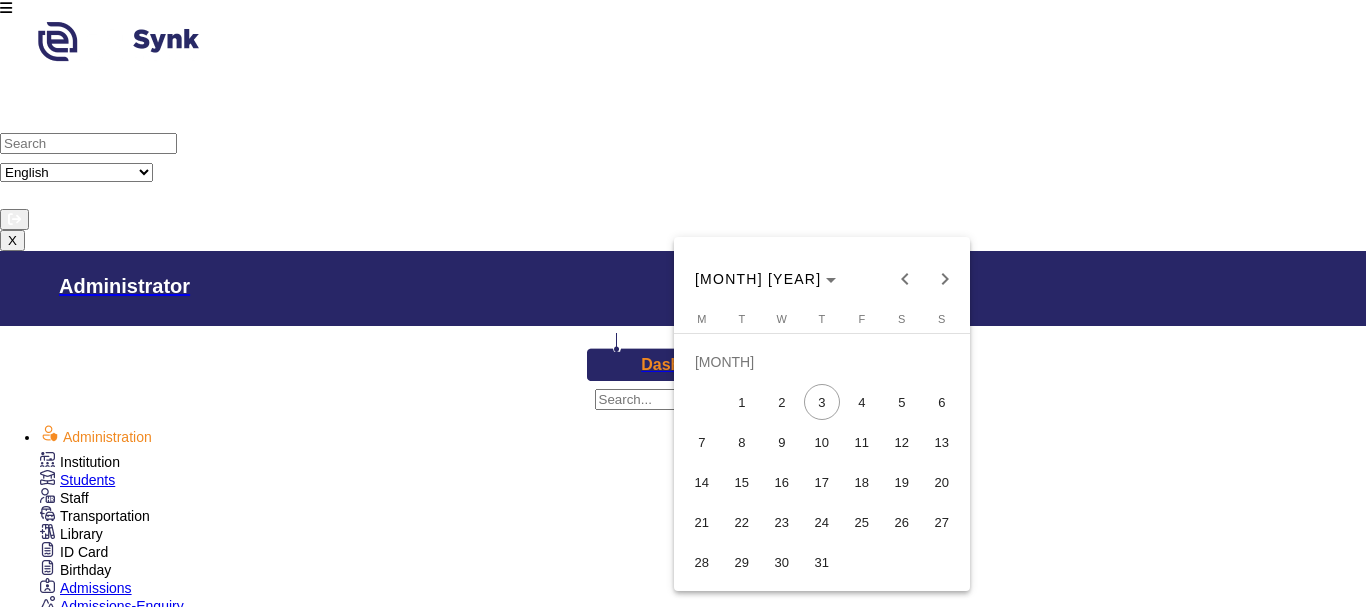 click on "31" at bounding box center [822, 562] 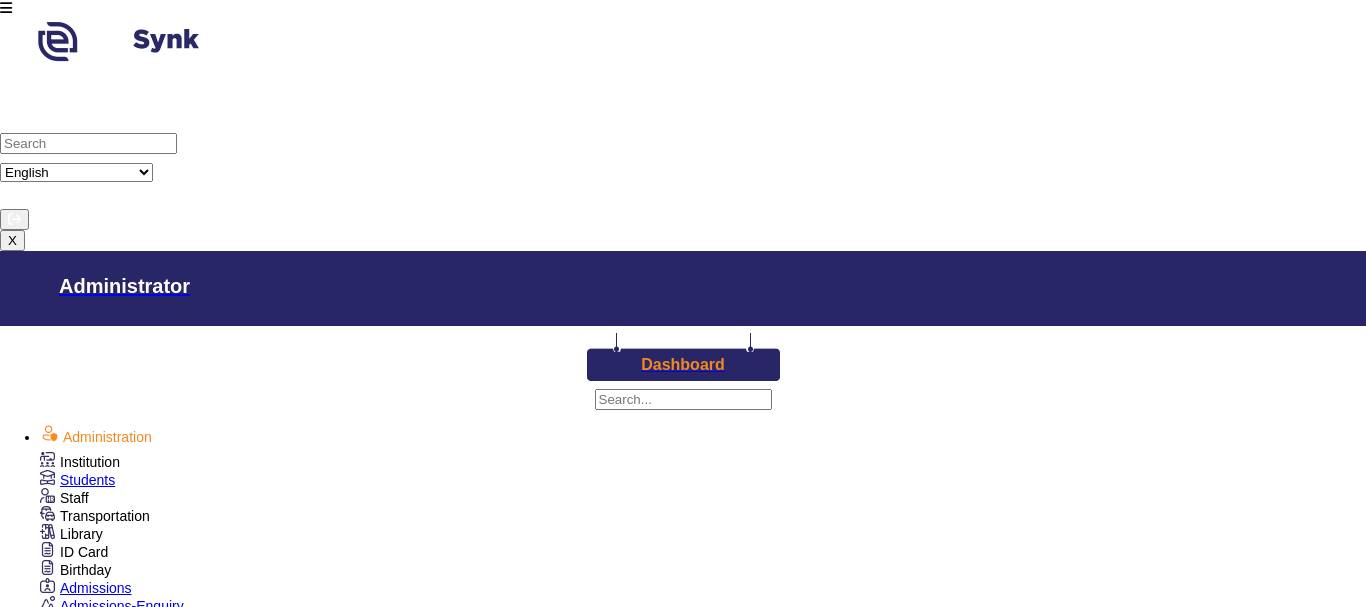 click at bounding box center [236, 3301] 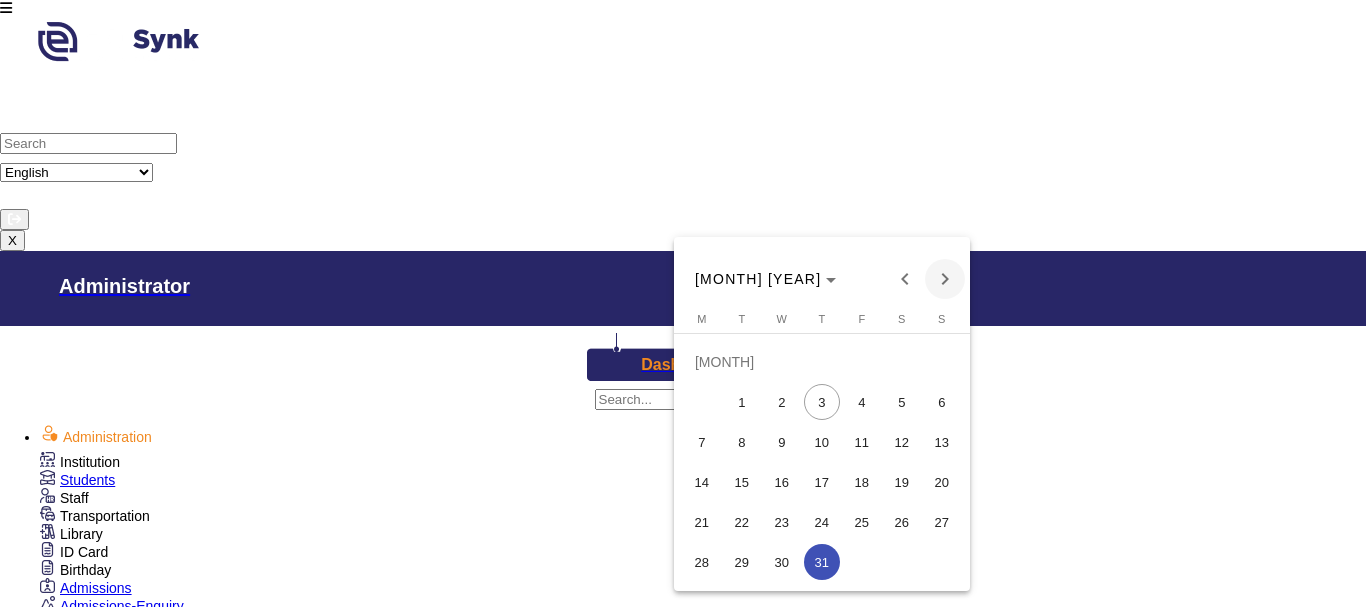 click at bounding box center (945, 279) 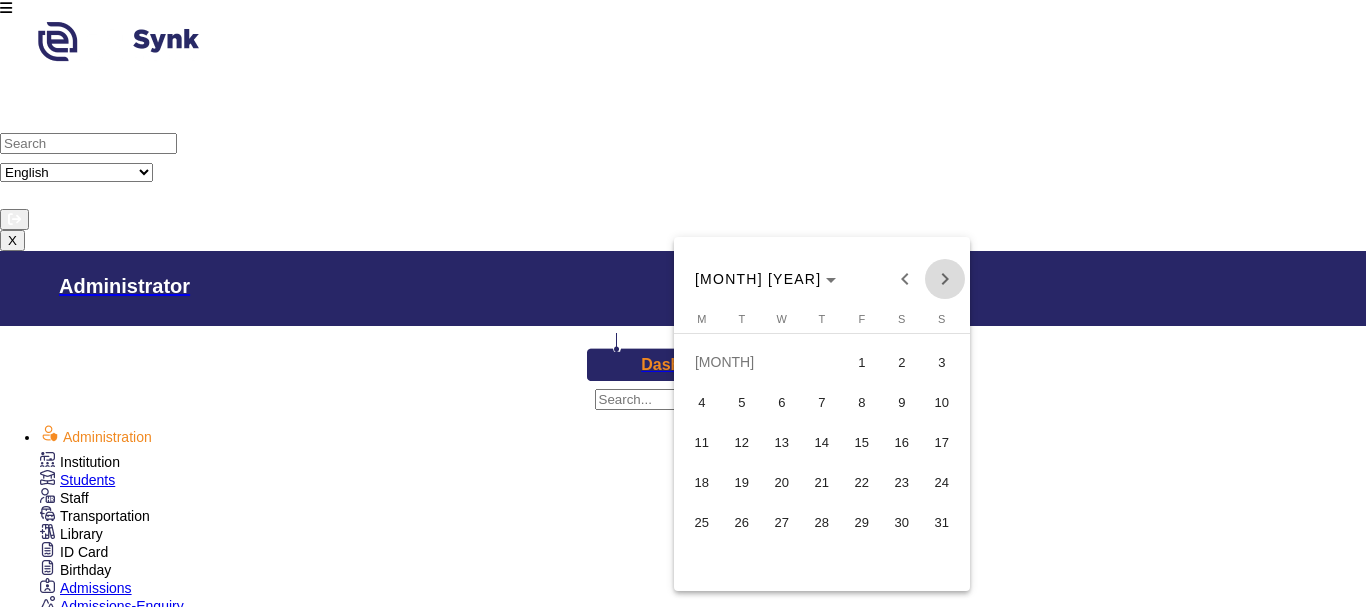 click at bounding box center (945, 279) 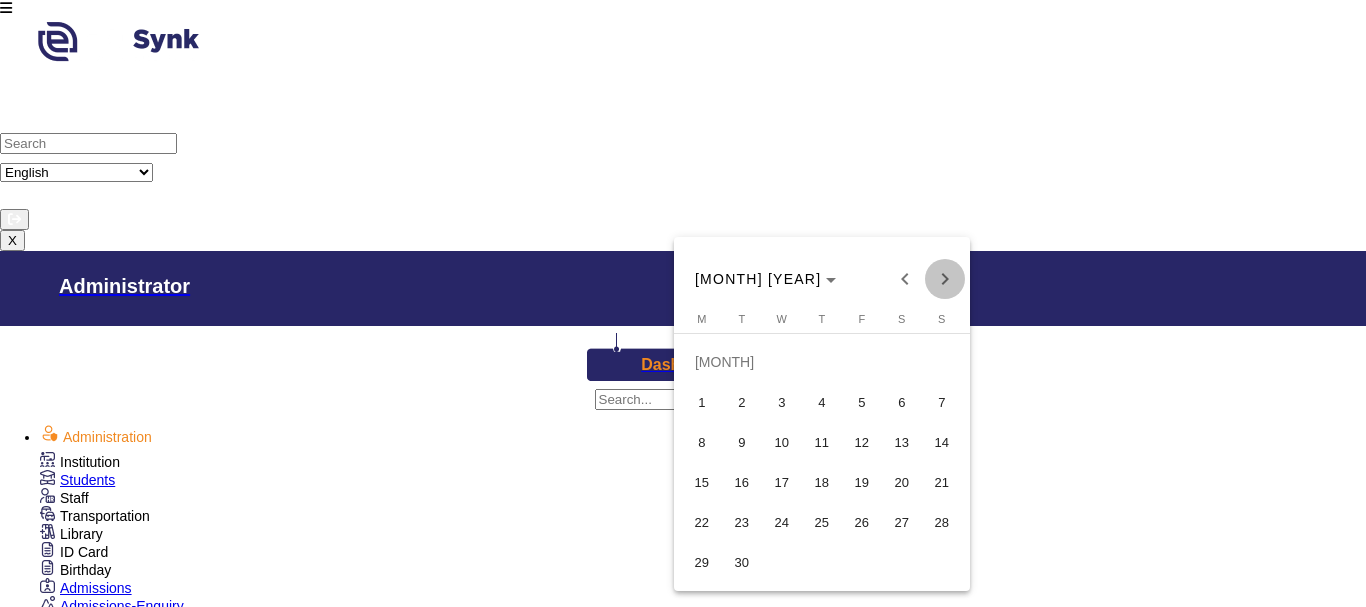 click at bounding box center [945, 279] 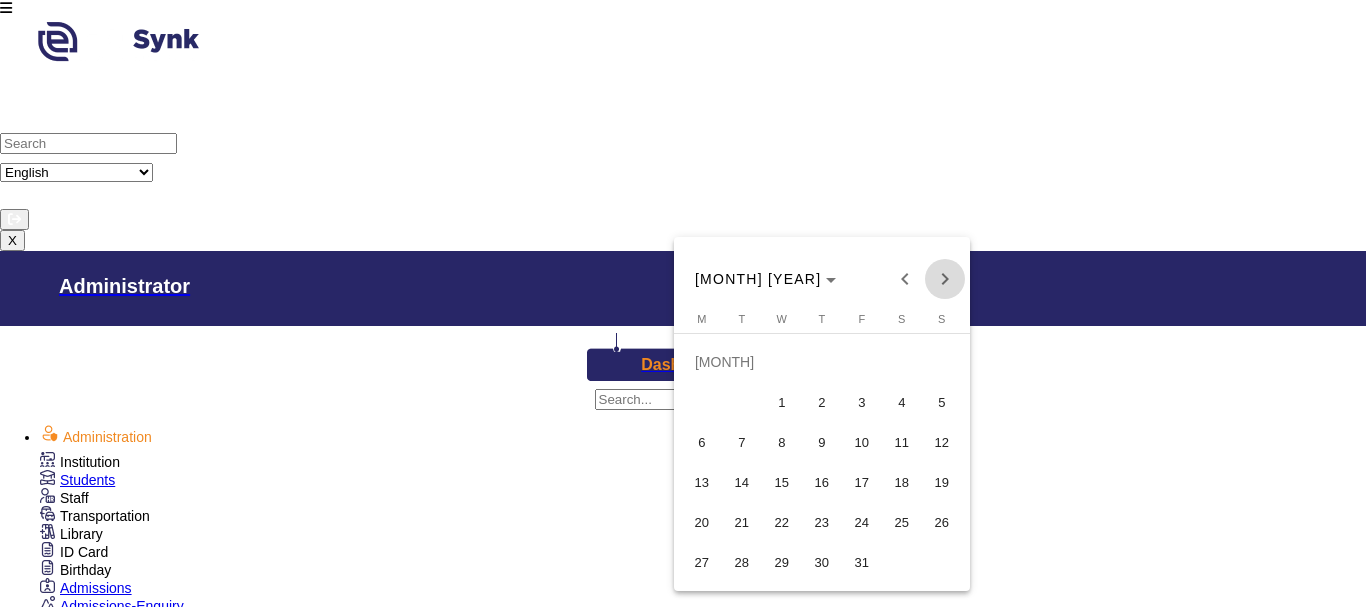 click at bounding box center (945, 279) 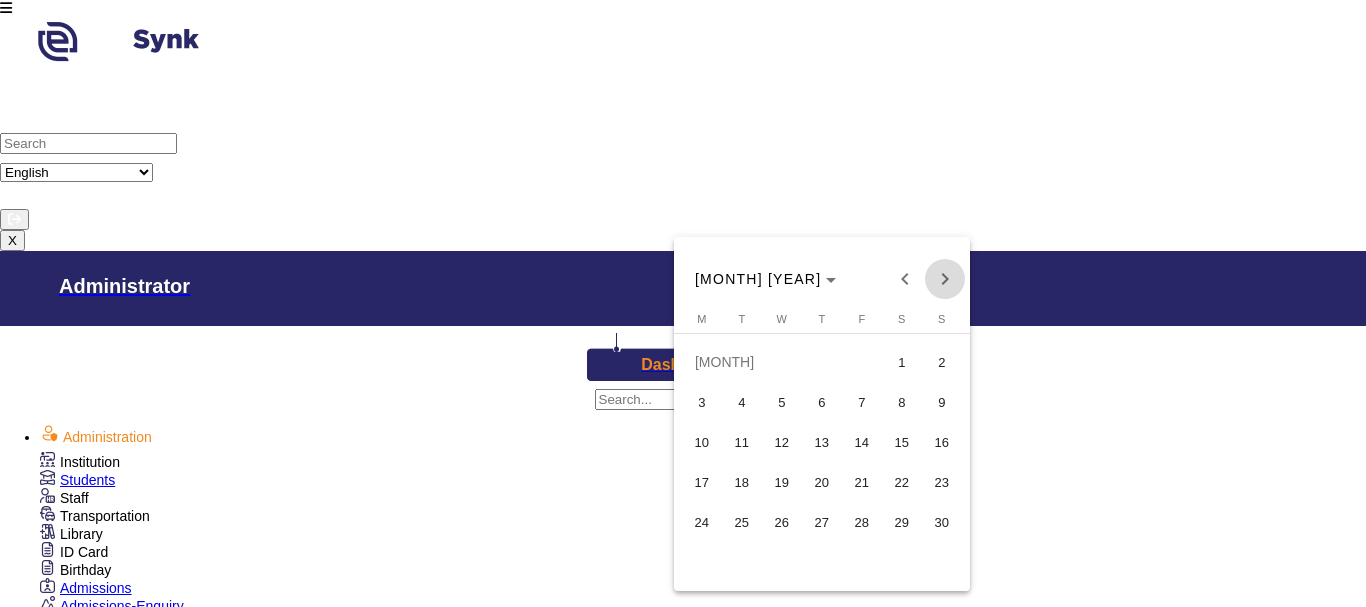 click at bounding box center (945, 279) 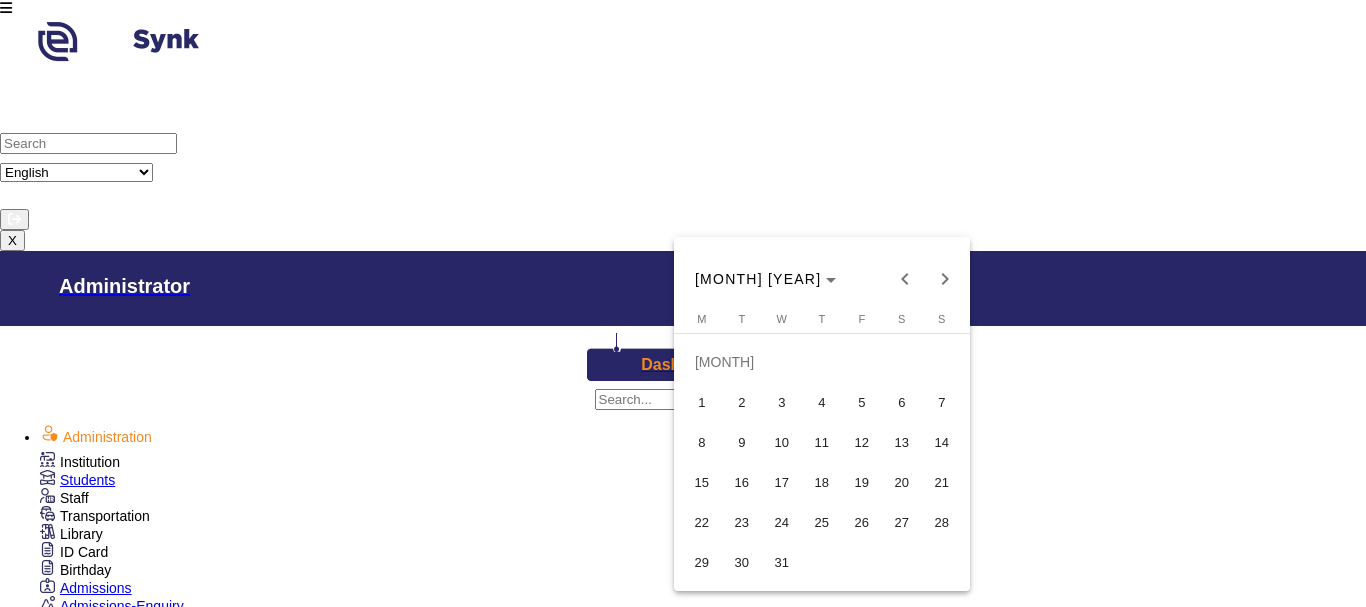 click on "31" at bounding box center (782, 562) 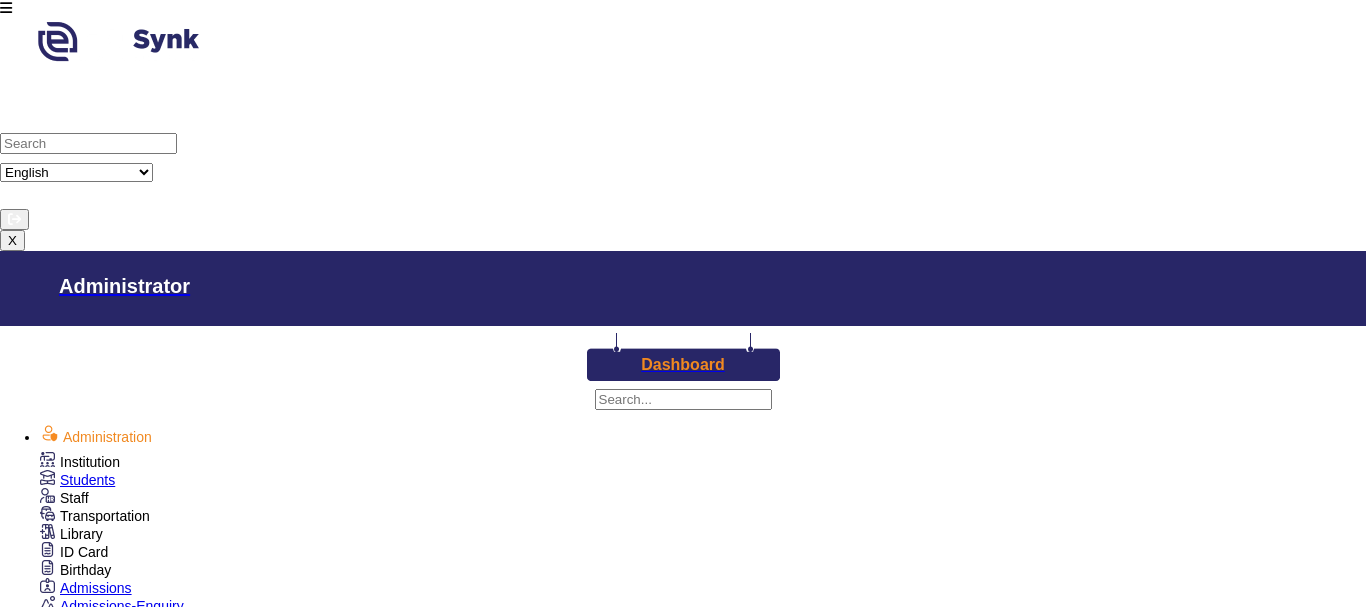 click at bounding box center (236, 3557) 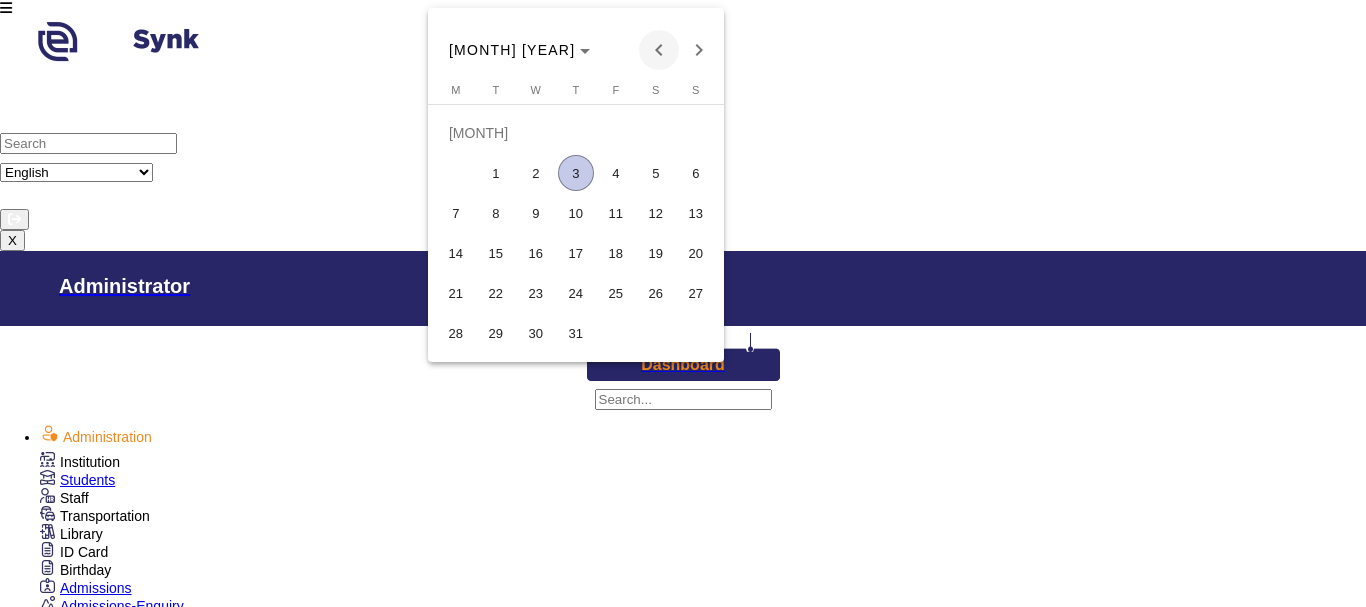 click at bounding box center [659, 50] 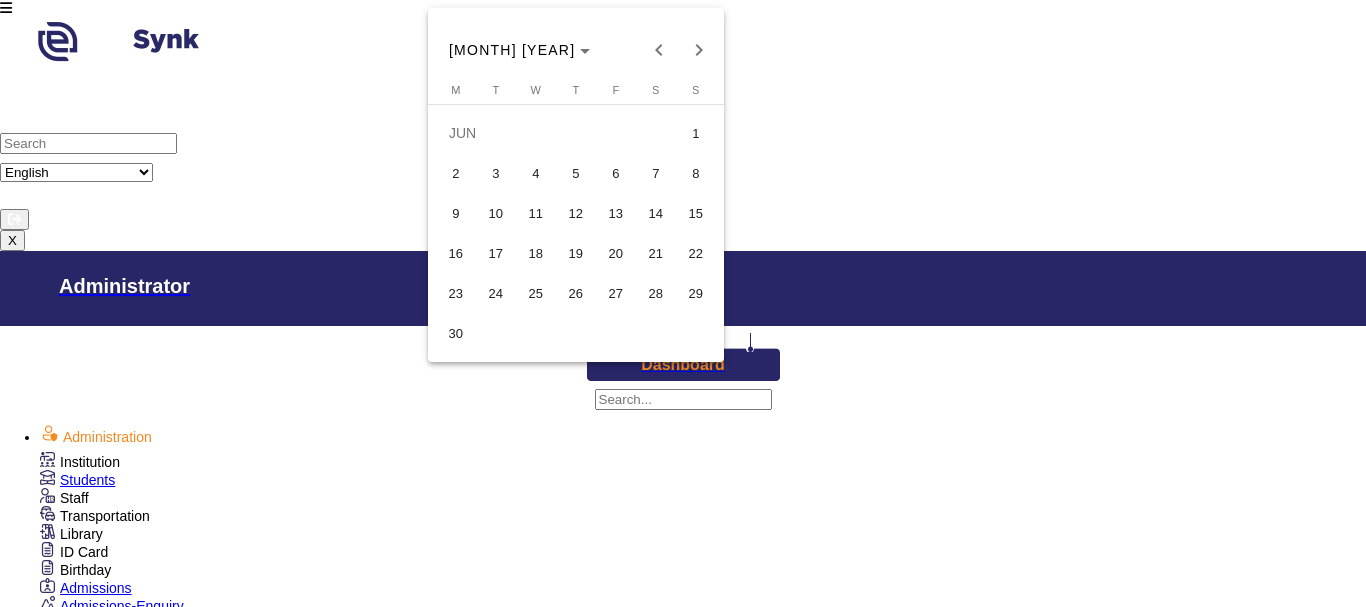 click on "30" at bounding box center [456, 333] 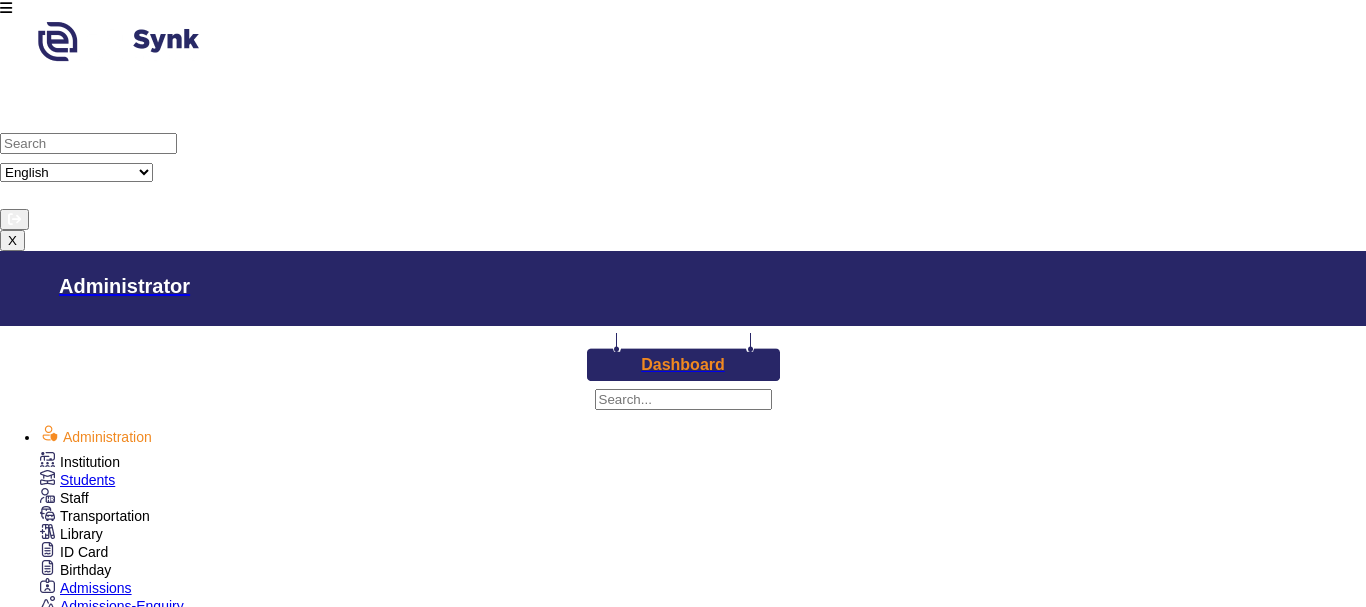 click at bounding box center [236, 3613] 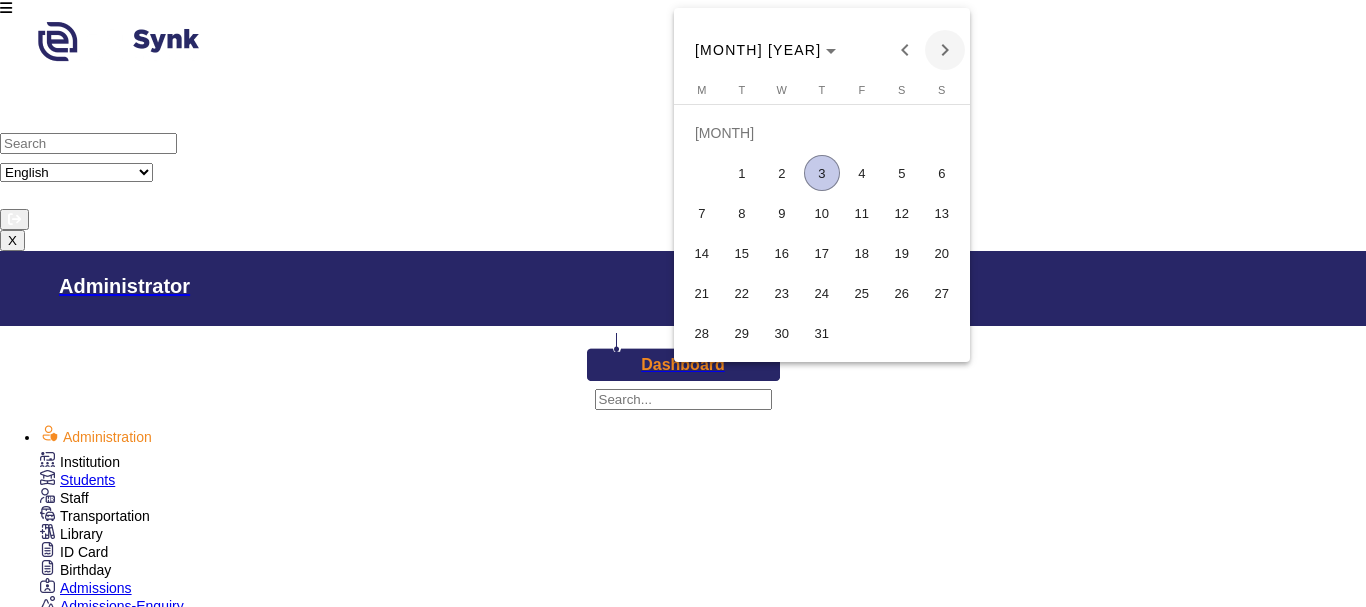 click at bounding box center [945, 50] 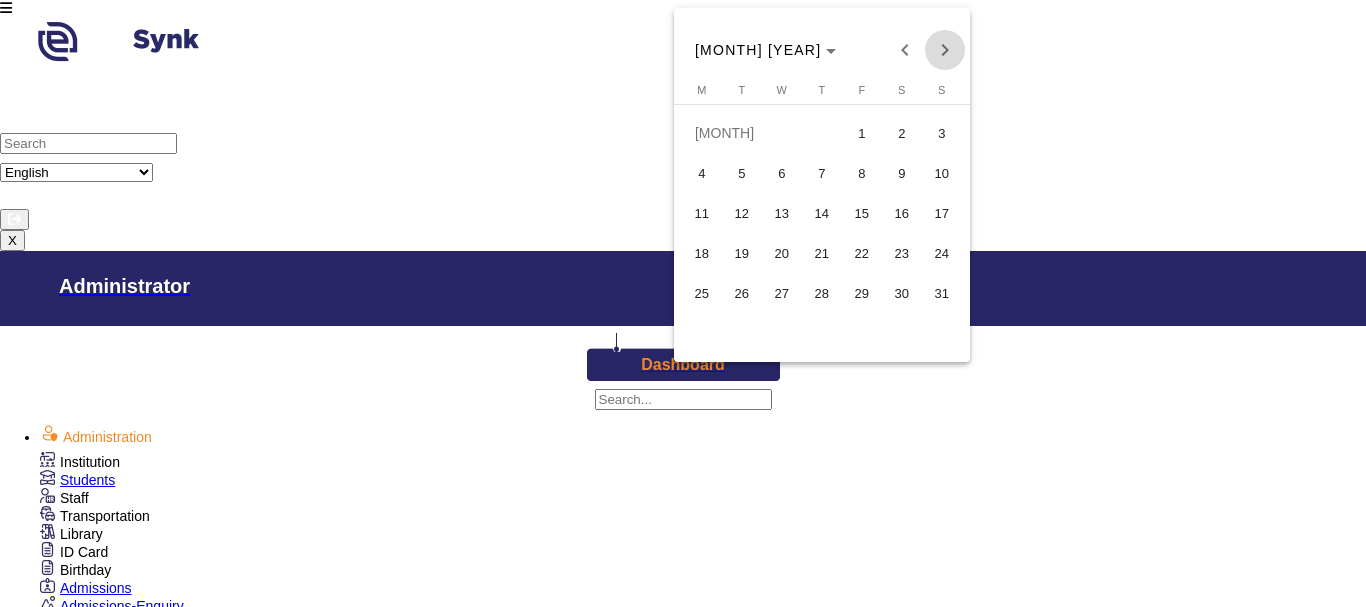 click at bounding box center [945, 50] 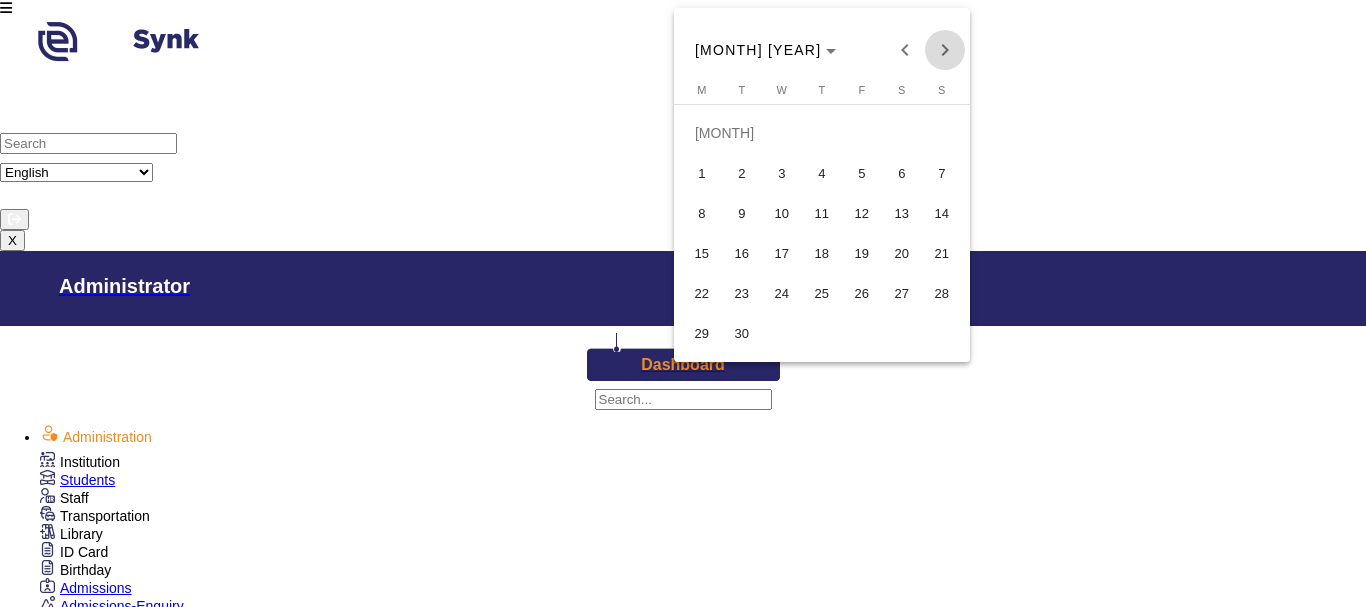 click at bounding box center [945, 50] 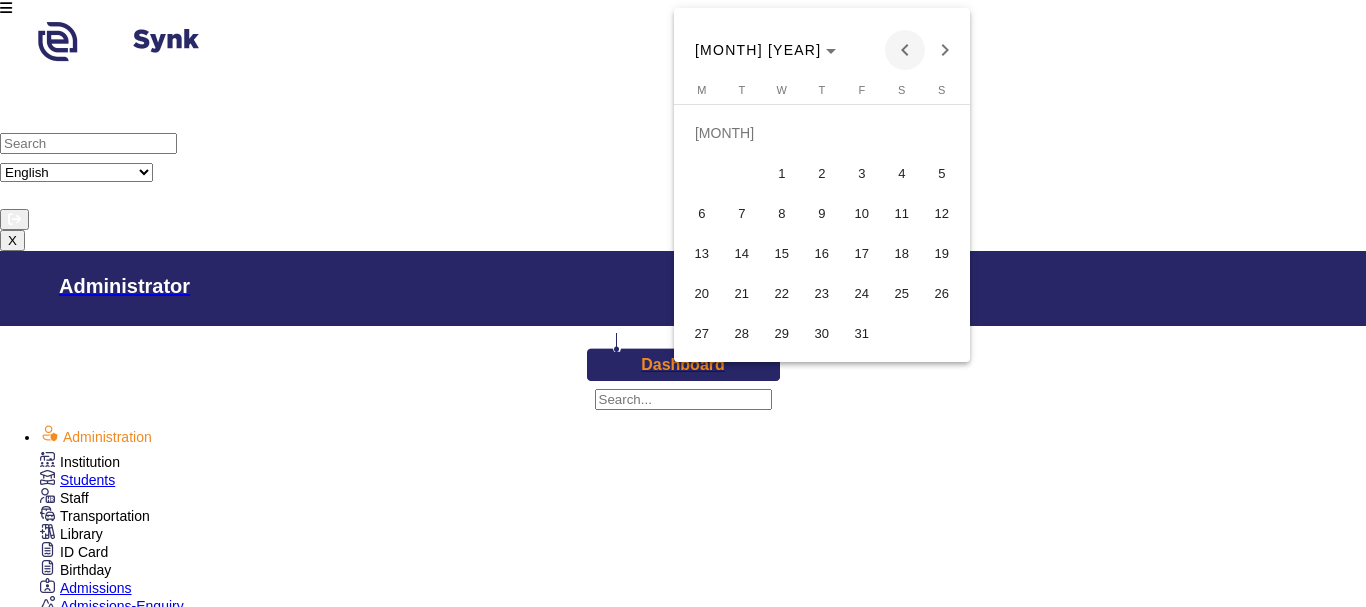 click at bounding box center (905, 50) 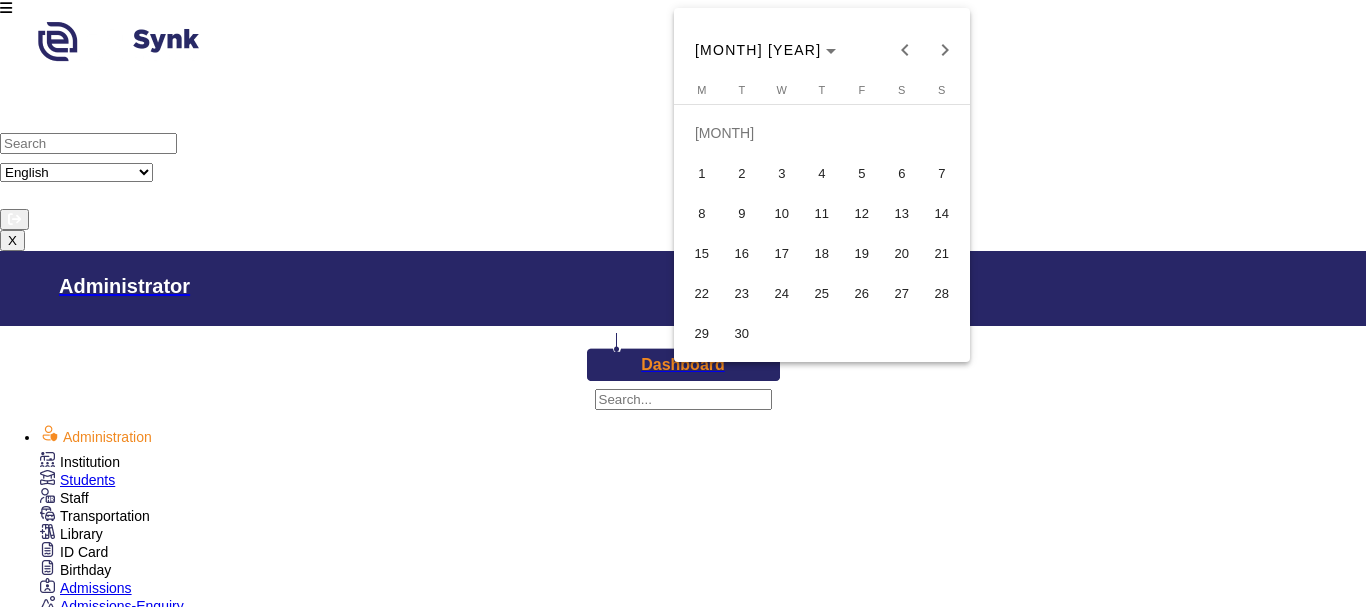 click on "30" at bounding box center (742, 333) 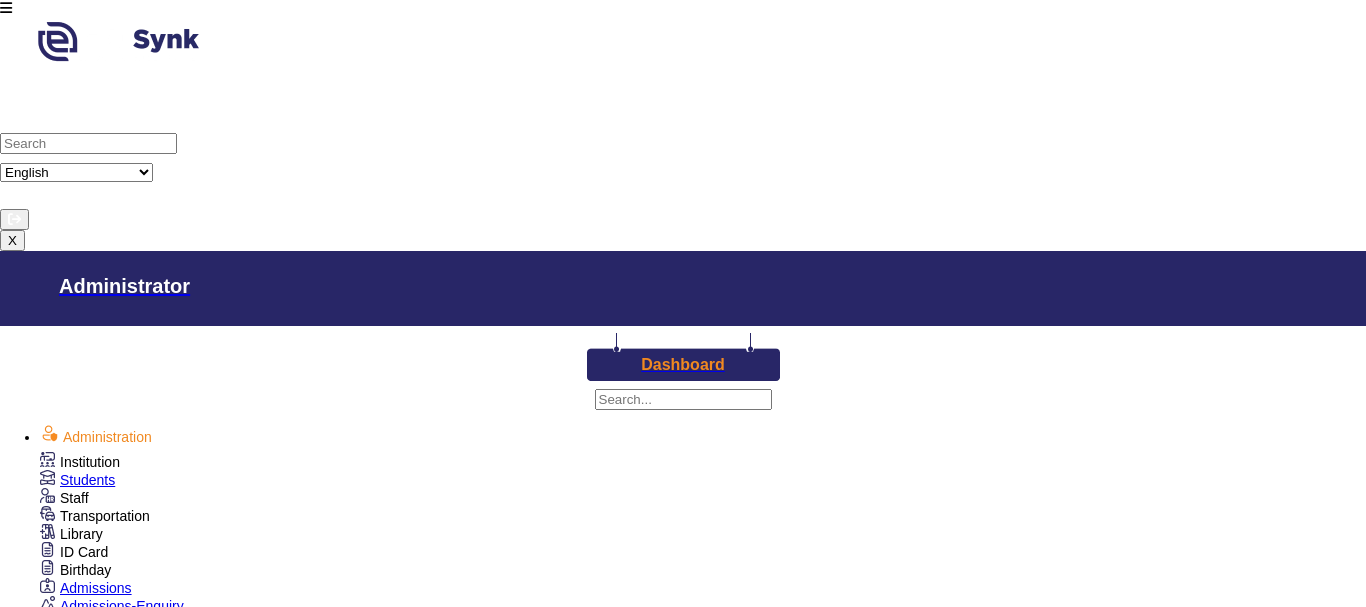 click at bounding box center [236, 3669] 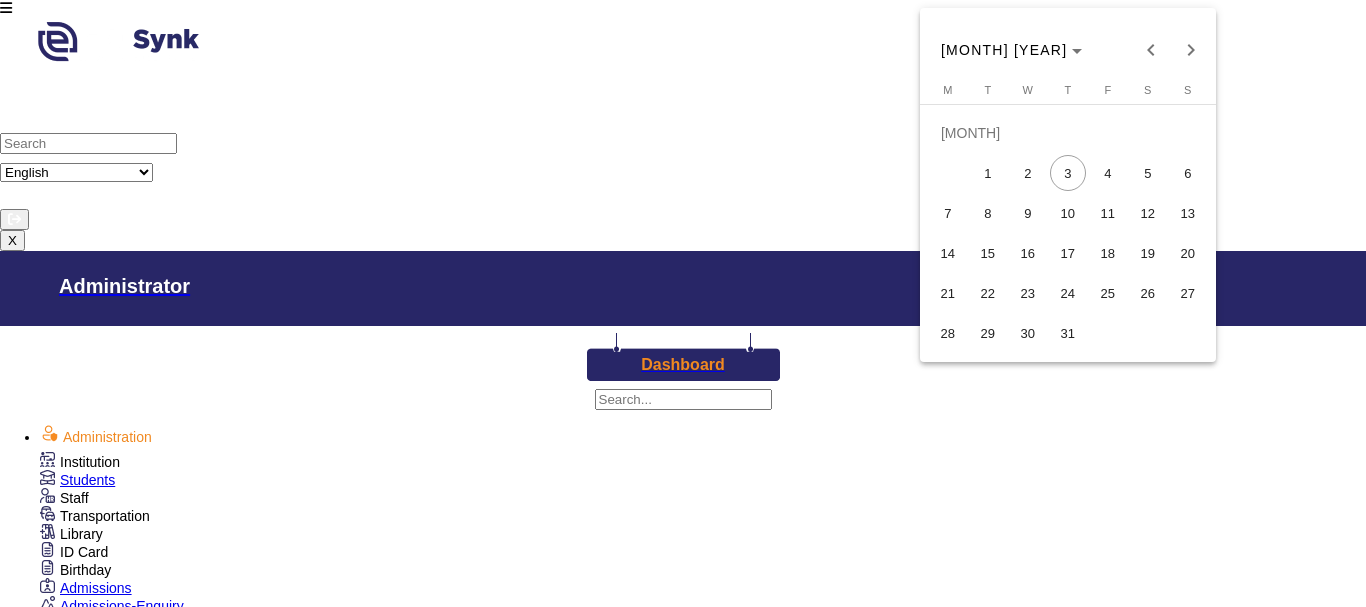 click on "31" at bounding box center (1068, 333) 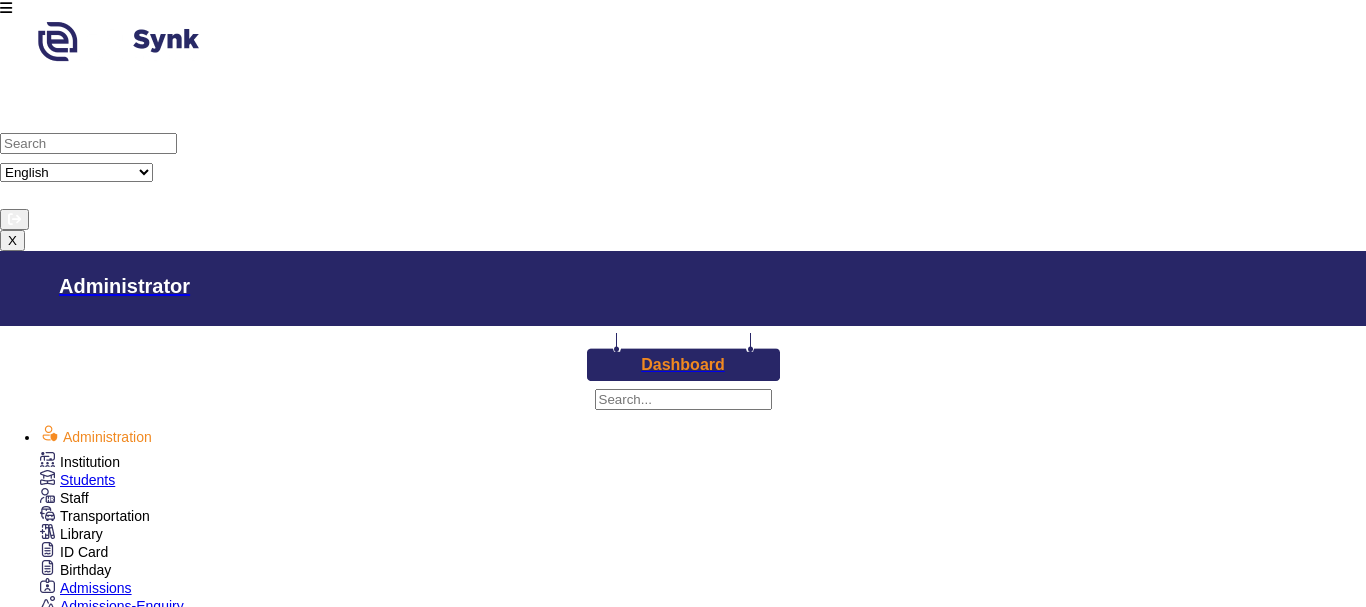 click at bounding box center [236, 3669] 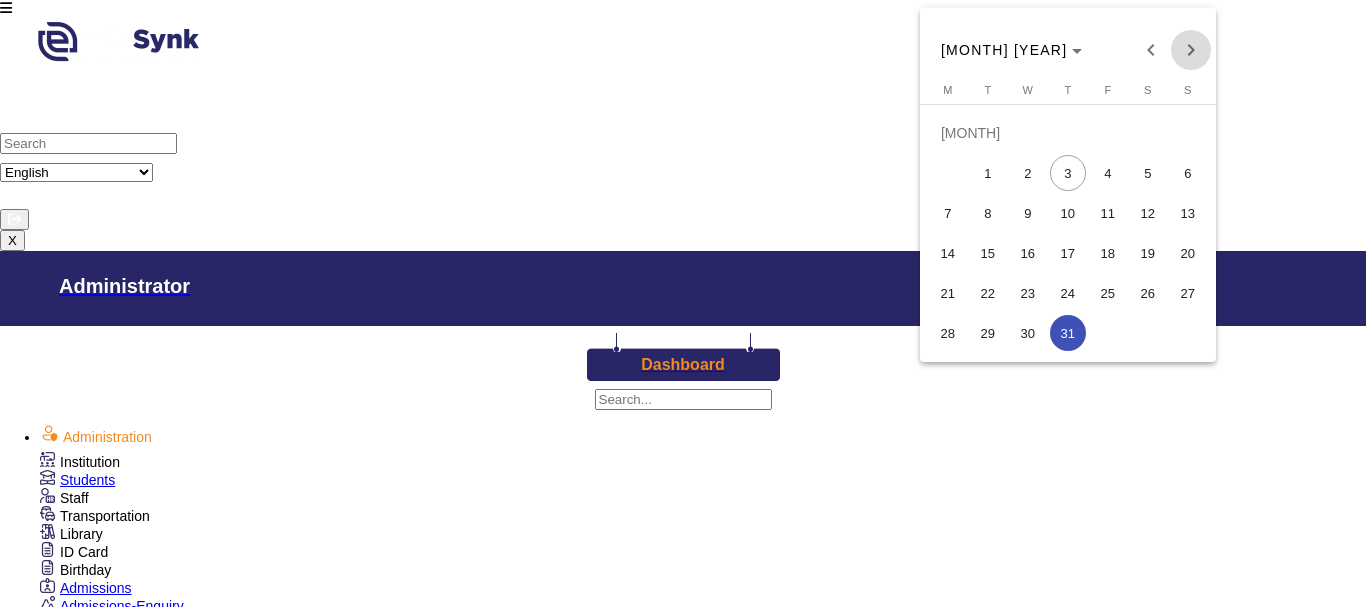 click at bounding box center [1191, 50] 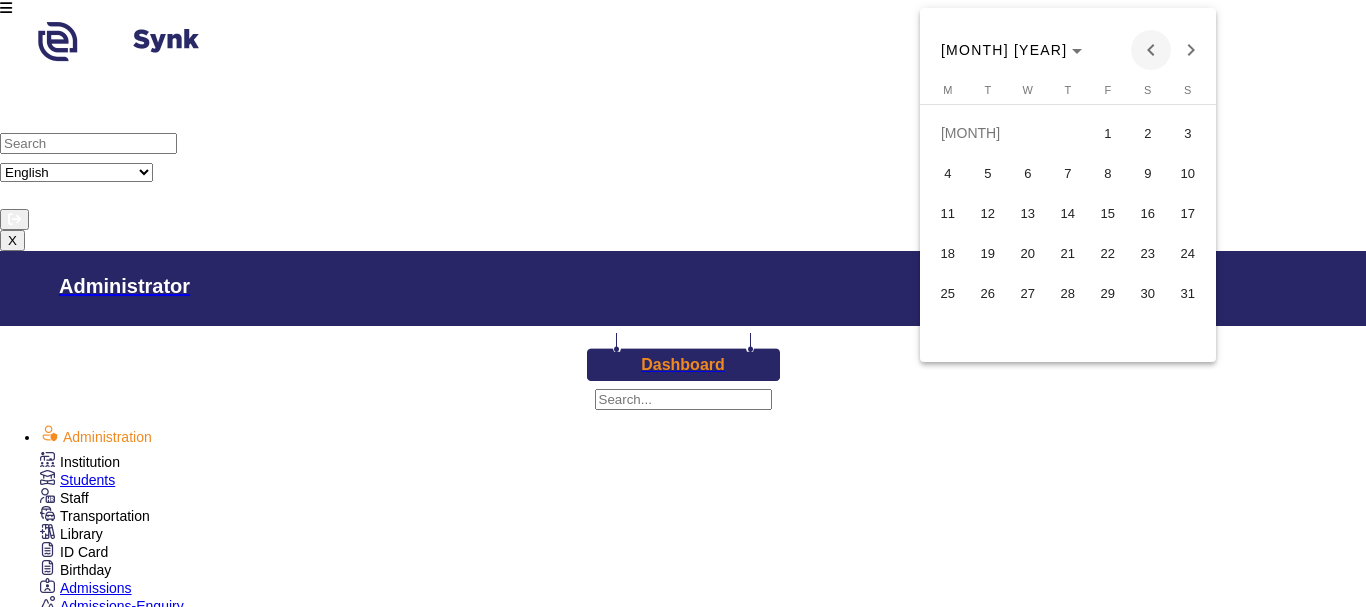 click at bounding box center (1151, 50) 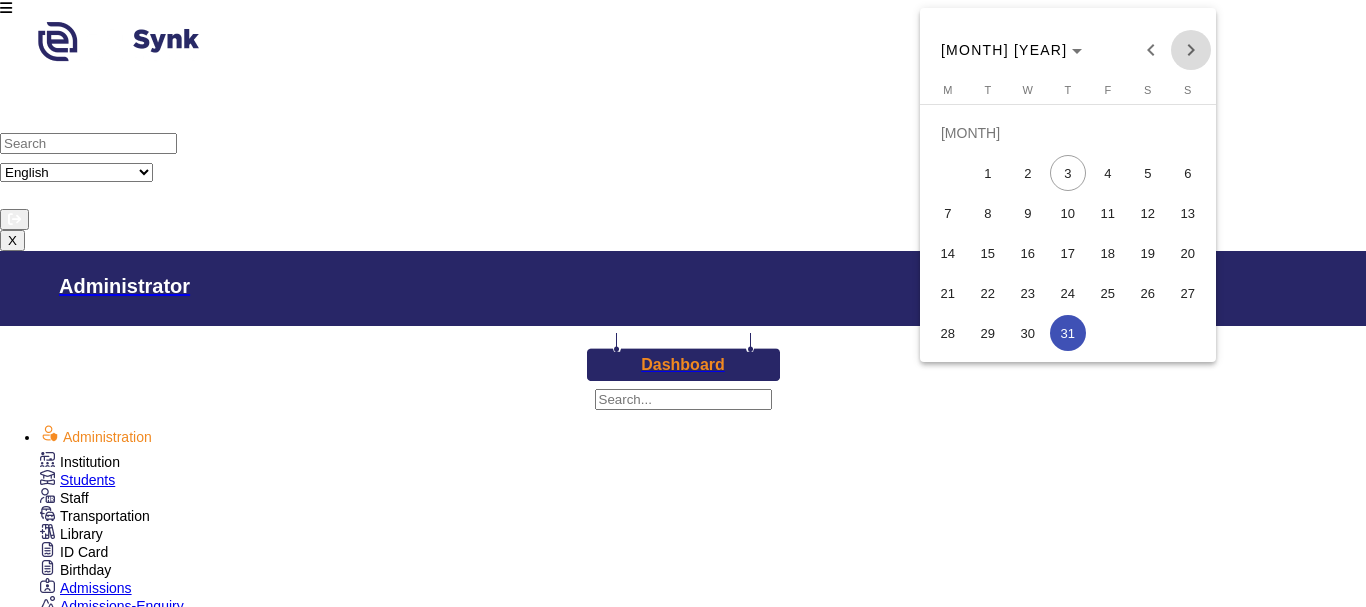 click at bounding box center [1191, 50] 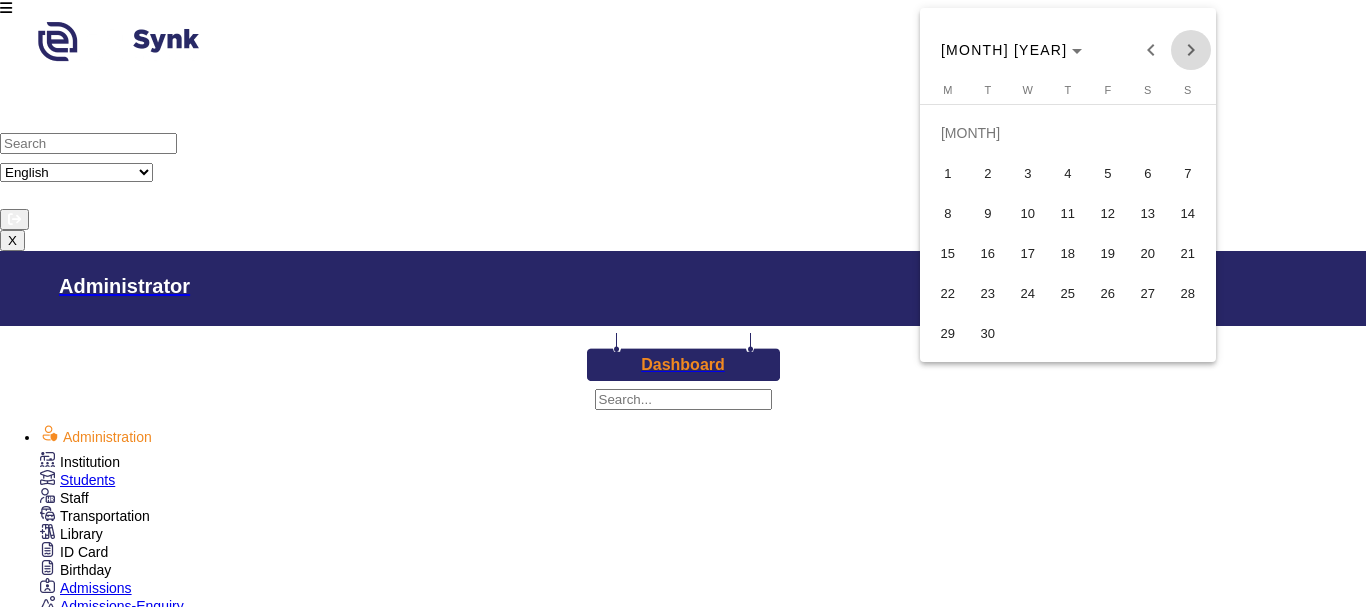 click at bounding box center [1191, 50] 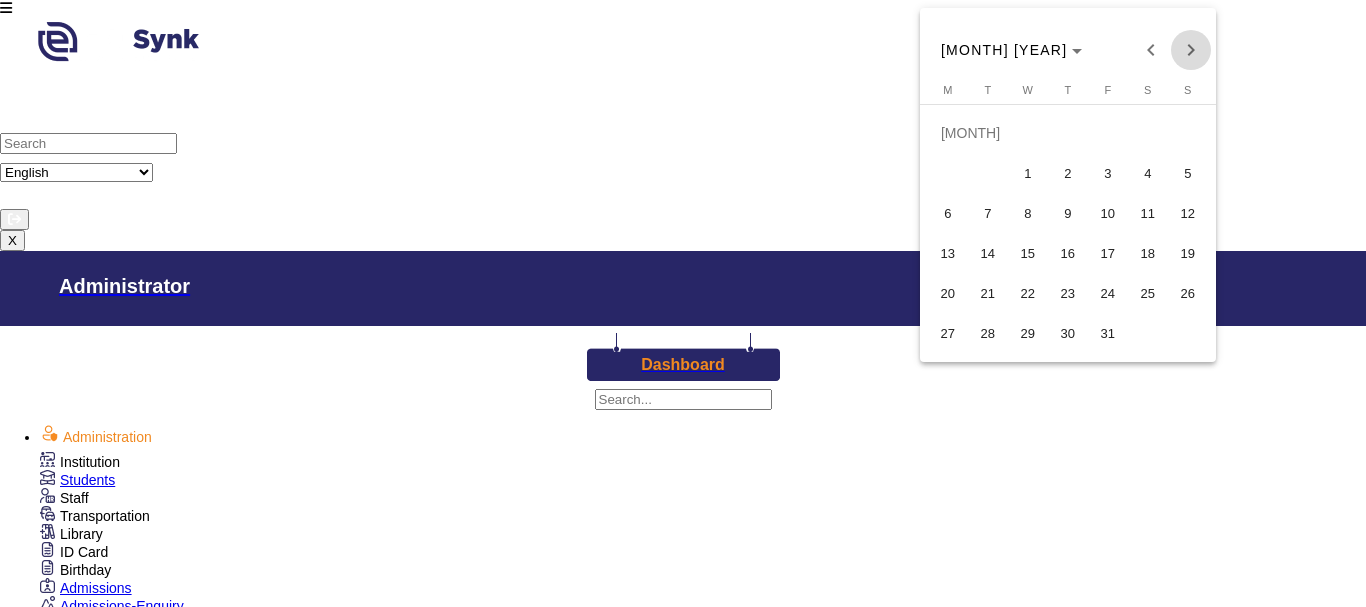 click at bounding box center (1191, 50) 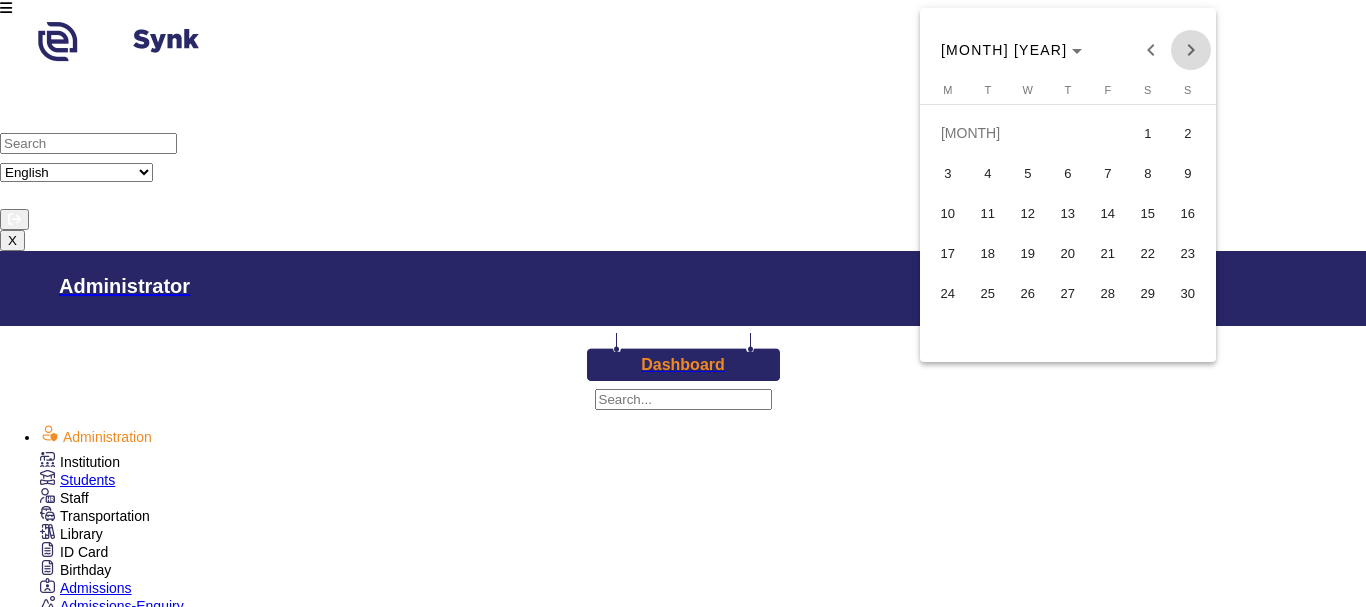 click at bounding box center [1191, 50] 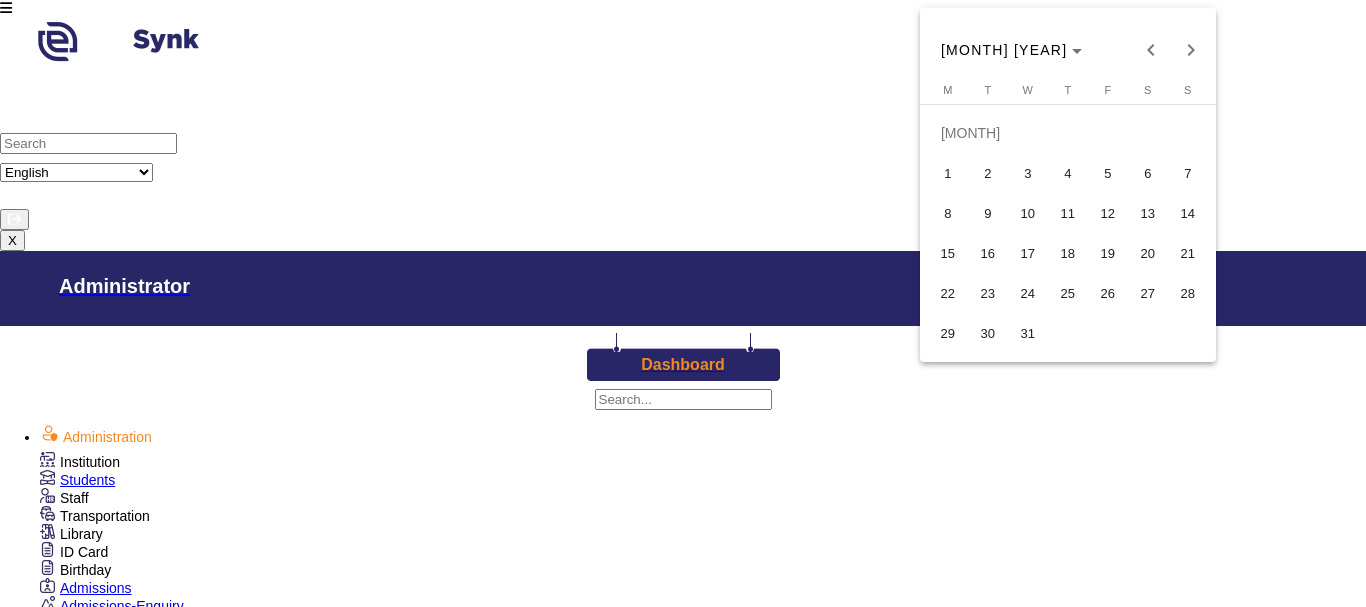 click on "31" at bounding box center [1028, 333] 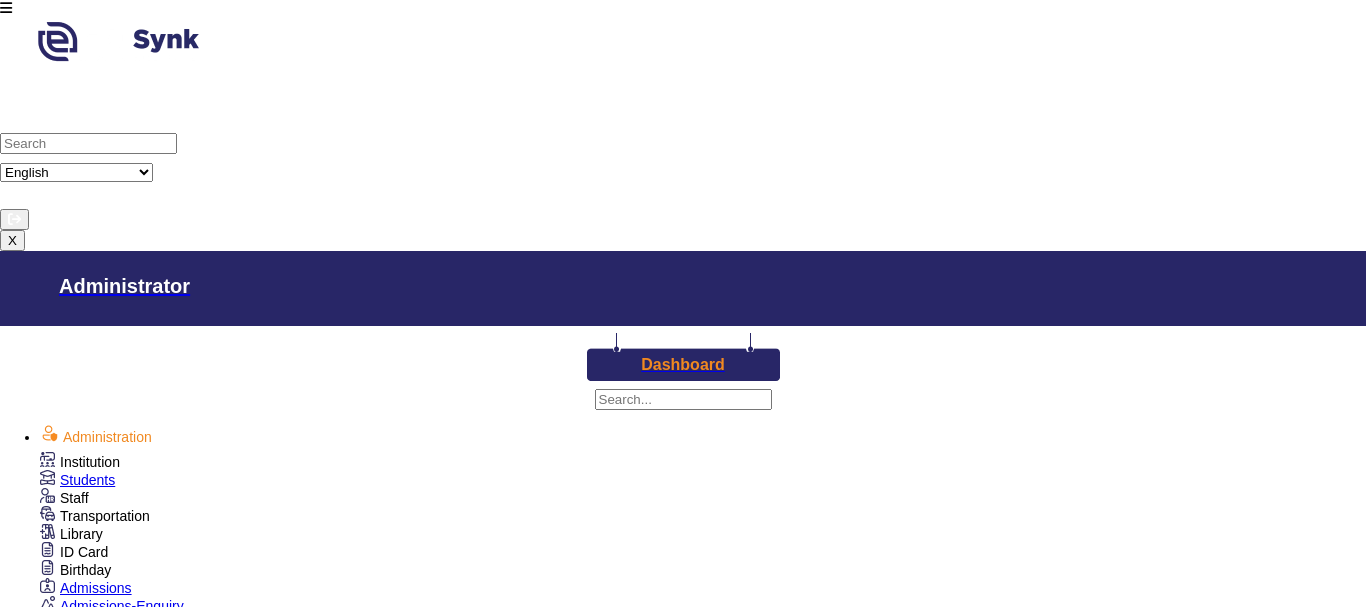 click at bounding box center [236, 3725] 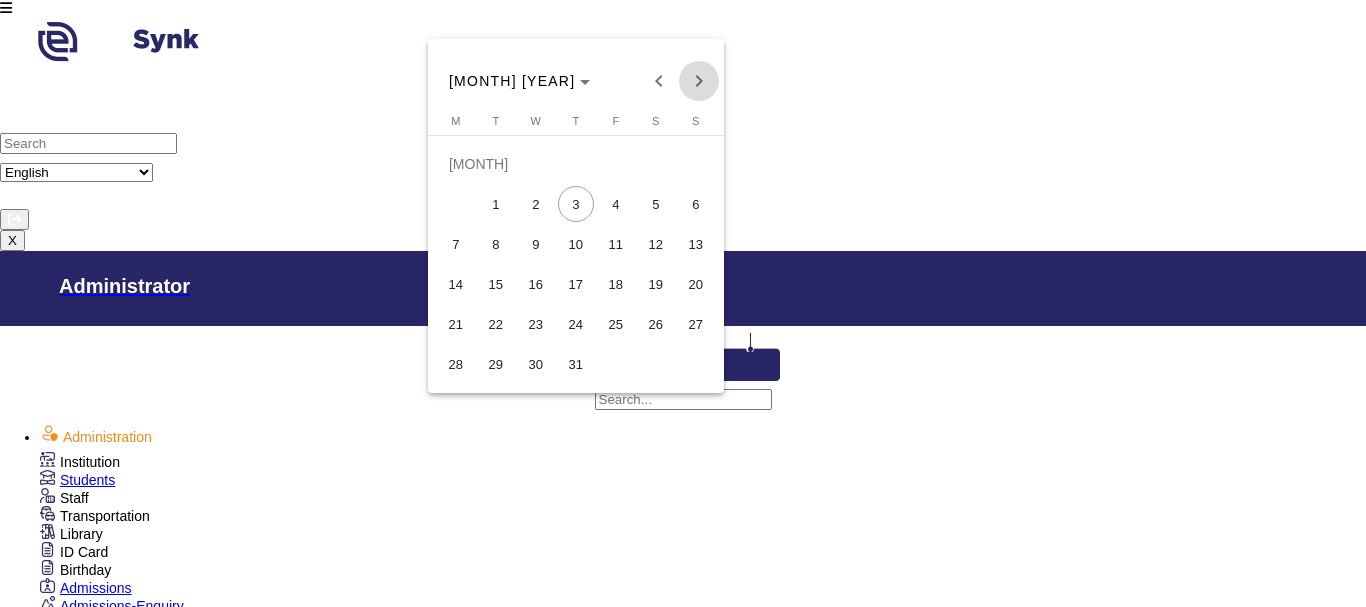 click at bounding box center [699, 81] 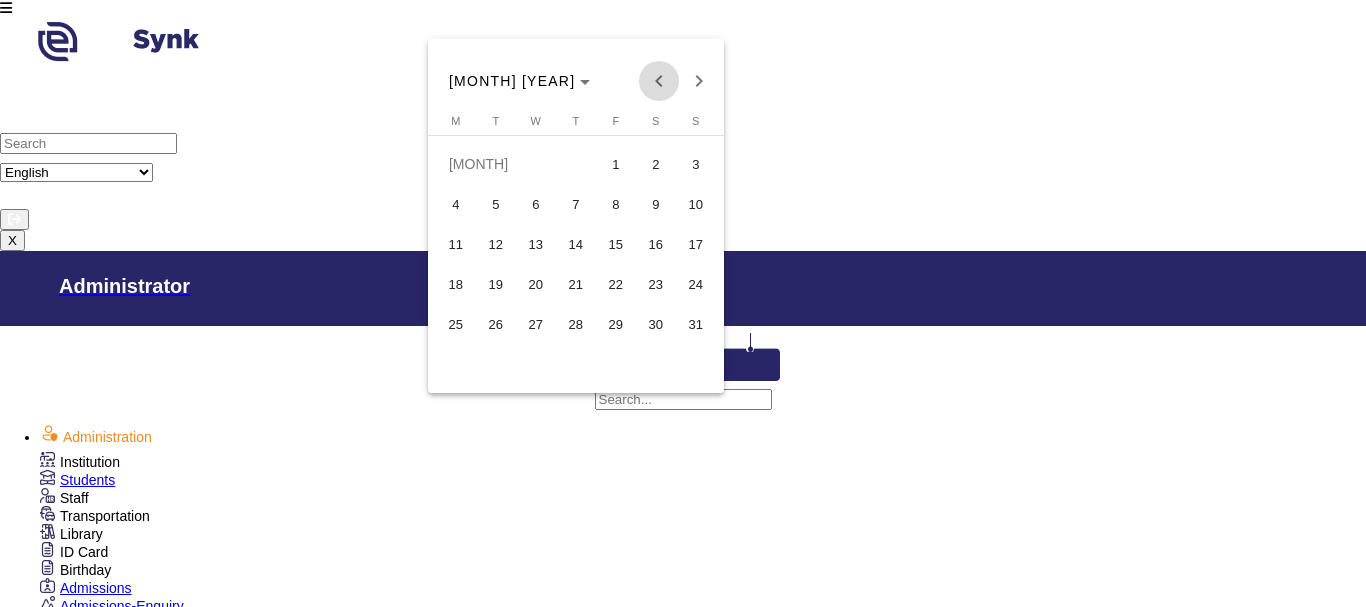 click at bounding box center (659, 81) 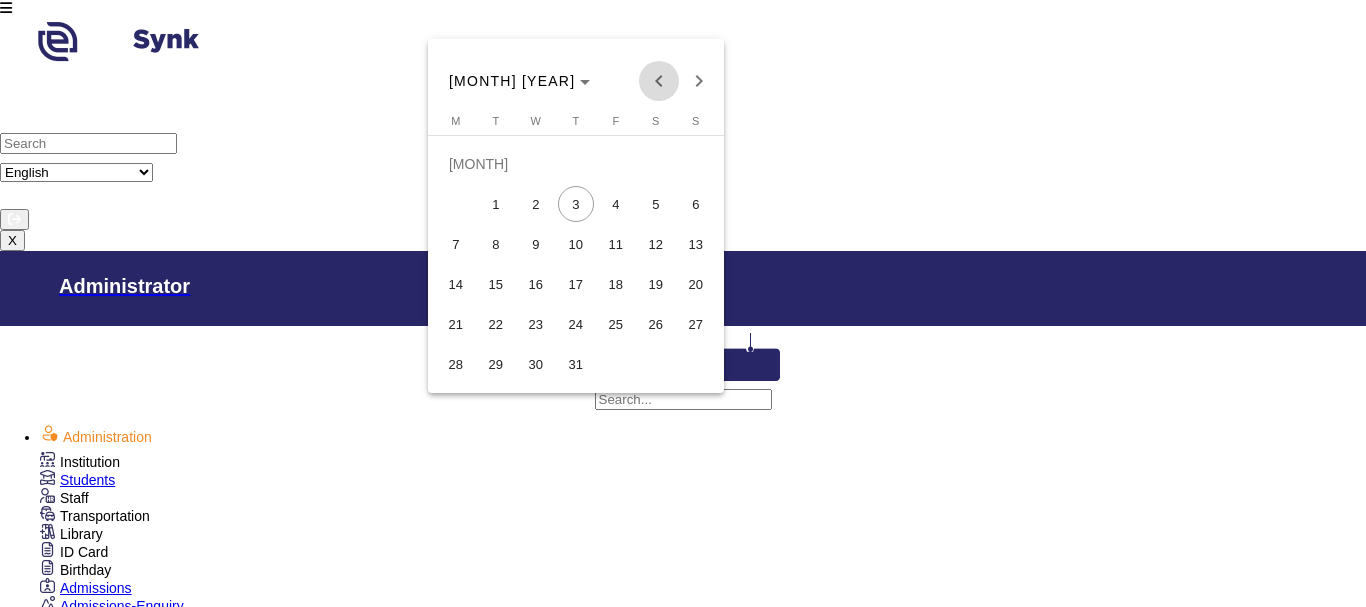 click at bounding box center (659, 81) 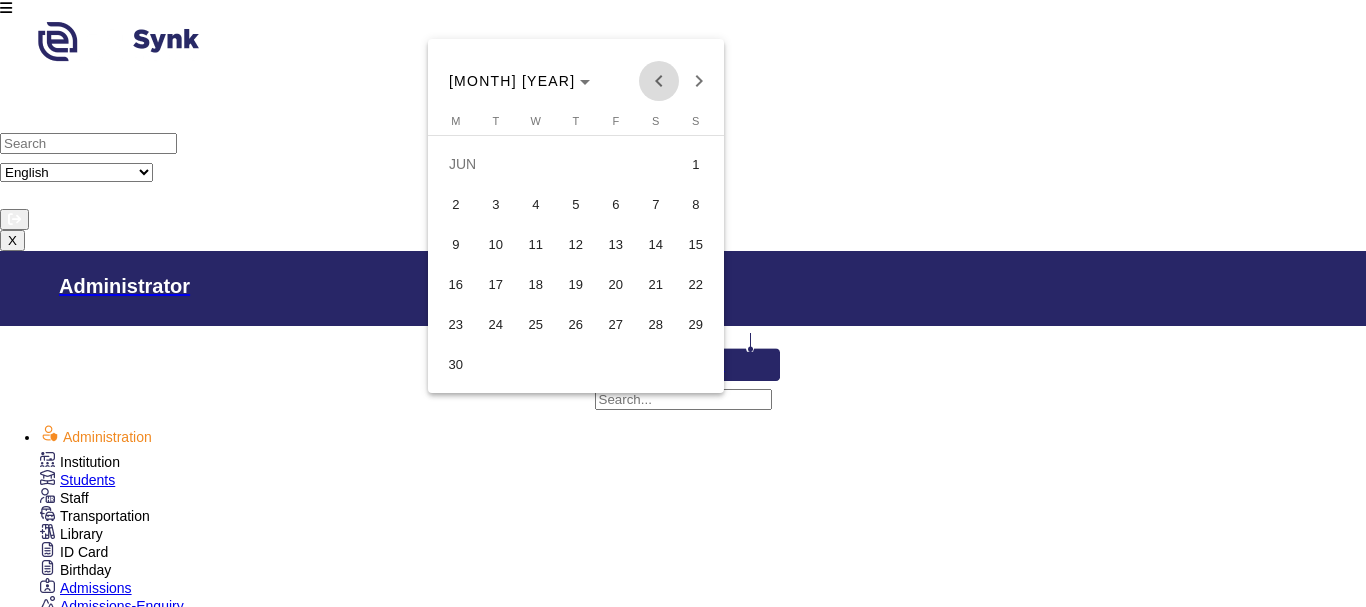 click at bounding box center [659, 81] 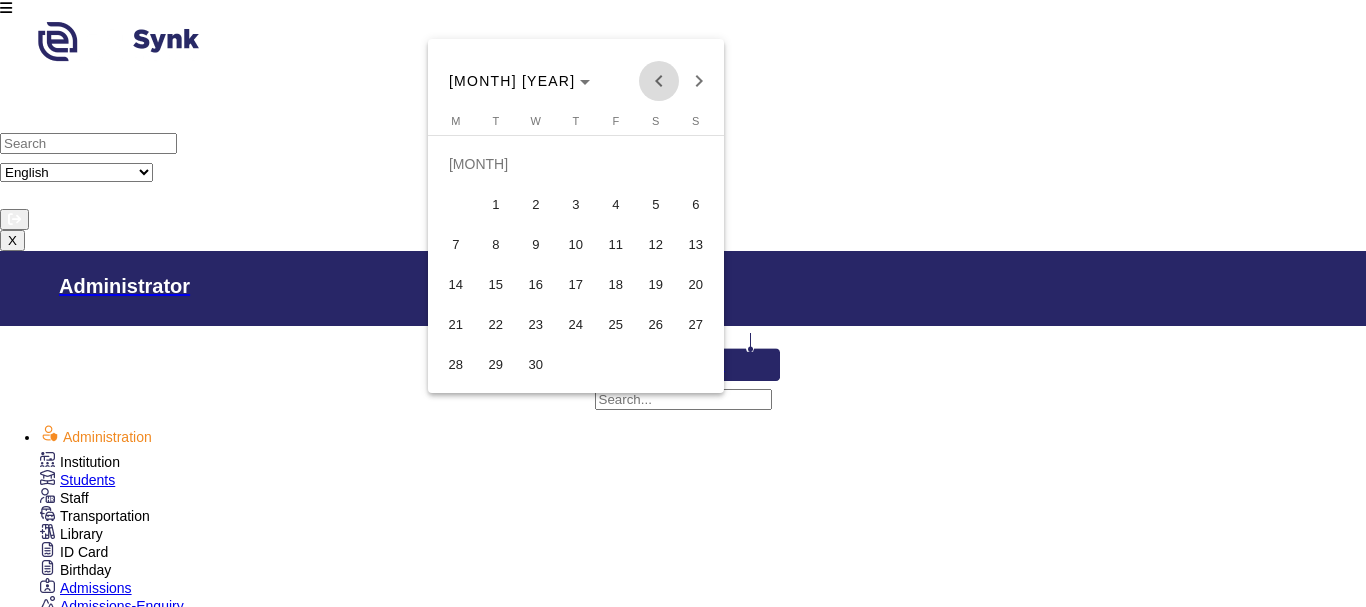 click at bounding box center [659, 81] 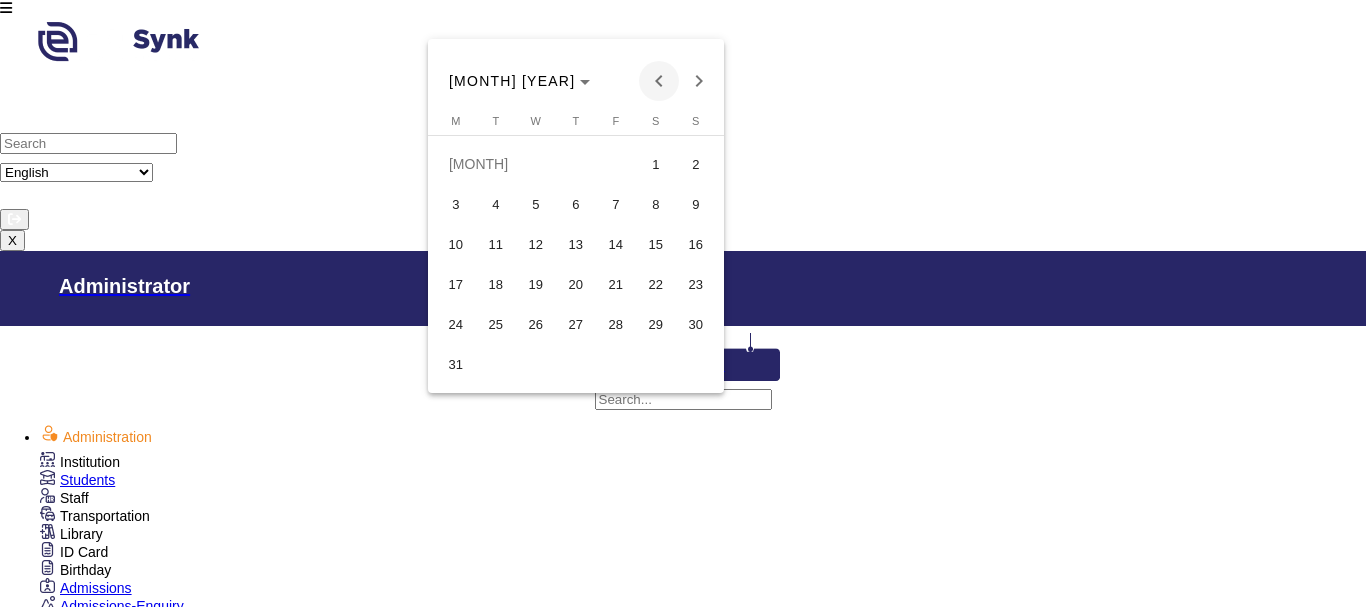click at bounding box center (659, 81) 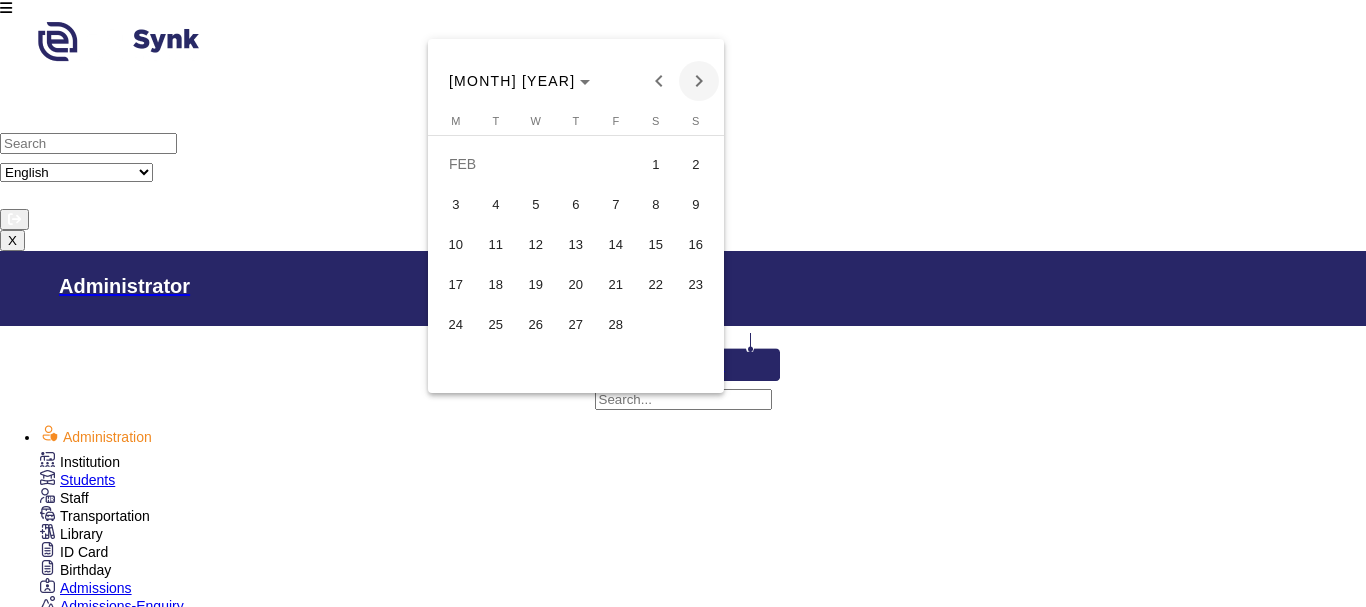click at bounding box center [699, 81] 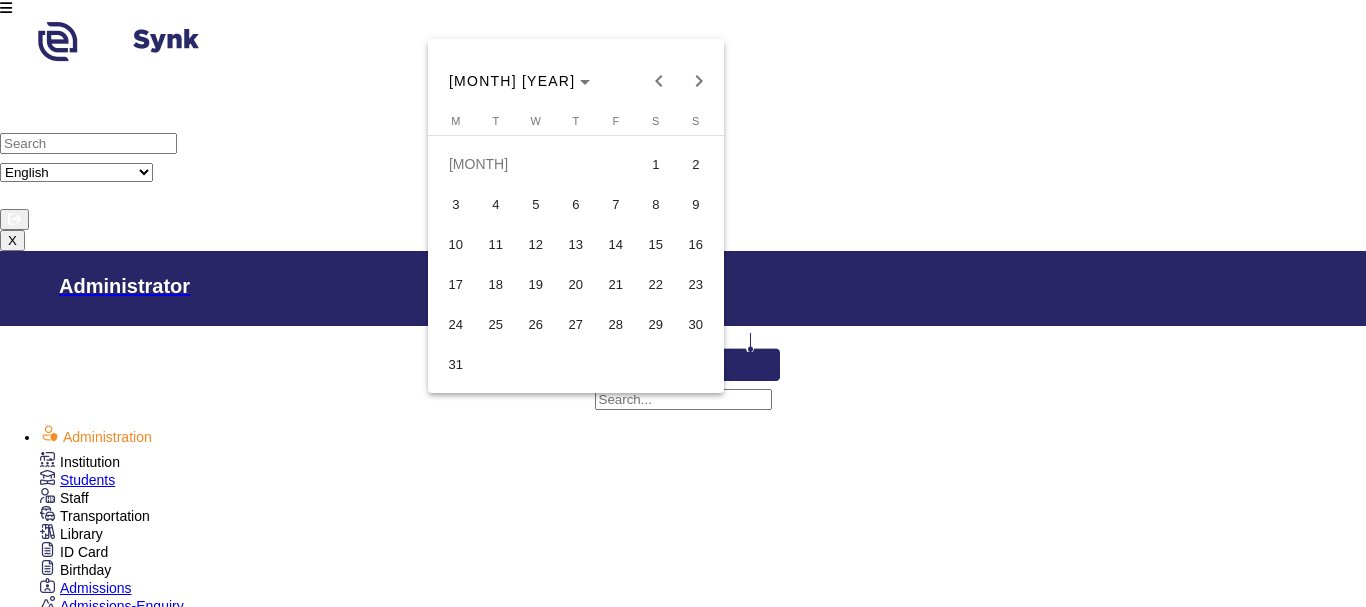 click on "31" at bounding box center [456, 364] 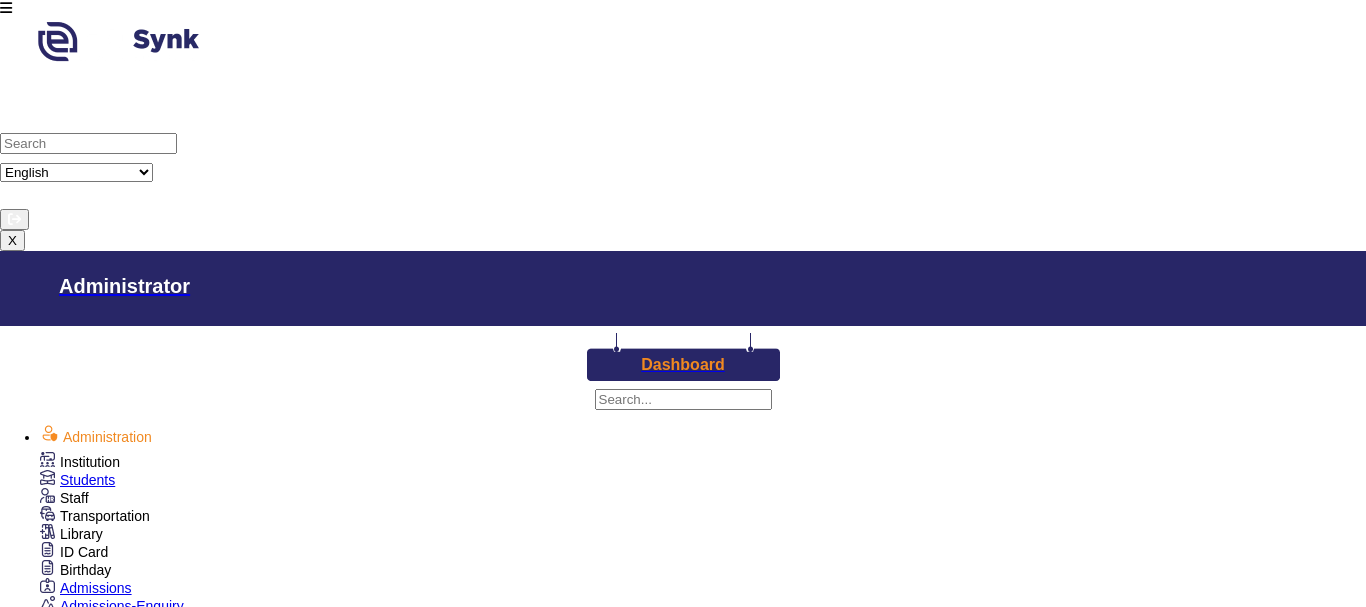 click on "Select 1 2 3 4 5 6 7 8 9 10 11 12 13 14 15 16 17 18 19 20 21 22 23 24 25 26 27 28 29 30" at bounding box center [46, 3778] 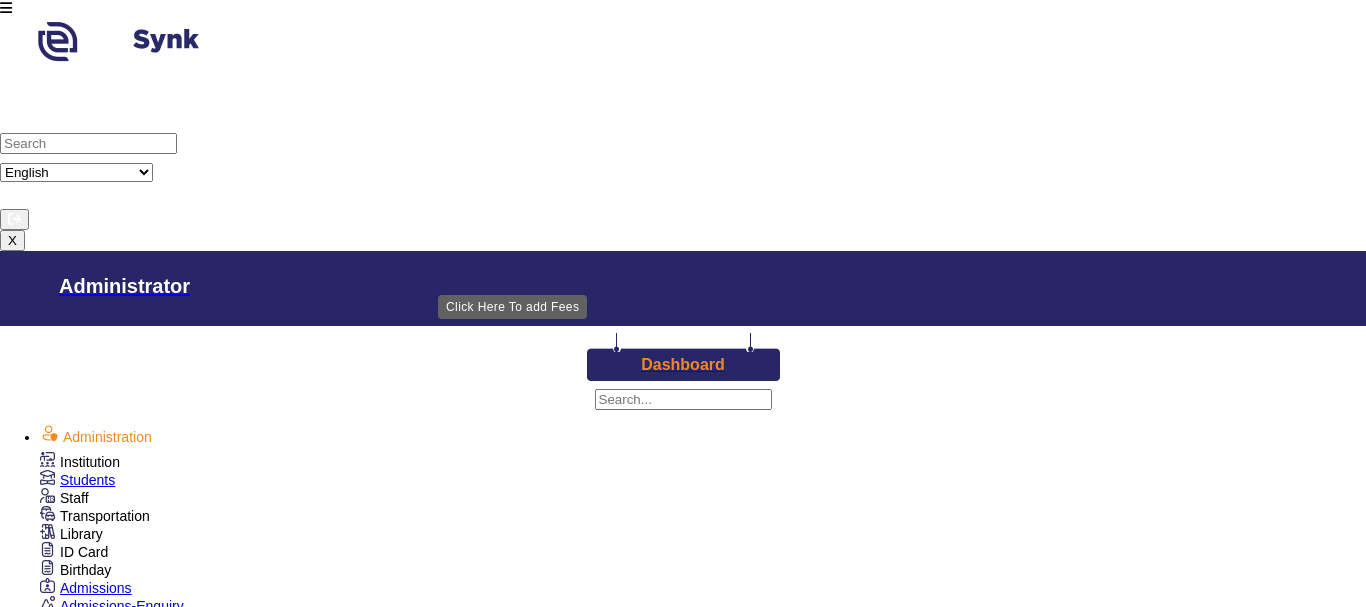 click on "Add Fees" at bounding box center (683, 3022) 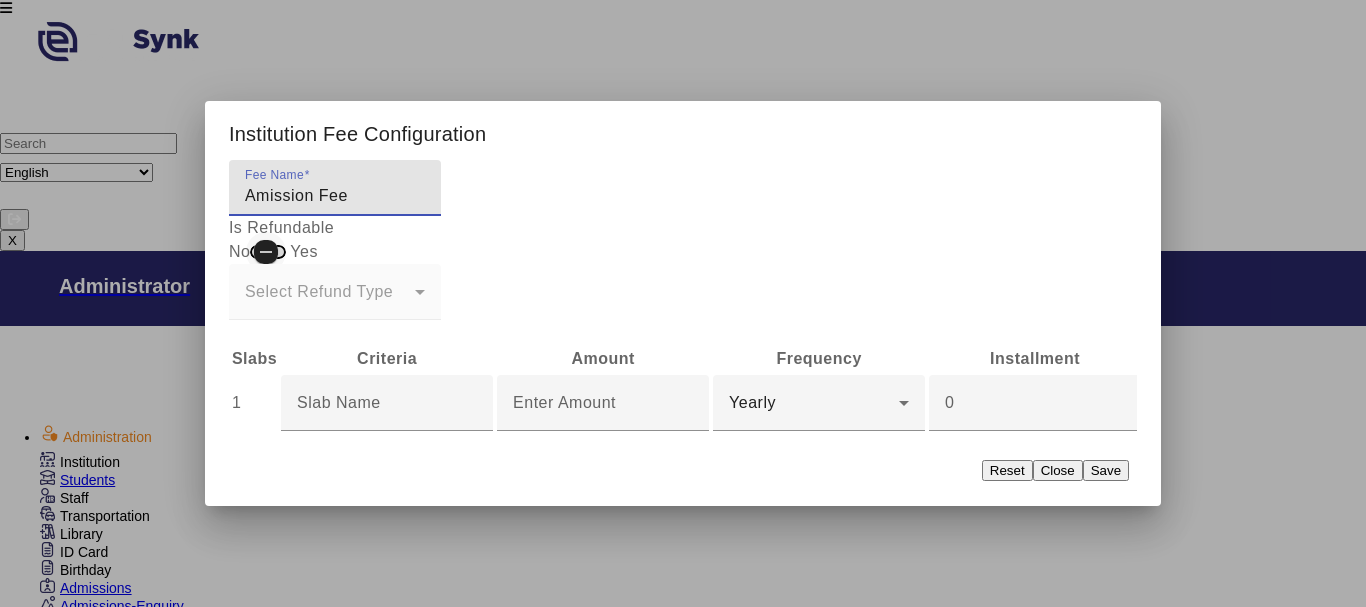 click at bounding box center (266, 252) 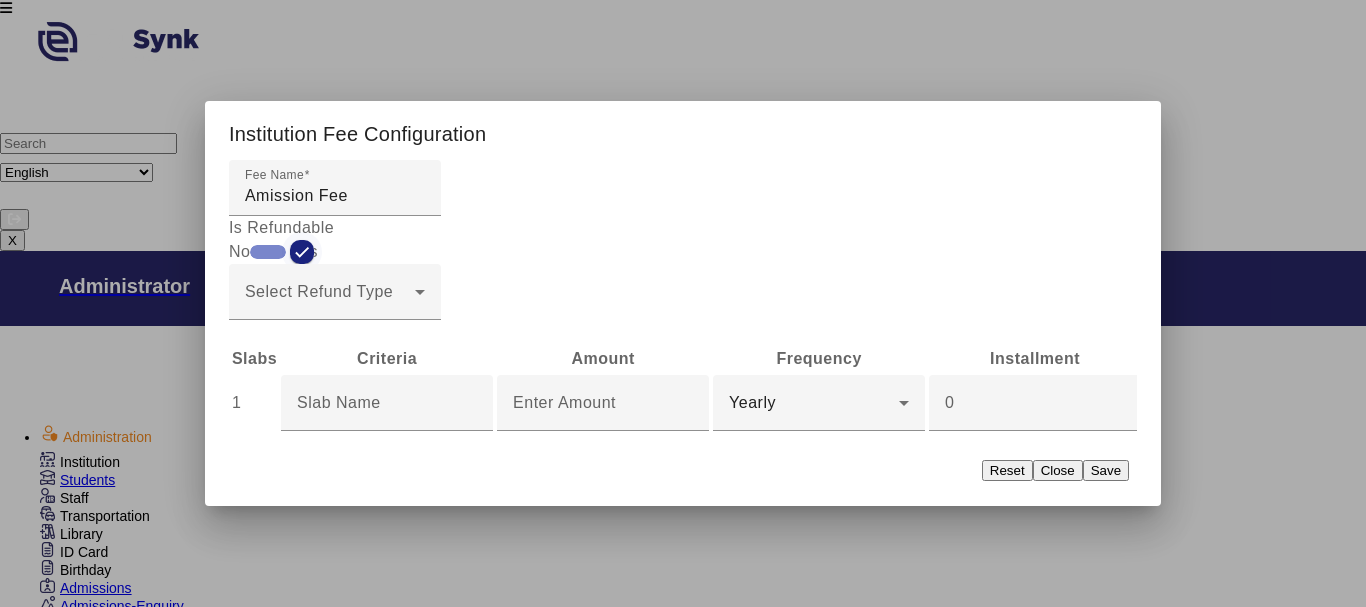 click at bounding box center [268, 252] 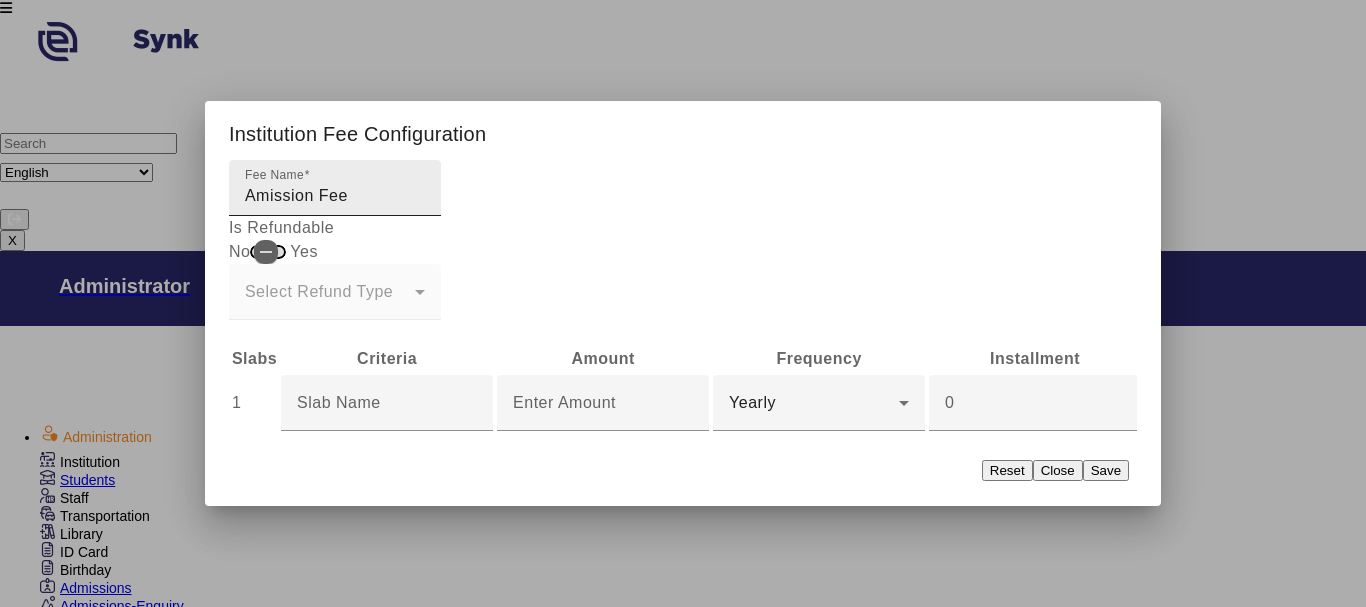 click on "Amission Fee" at bounding box center [335, 196] 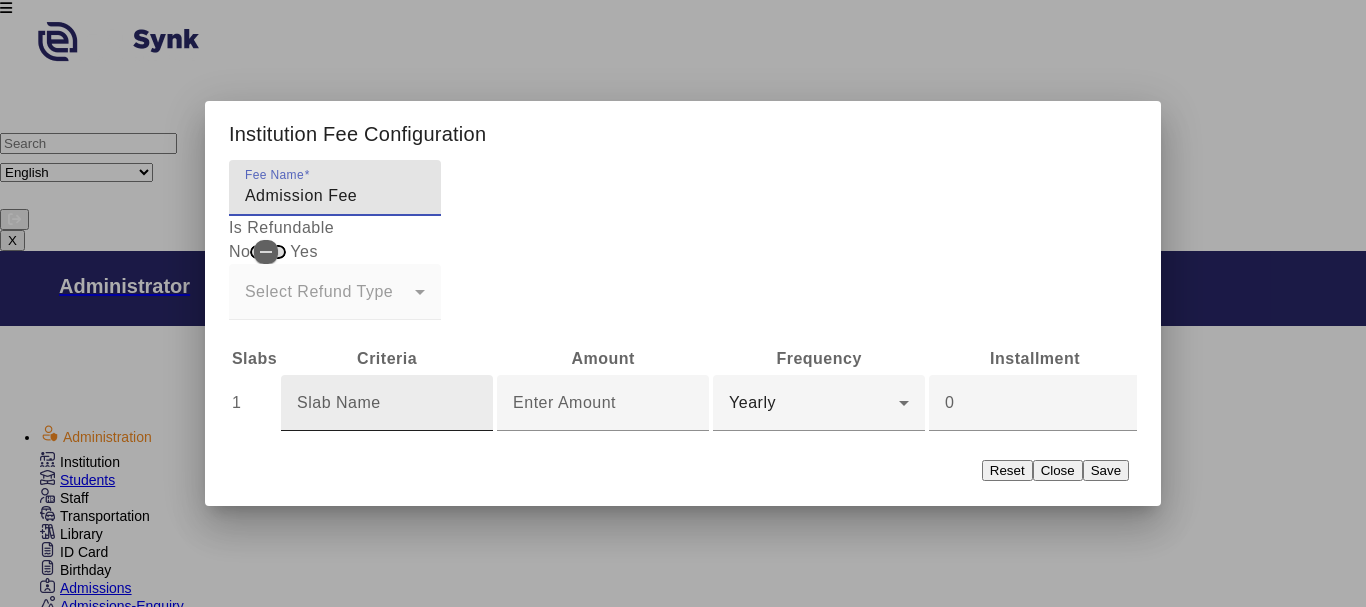 type on "Admission Fee" 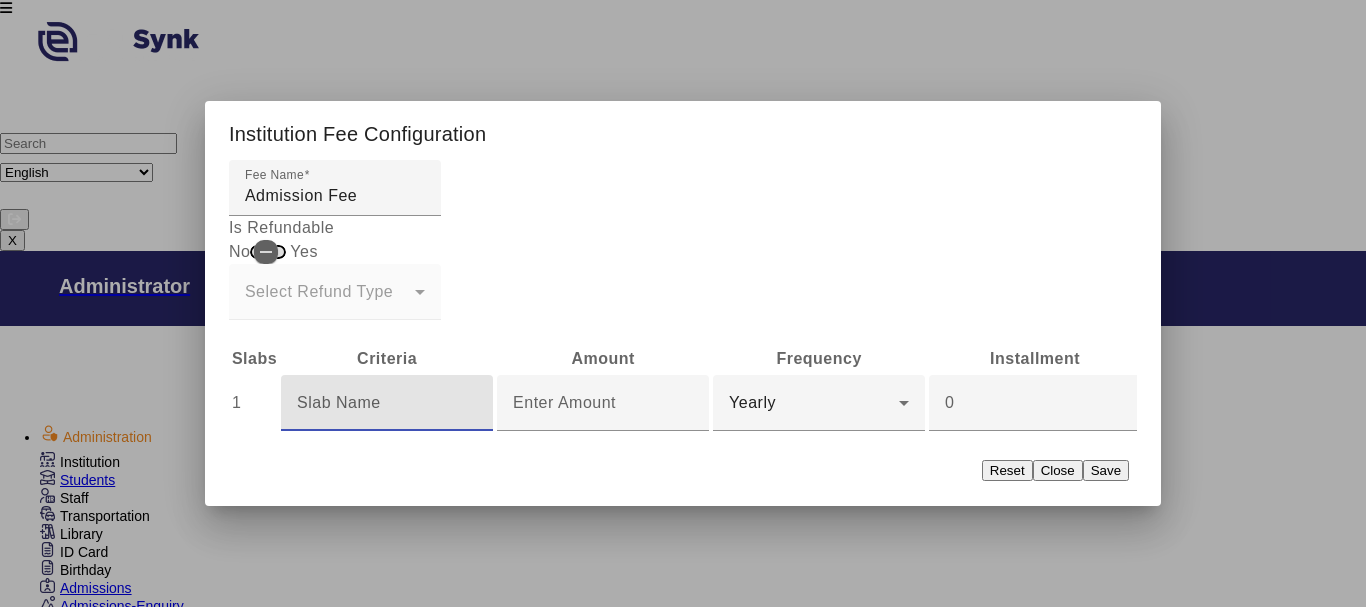 click at bounding box center [387, 403] 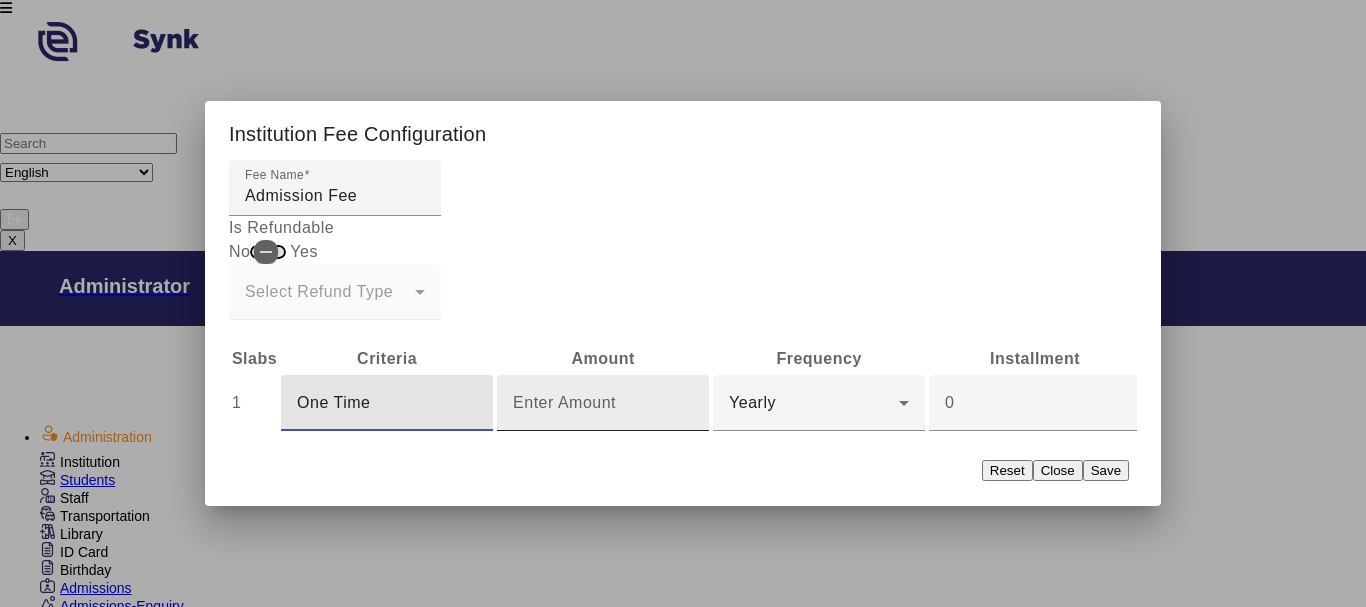 type on "One Time" 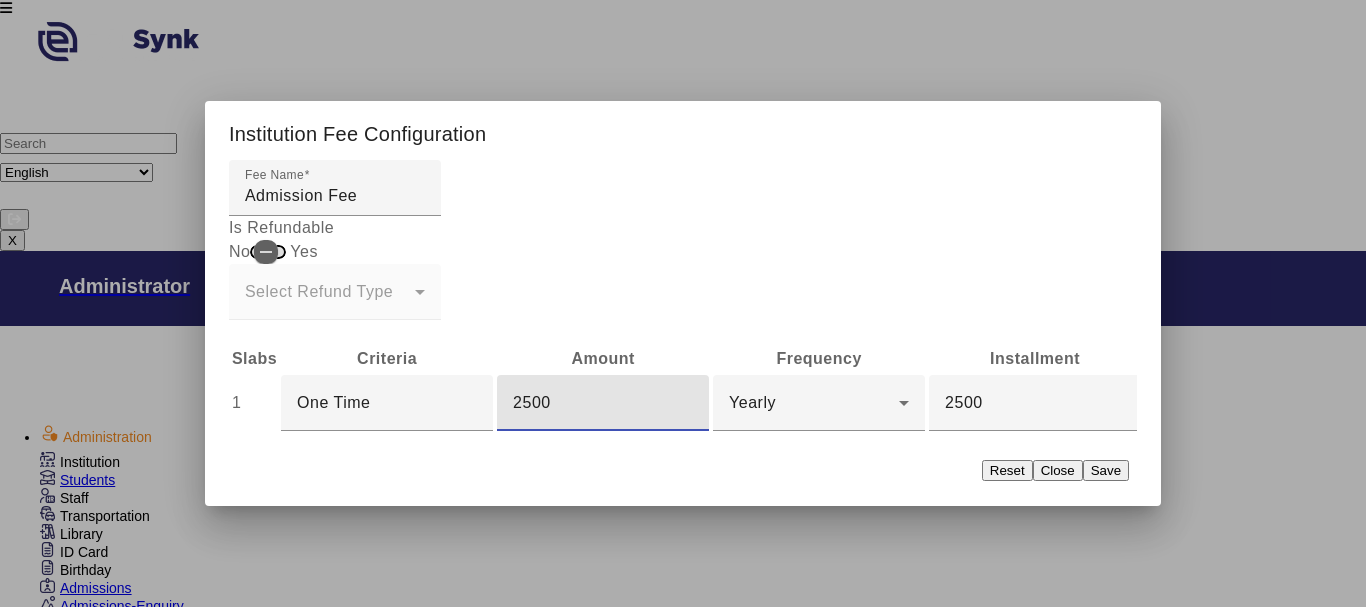 type on "2500" 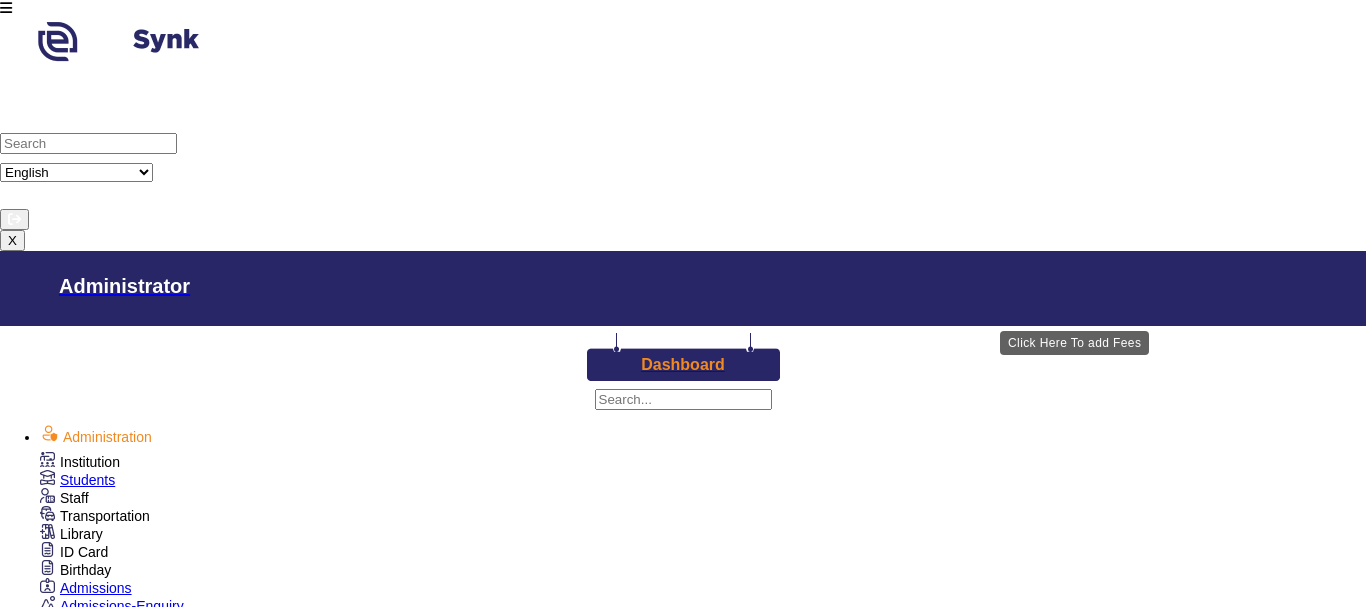 click on "Add Fees" at bounding box center (683, 3141) 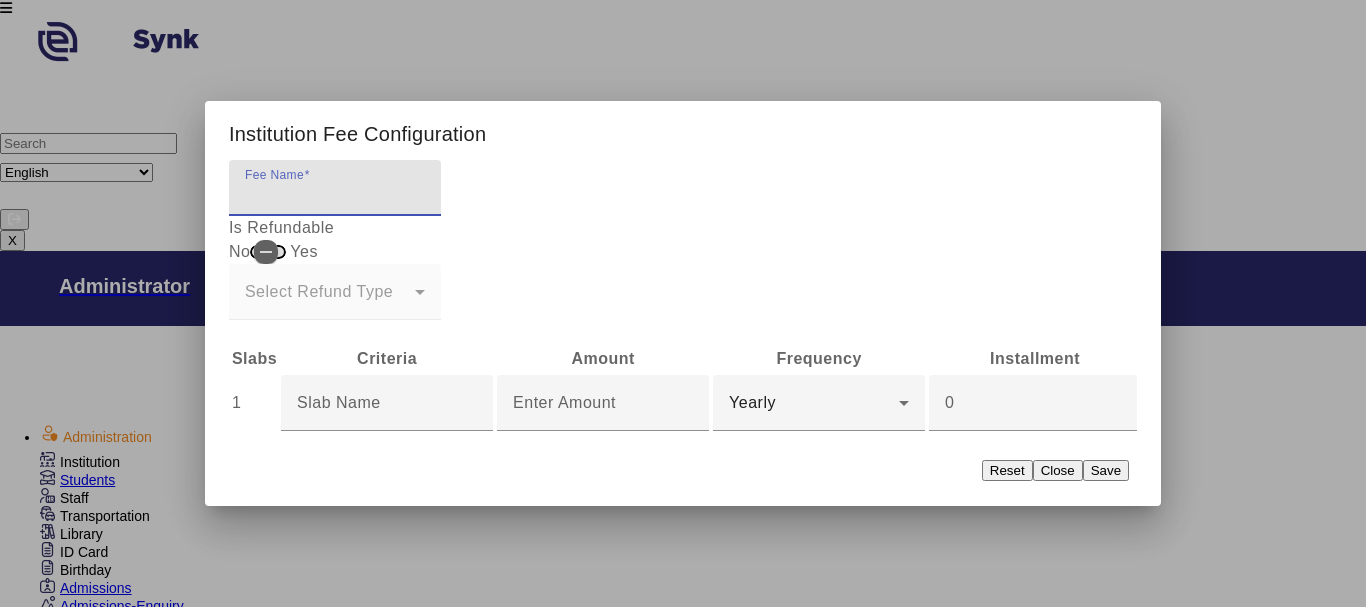 click at bounding box center [683, 303] 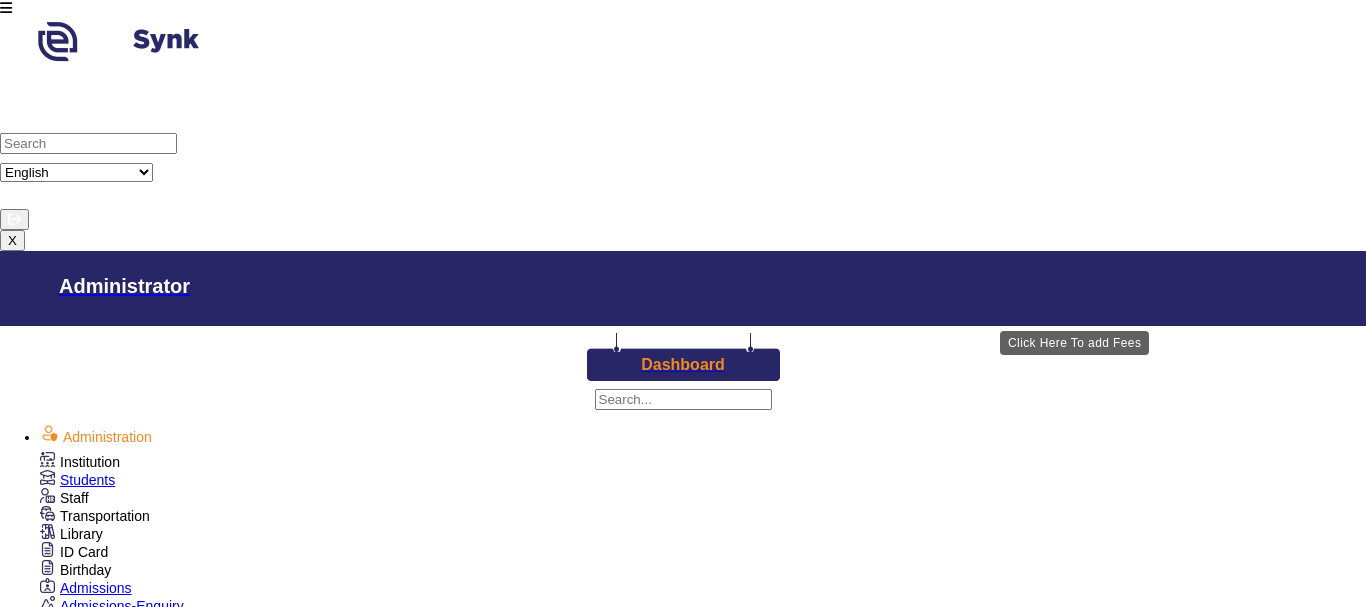 click on "Add Fees" at bounding box center [683, 3141] 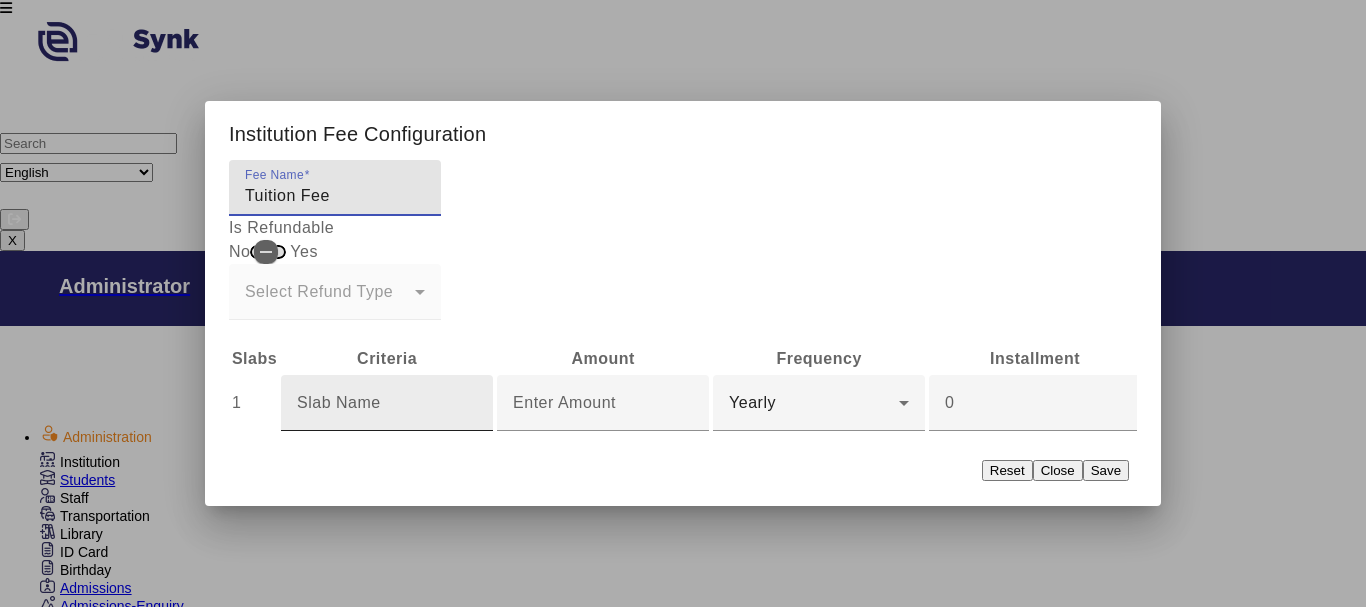 type on "Tuition Fee" 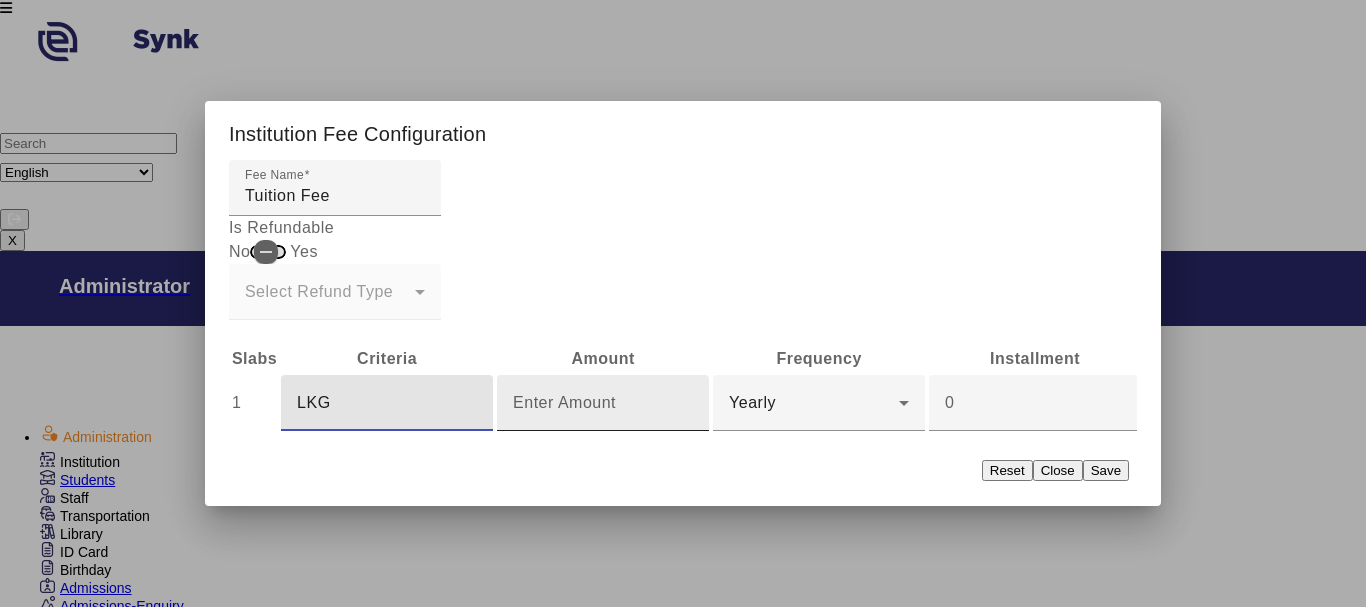type on "LKG" 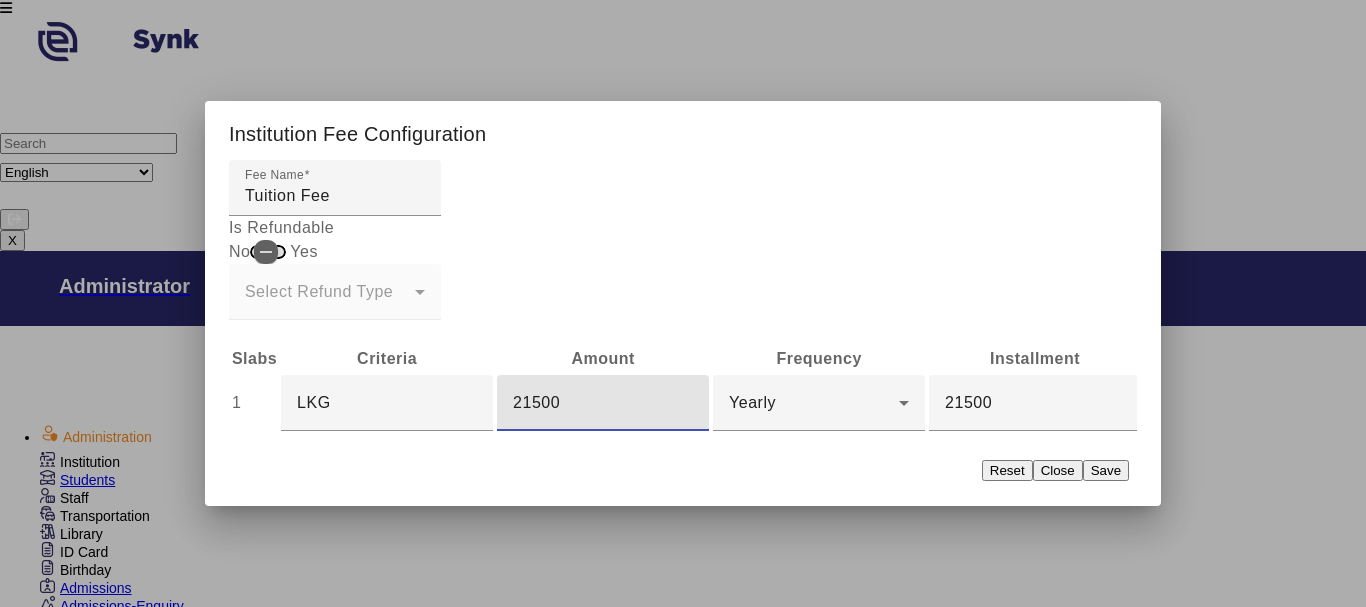 type on "21500" 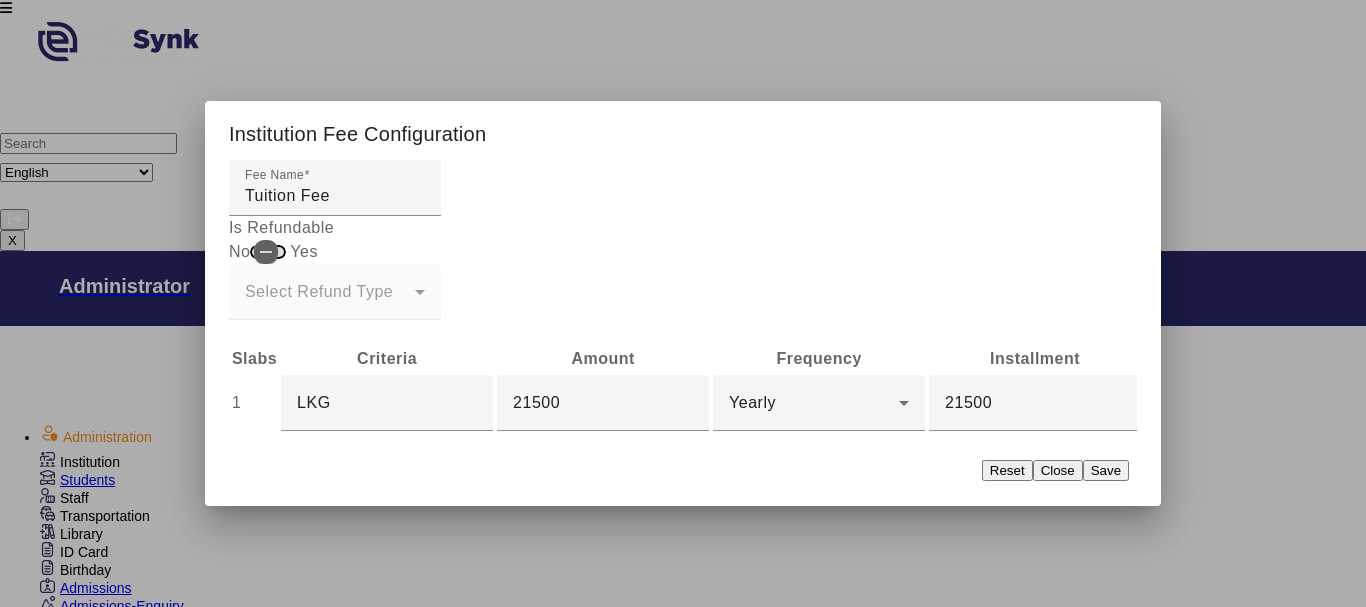 click on "Yearly" at bounding box center (819, 403) 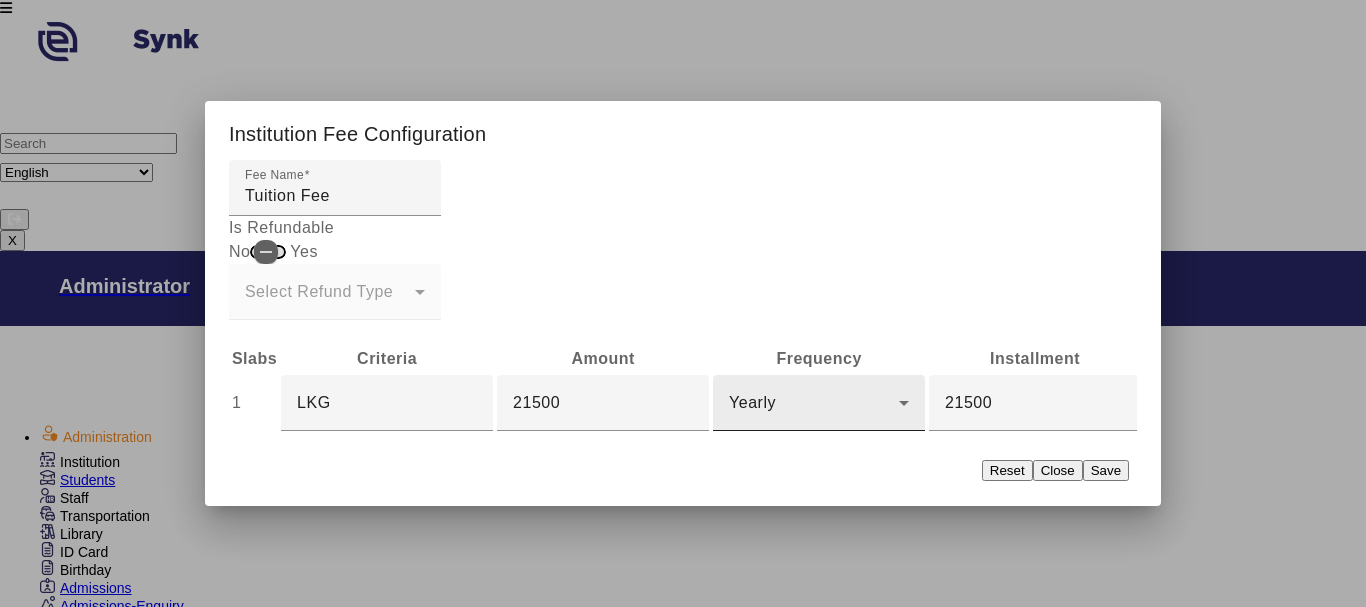 click at bounding box center (904, 403) 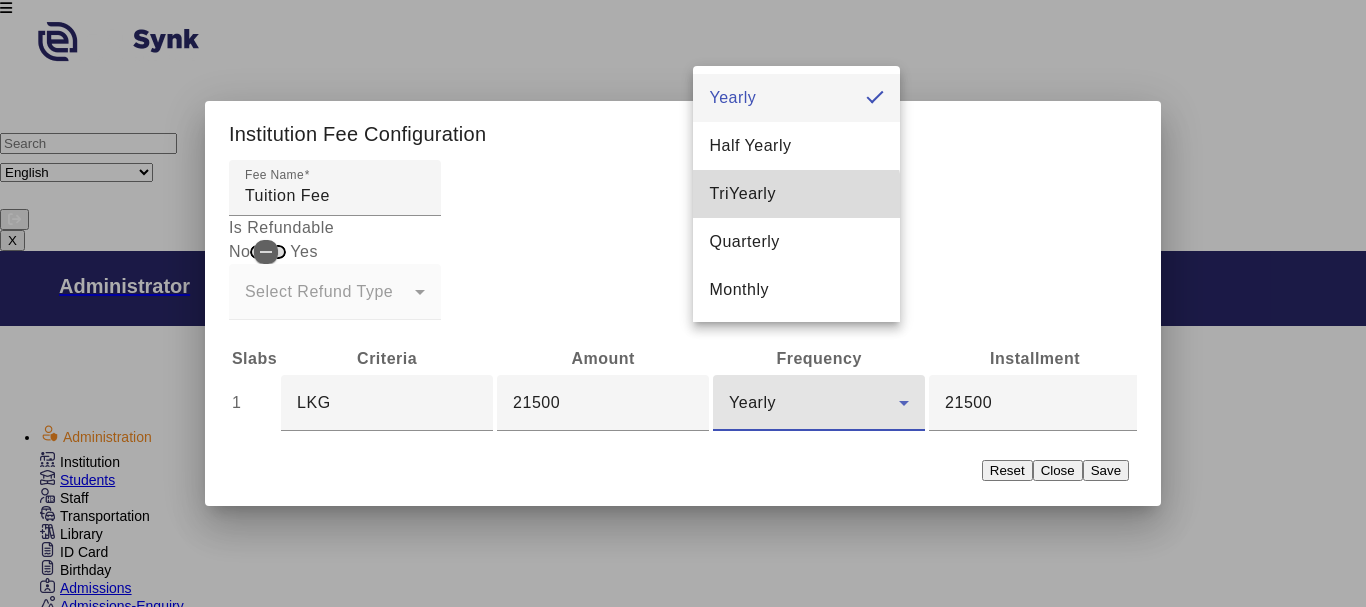 click on "TriYearly" at bounding box center [742, 194] 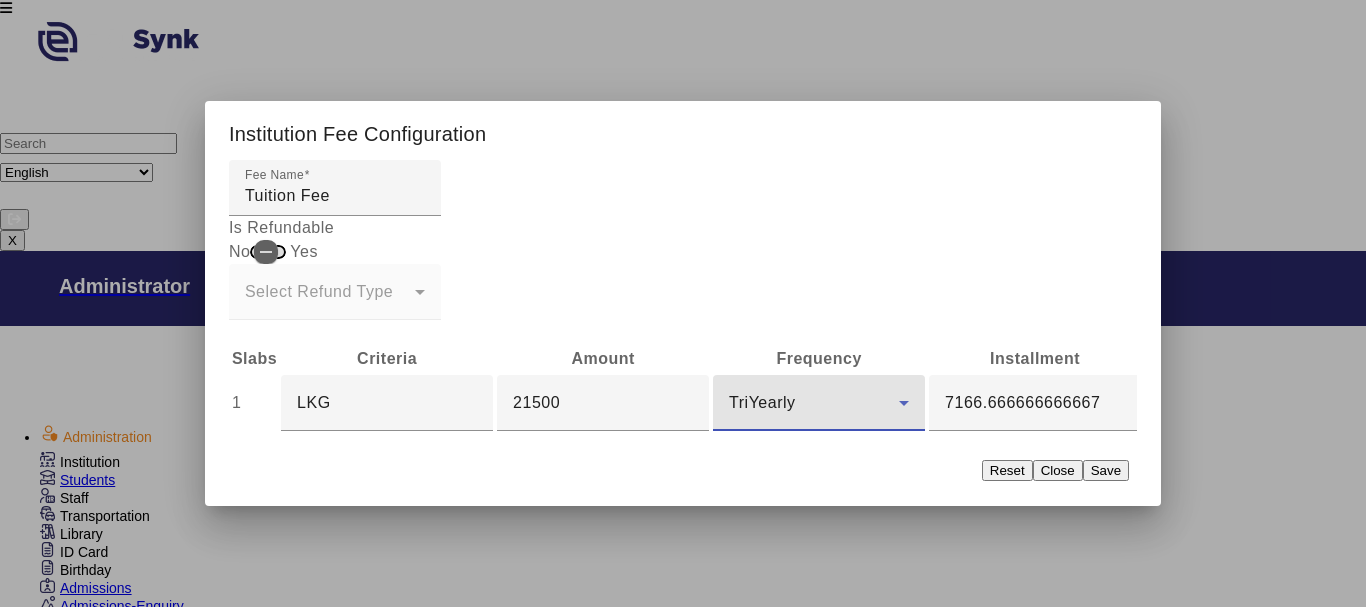 click on "Save" at bounding box center (1106, 470) 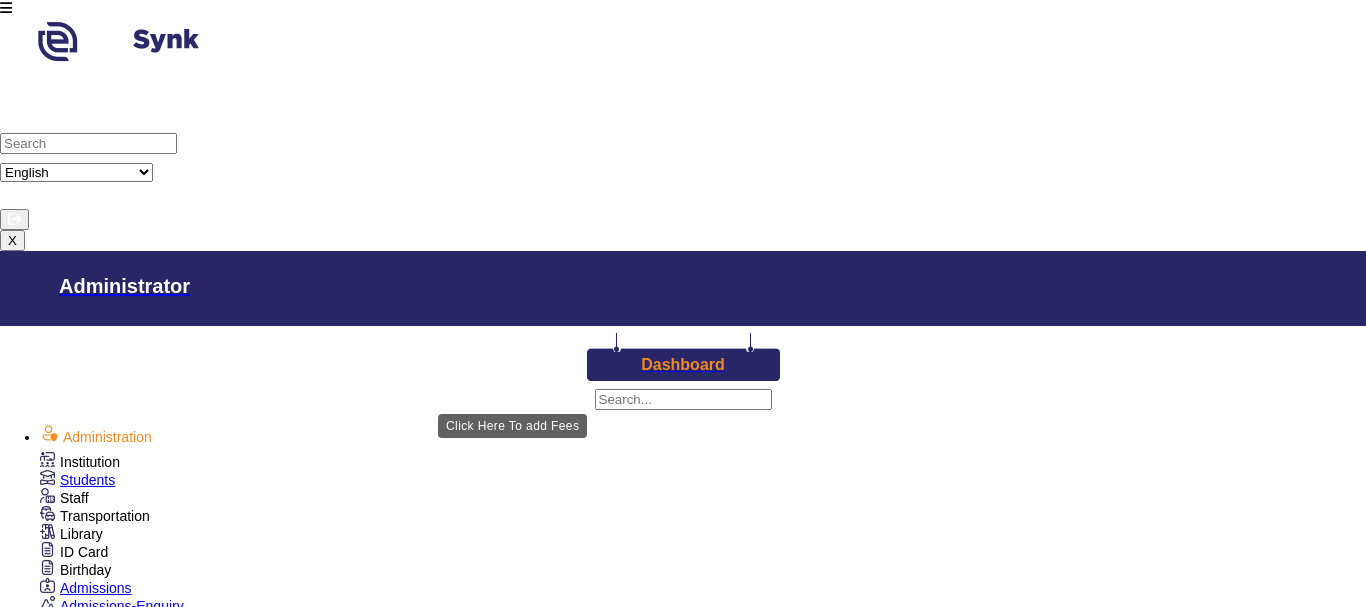 click on "Add Fees" at bounding box center [683, 3260] 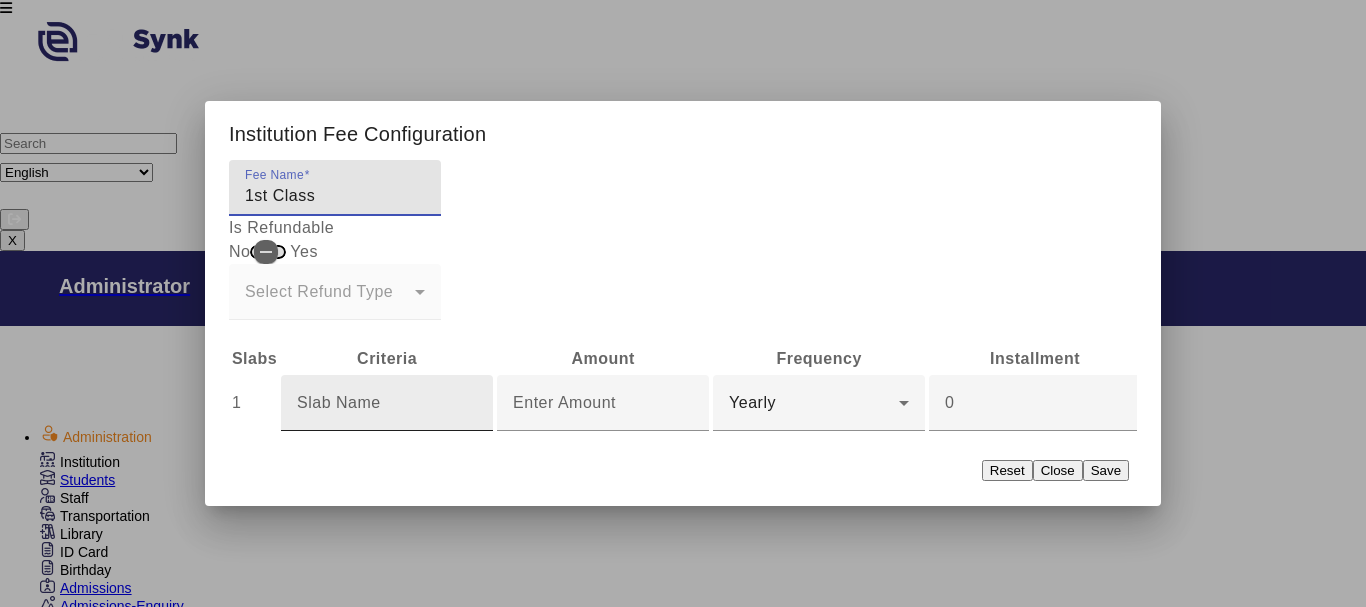 type on "1st Class" 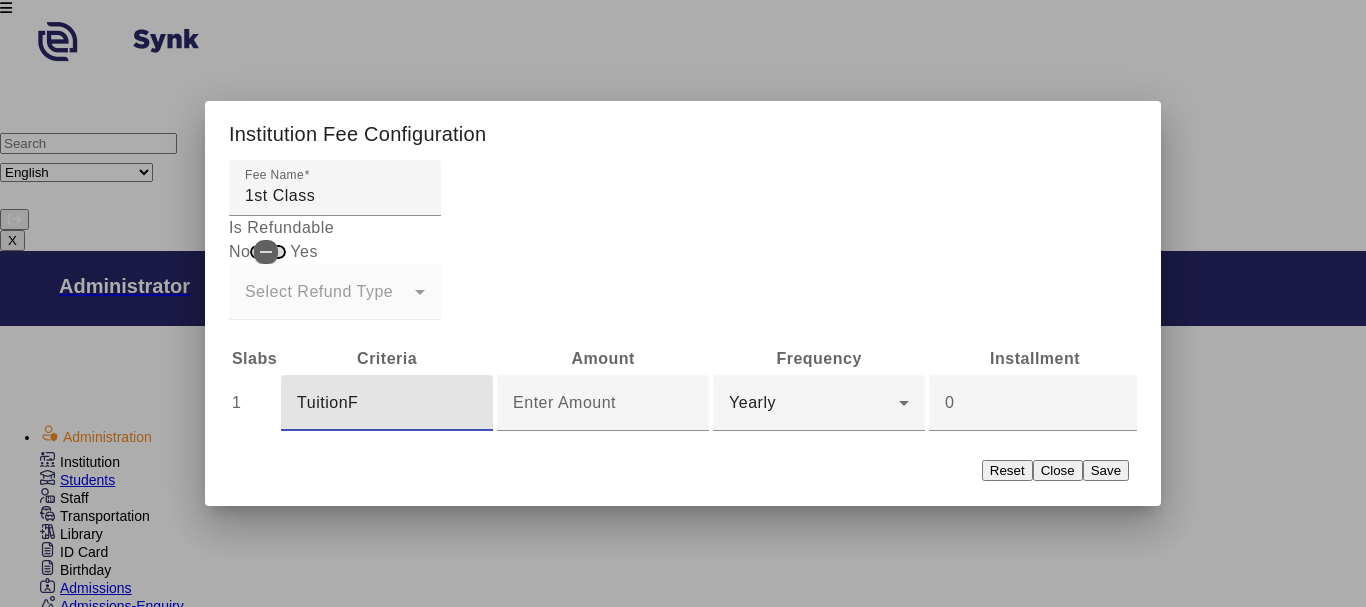 click on "TuitionF" at bounding box center [387, 403] 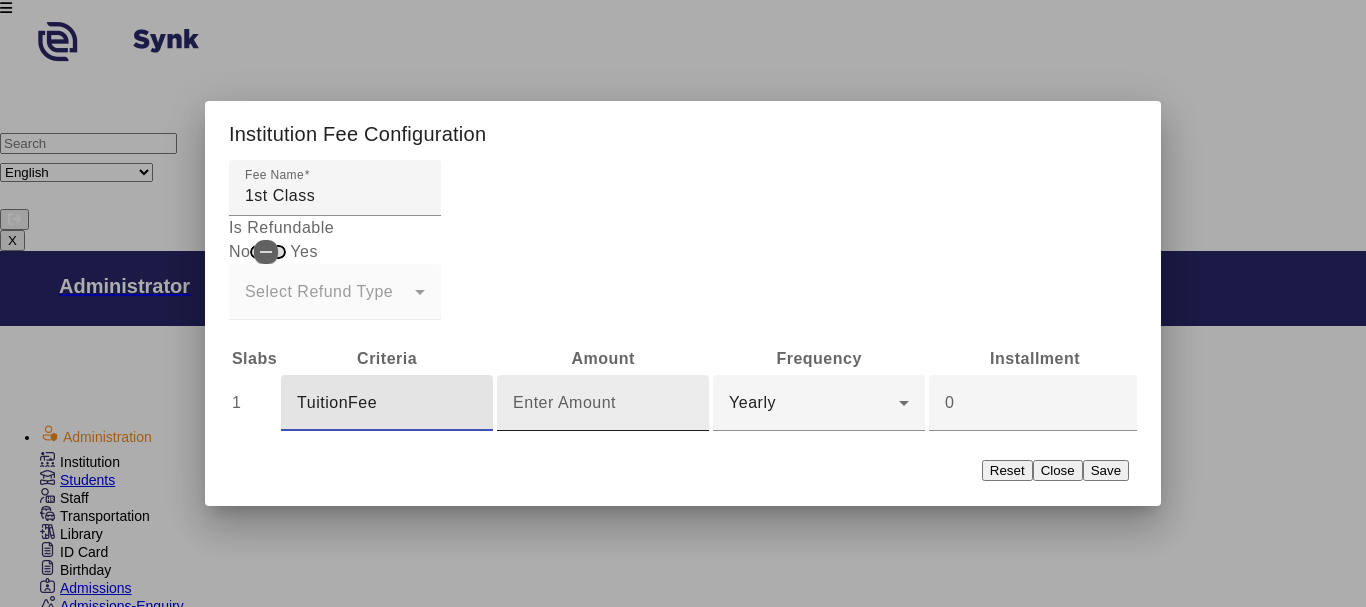 type on "TuitionFee" 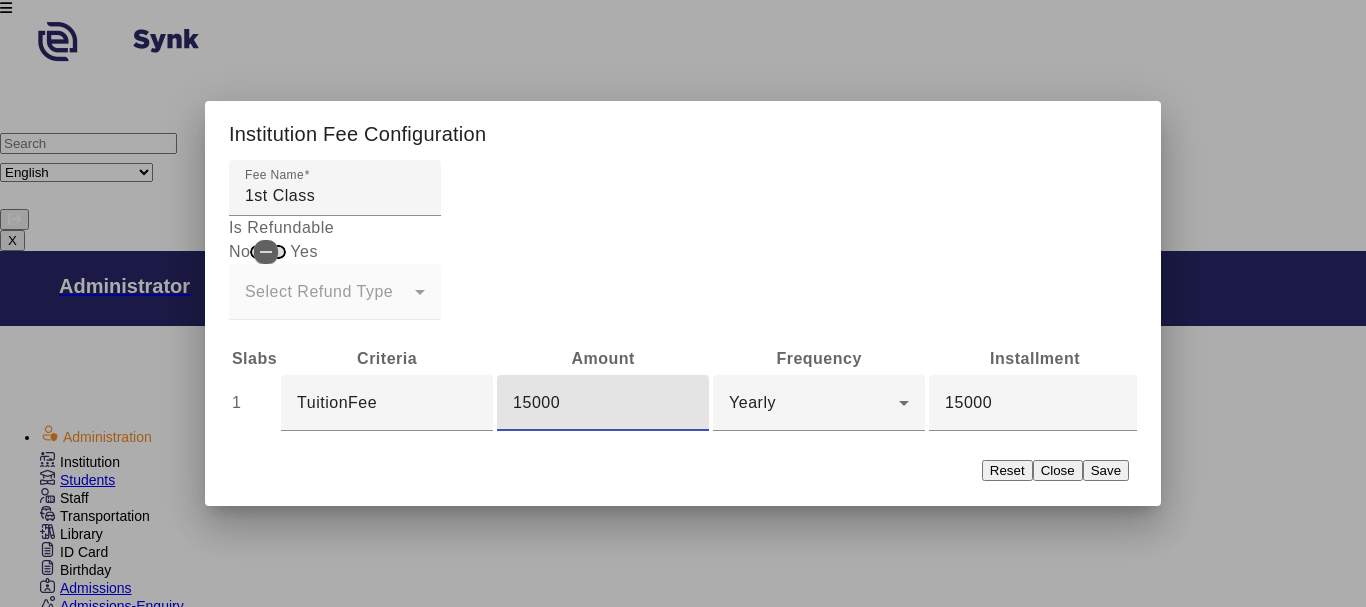 click on "15000" at bounding box center (603, 403) 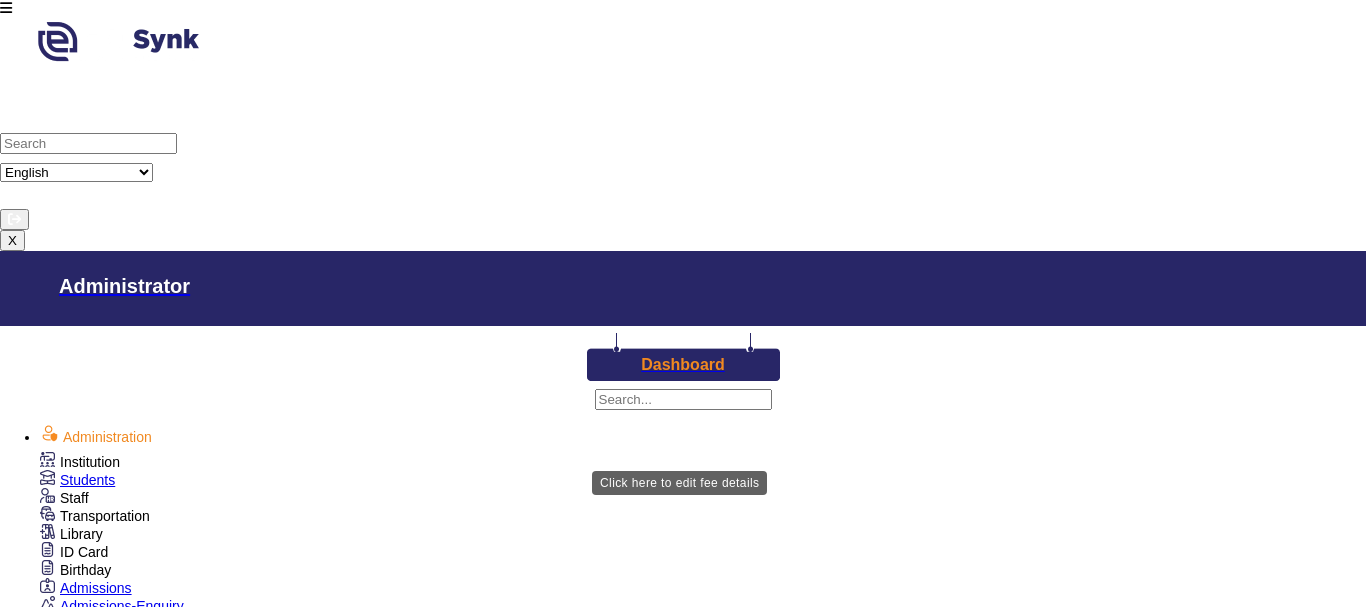 click on "Edit" at bounding box center (184, 3087) 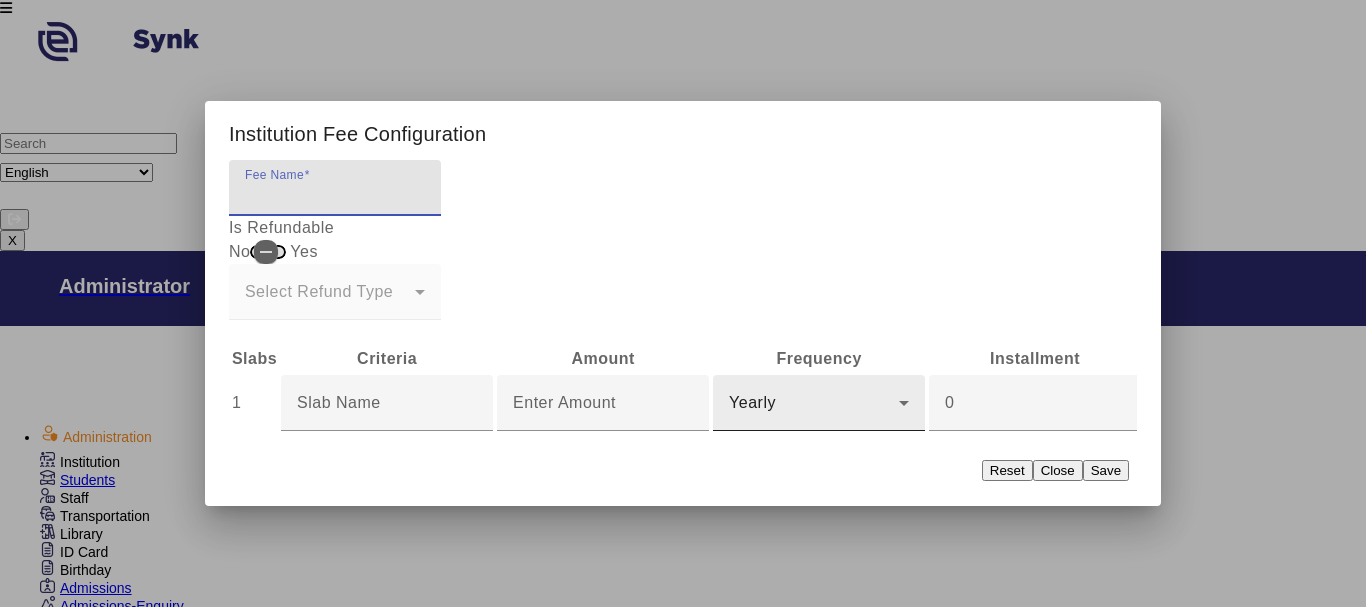click on "Yearly" at bounding box center [814, 403] 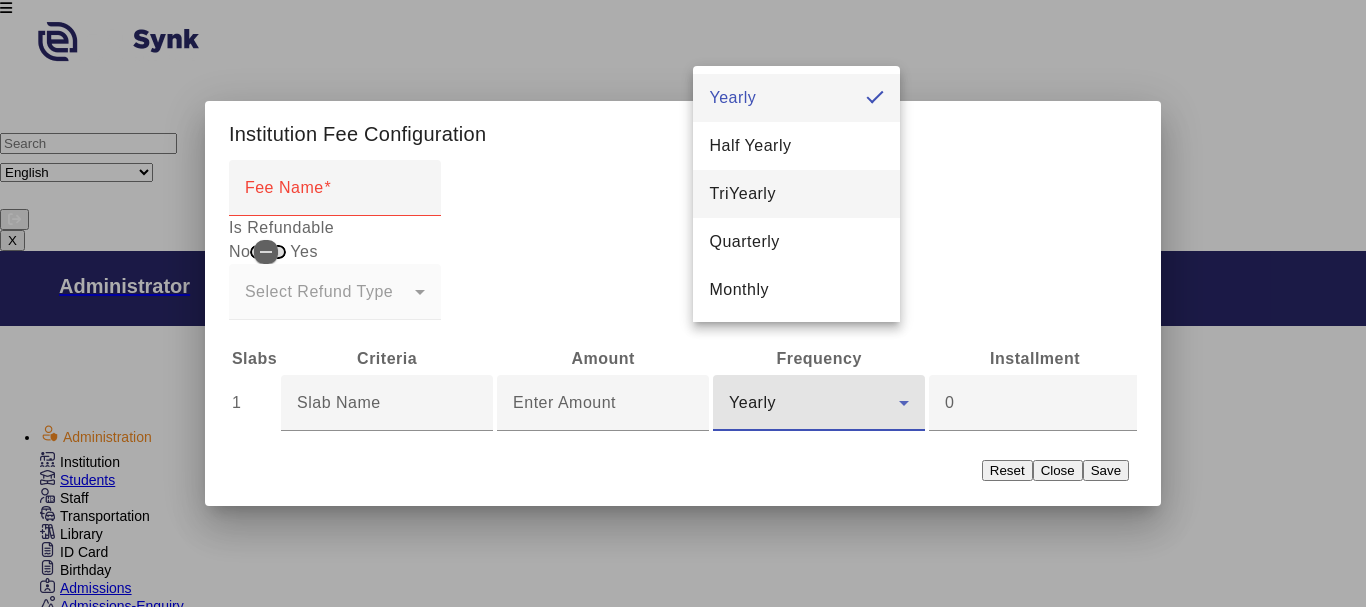 click on "TriYearly" at bounding box center [742, 194] 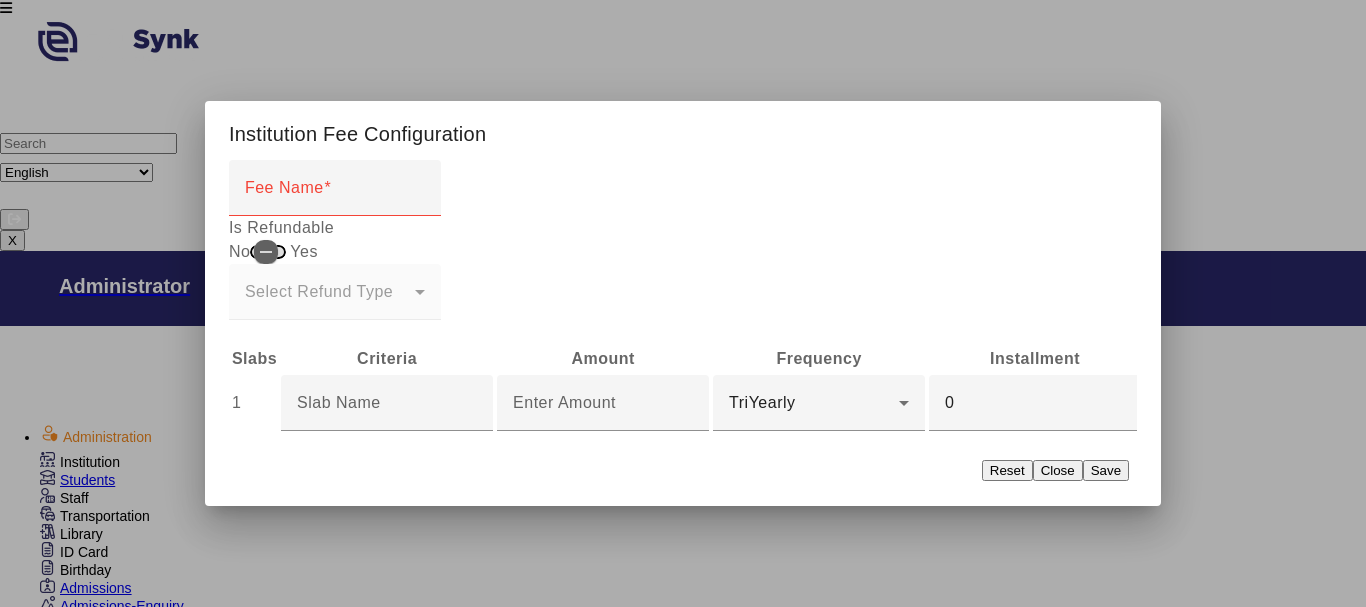click on "Save" at bounding box center (1106, 470) 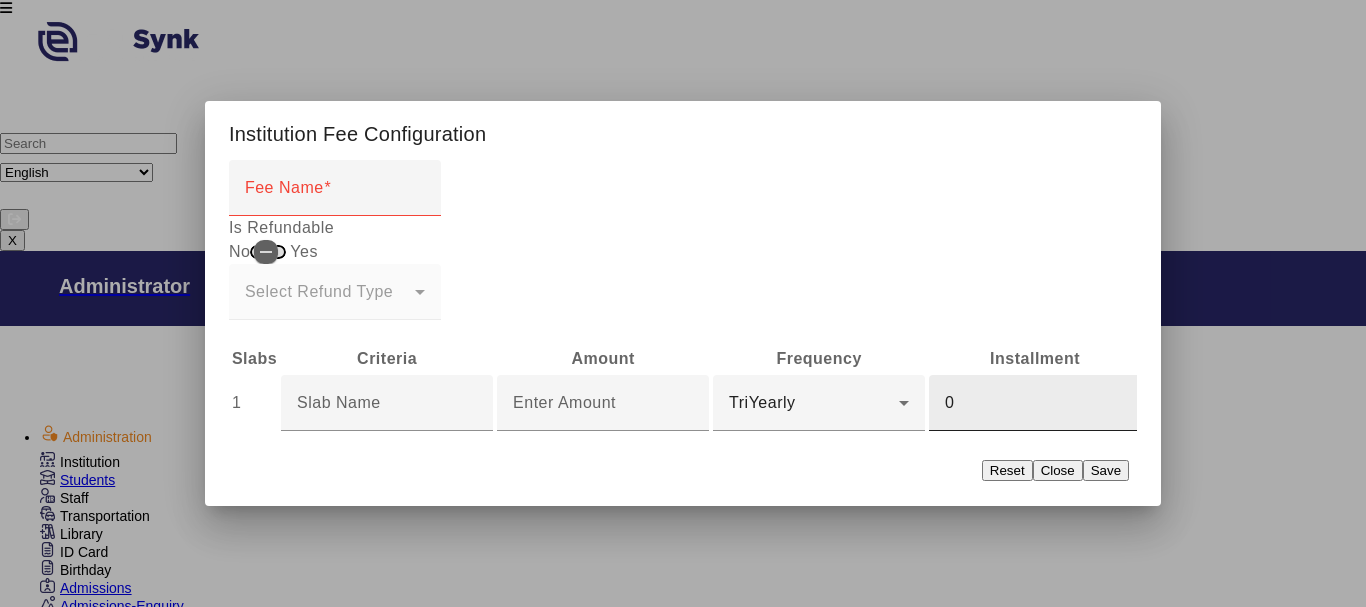 click on "0" at bounding box center (1035, 403) 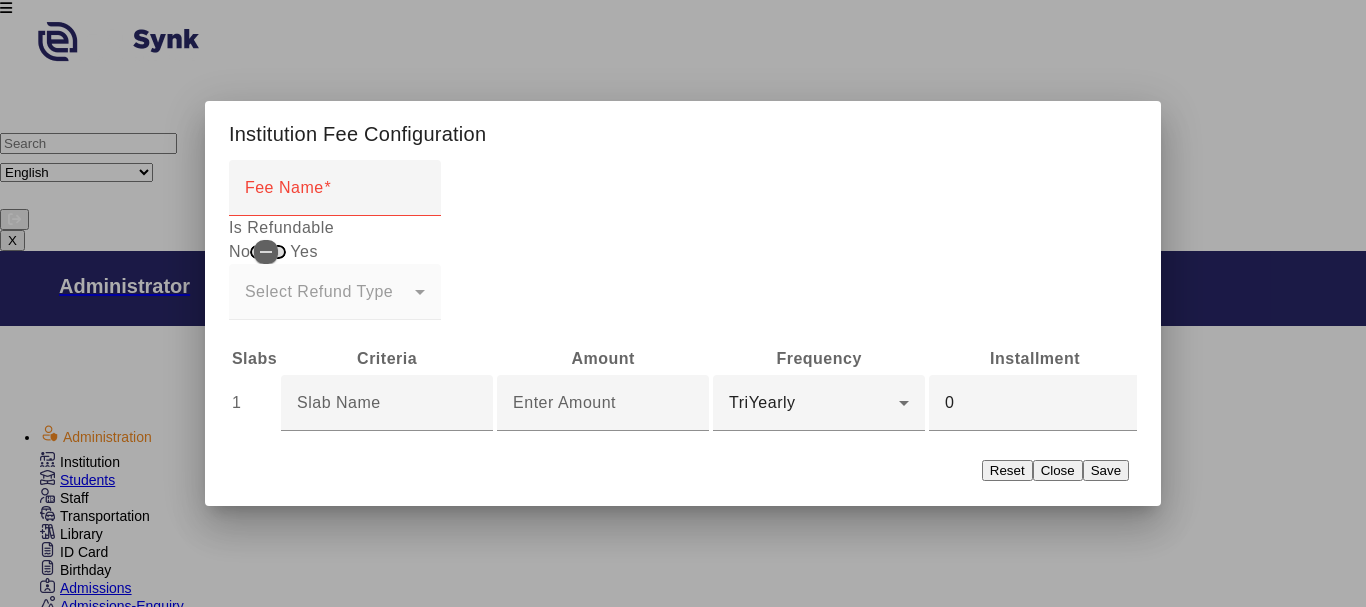 click at bounding box center (683, 303) 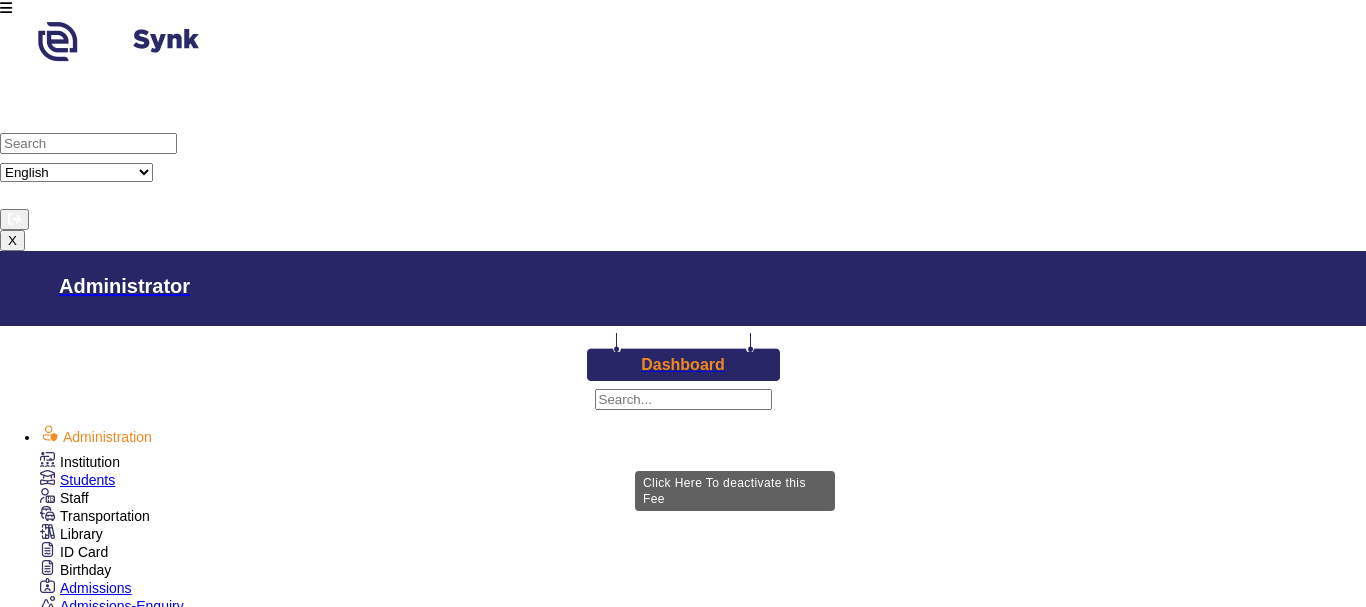 click on "Deactivate" at bounding box center [243, 3087] 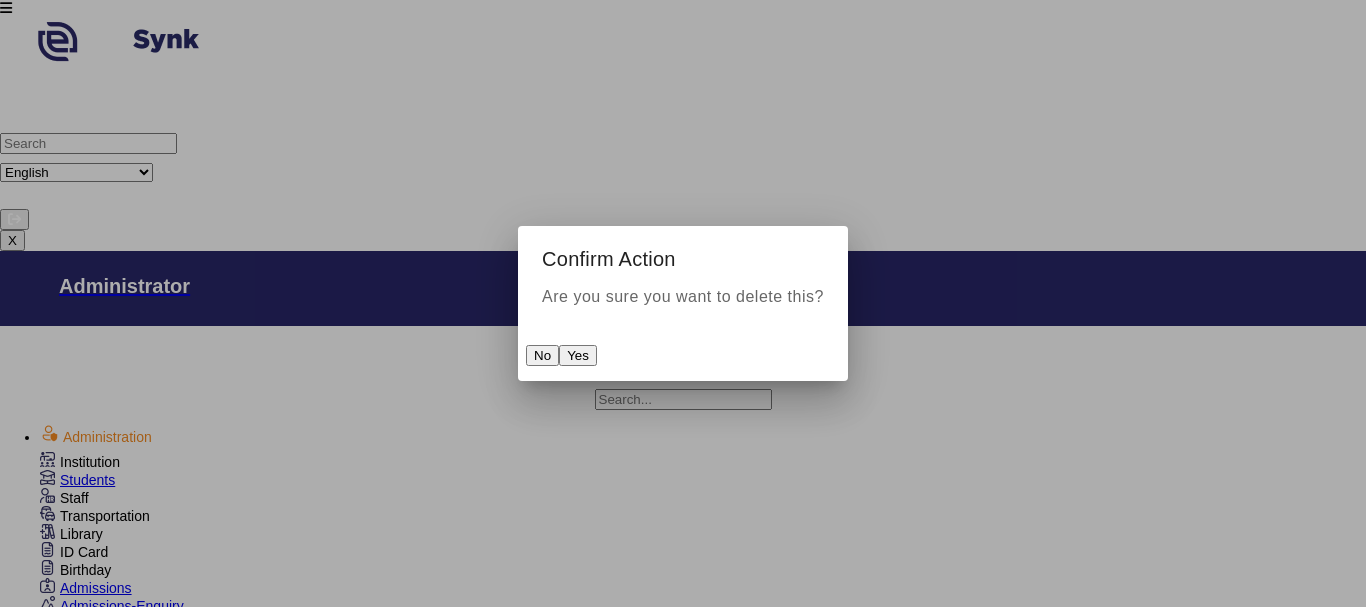 click at bounding box center (683, 303) 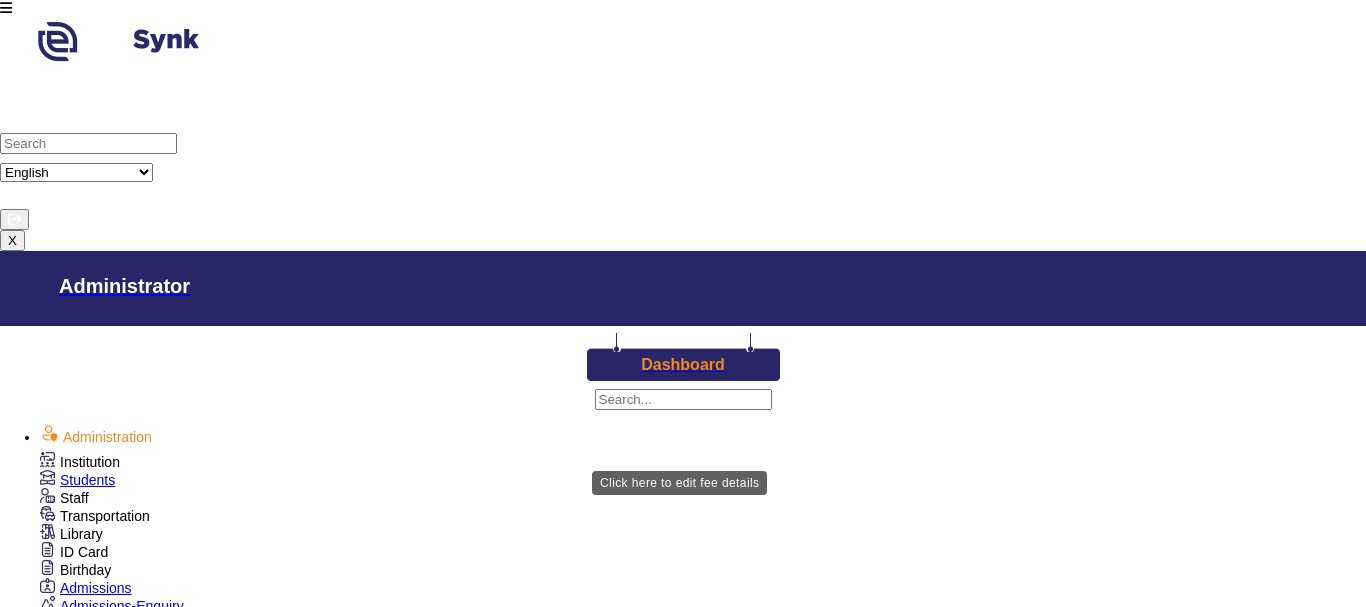 click on "Edit" at bounding box center (184, 3325) 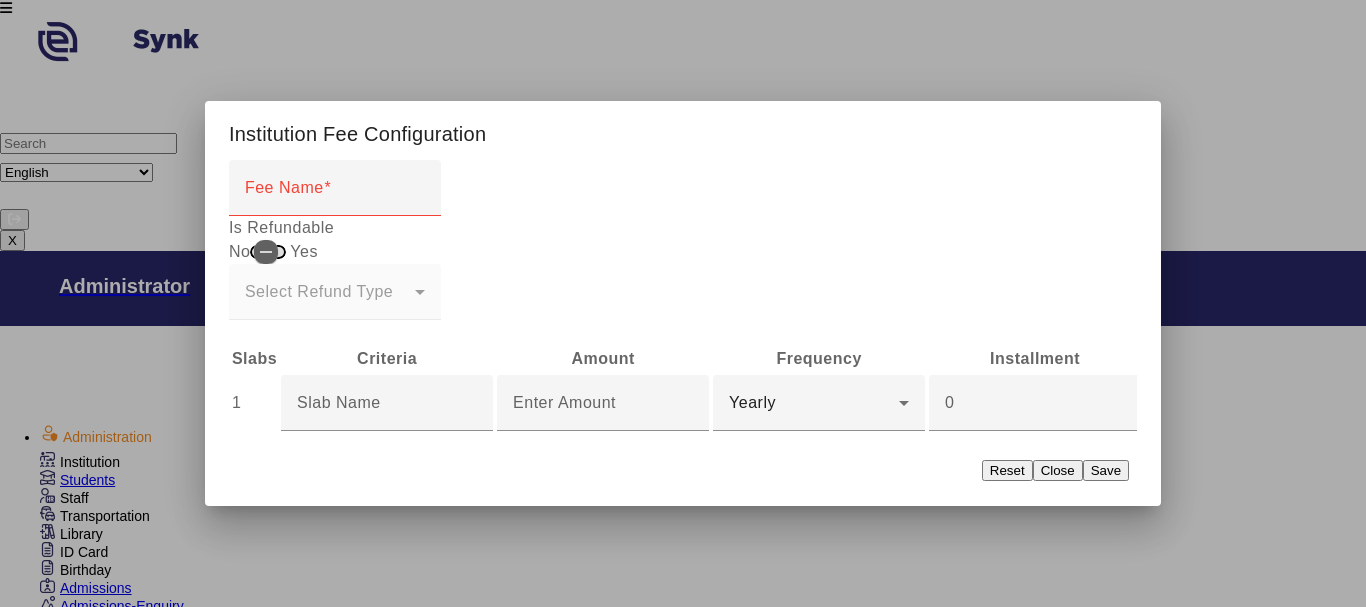 click on "Close" at bounding box center (1058, 470) 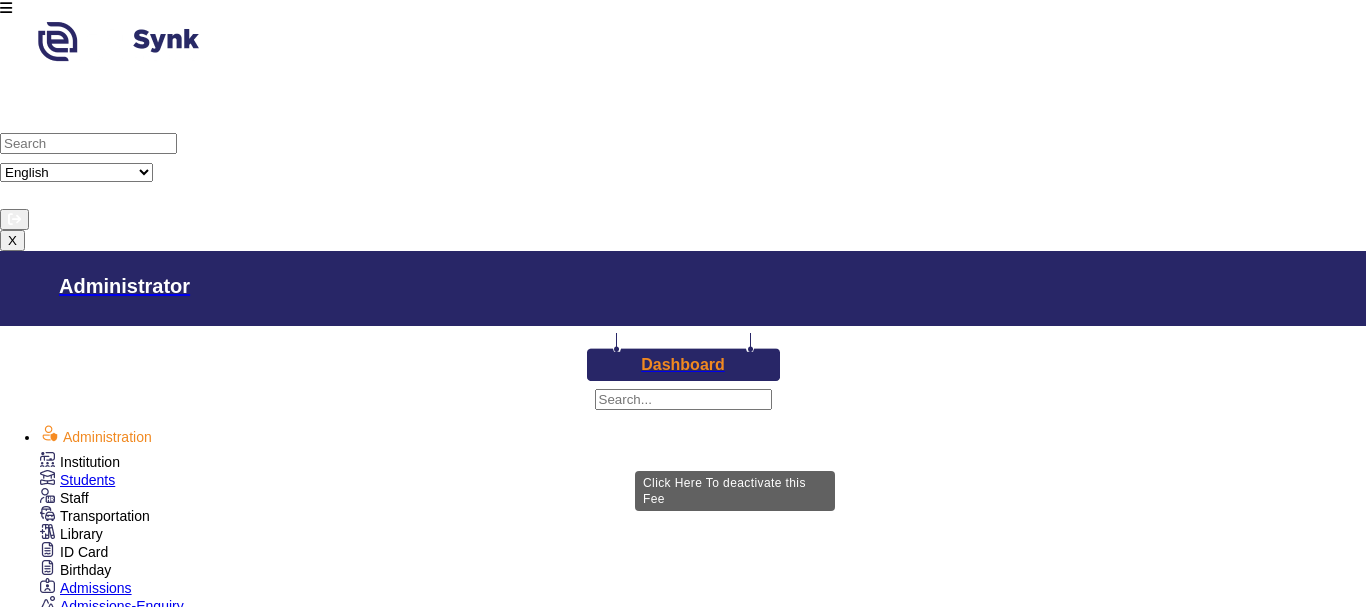 click on "Deactivate" at bounding box center (243, 3087) 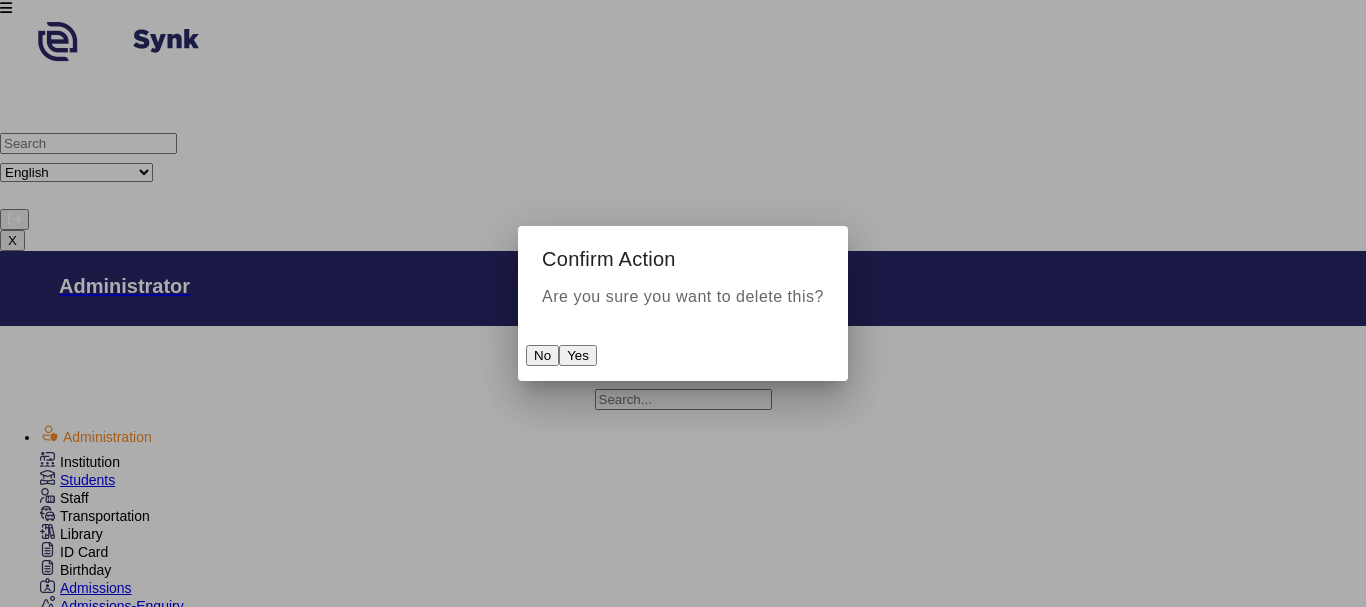 click on "Yes" at bounding box center (578, 355) 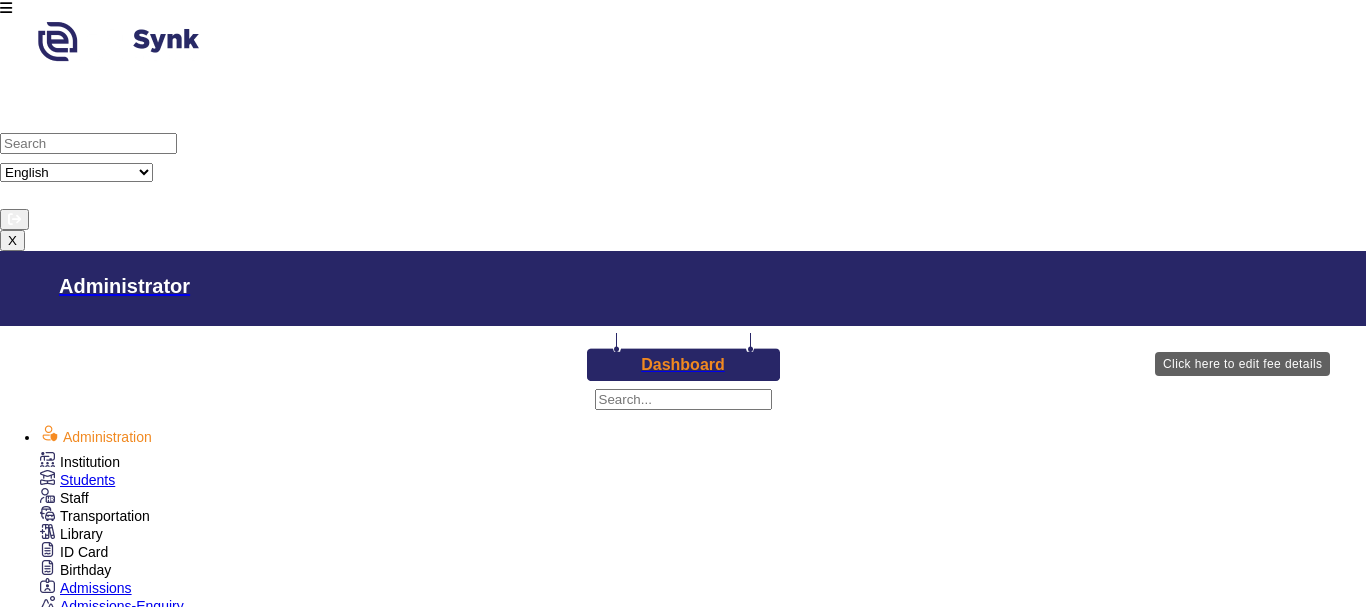 click on "Edit" at bounding box center [184, 3087] 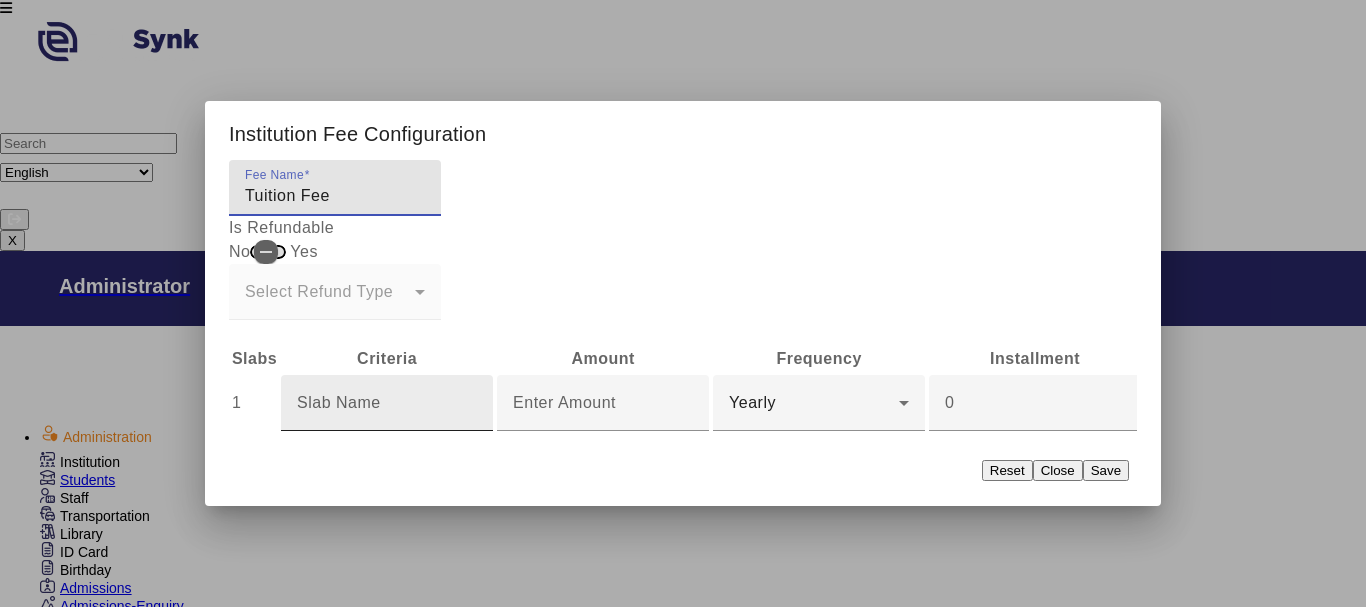 type on "Tuition Fee" 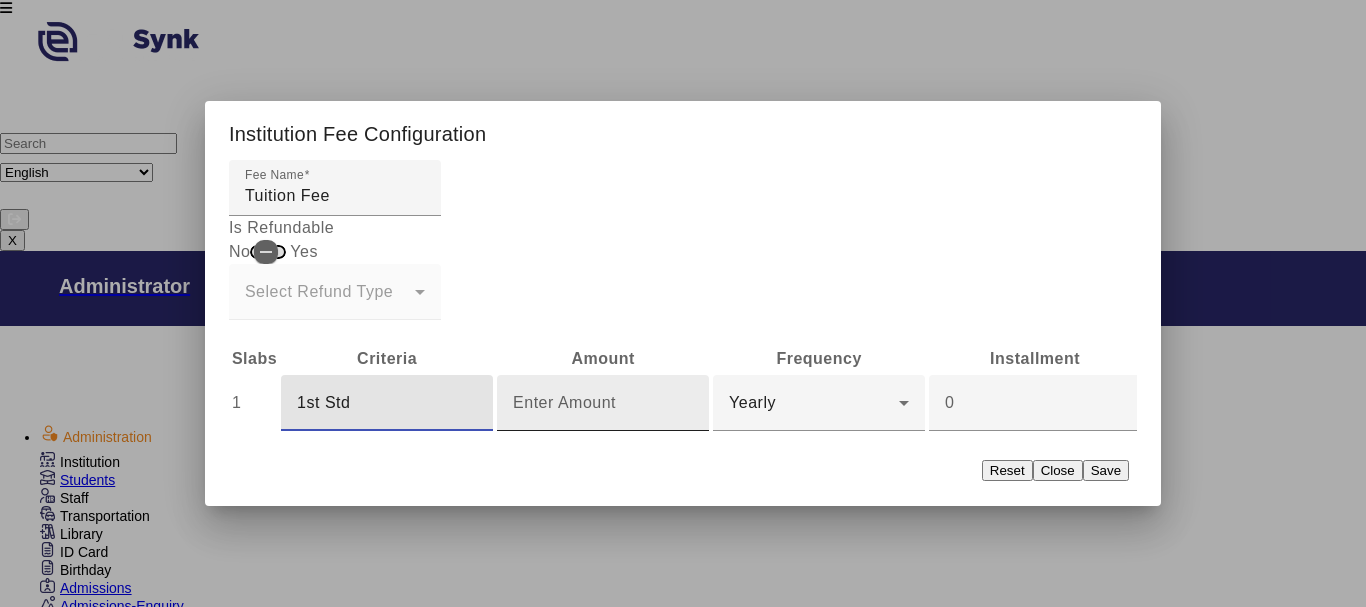 type on "1st Std" 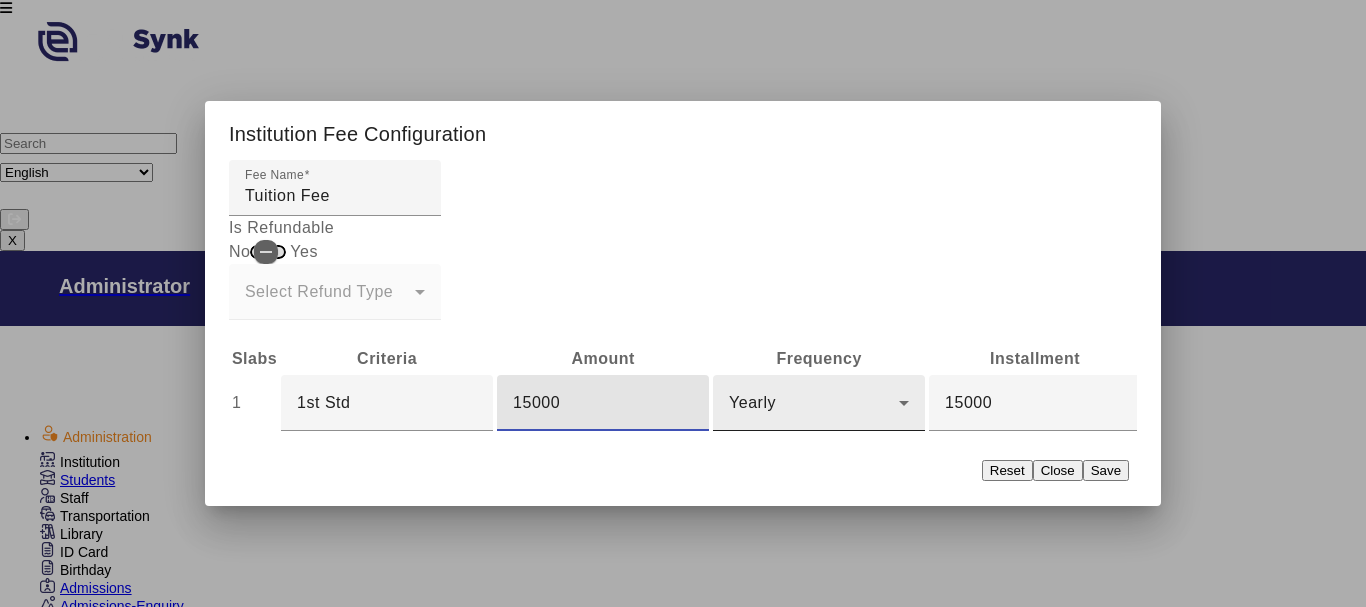 type on "15000" 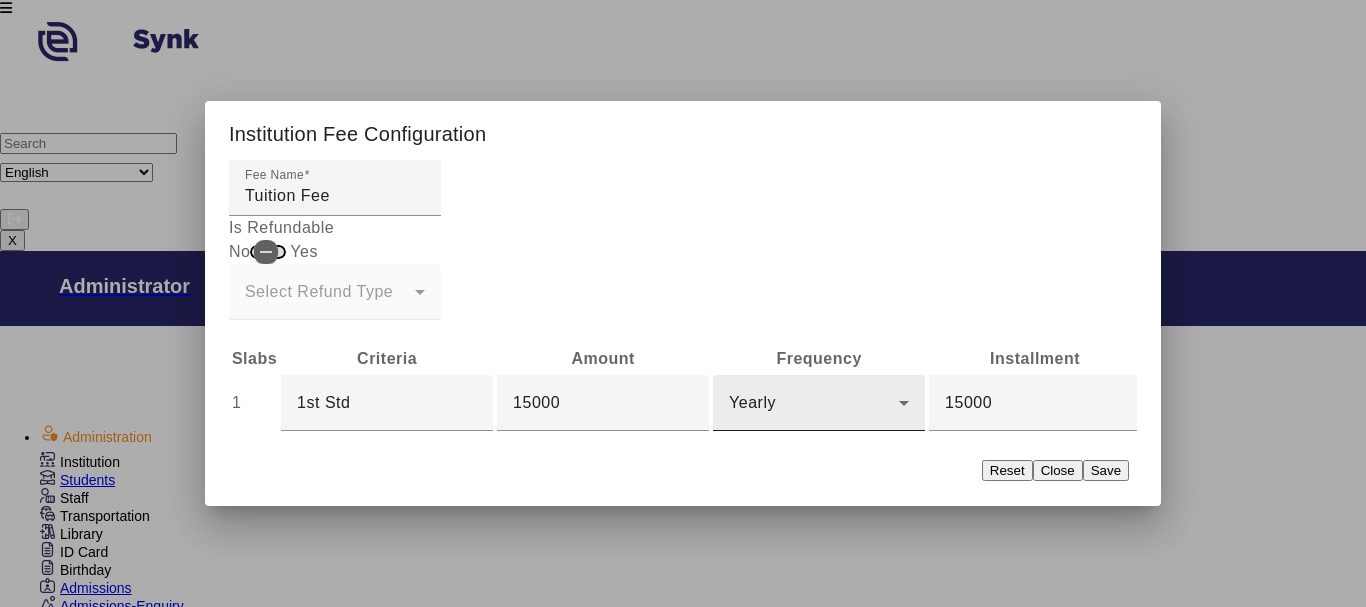 click on "Yearly" at bounding box center (819, 403) 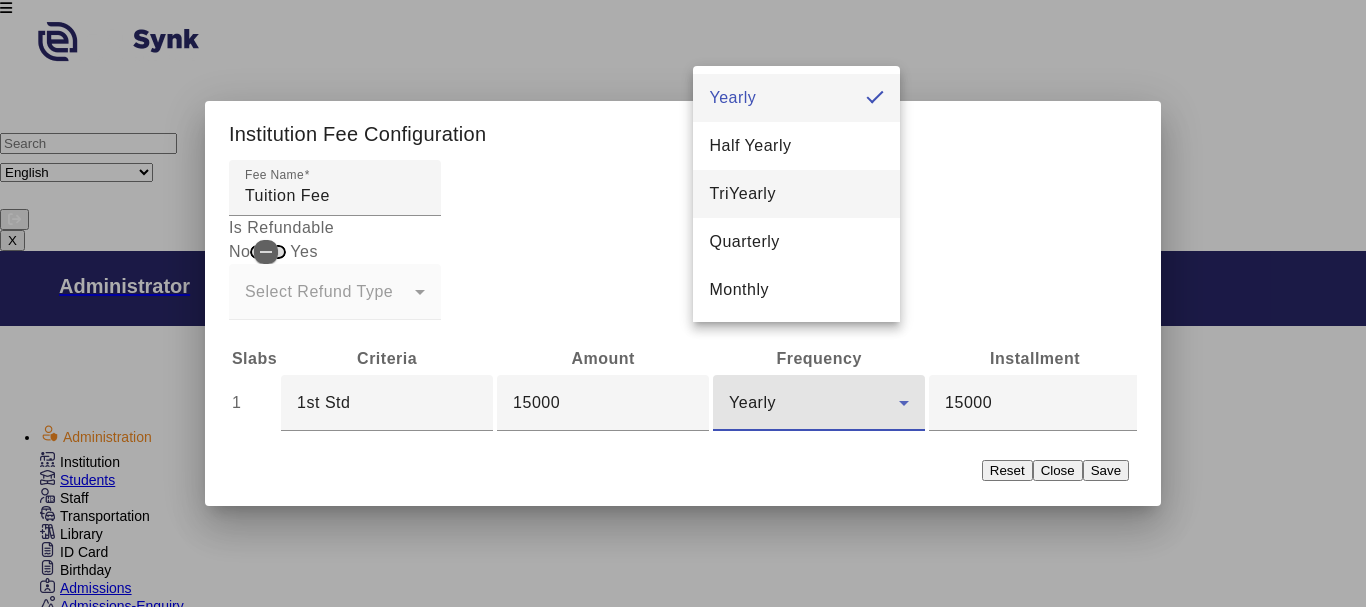 click on "TriYearly" at bounding box center (796, 194) 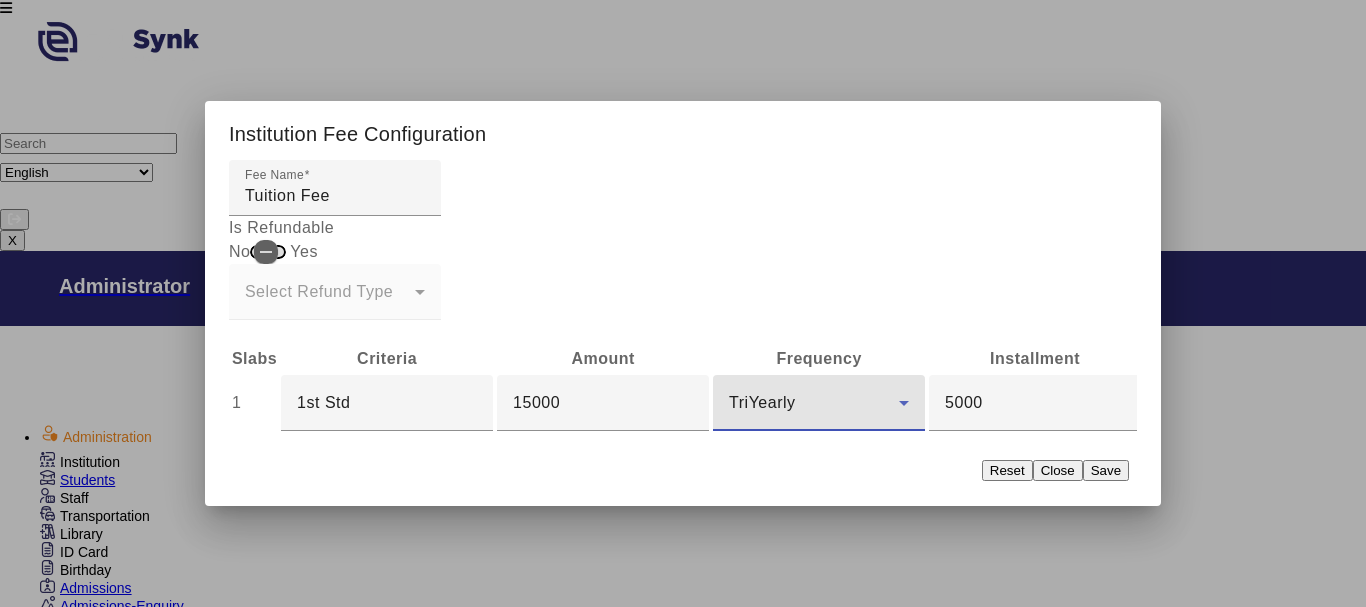 click on "Save" at bounding box center [1106, 470] 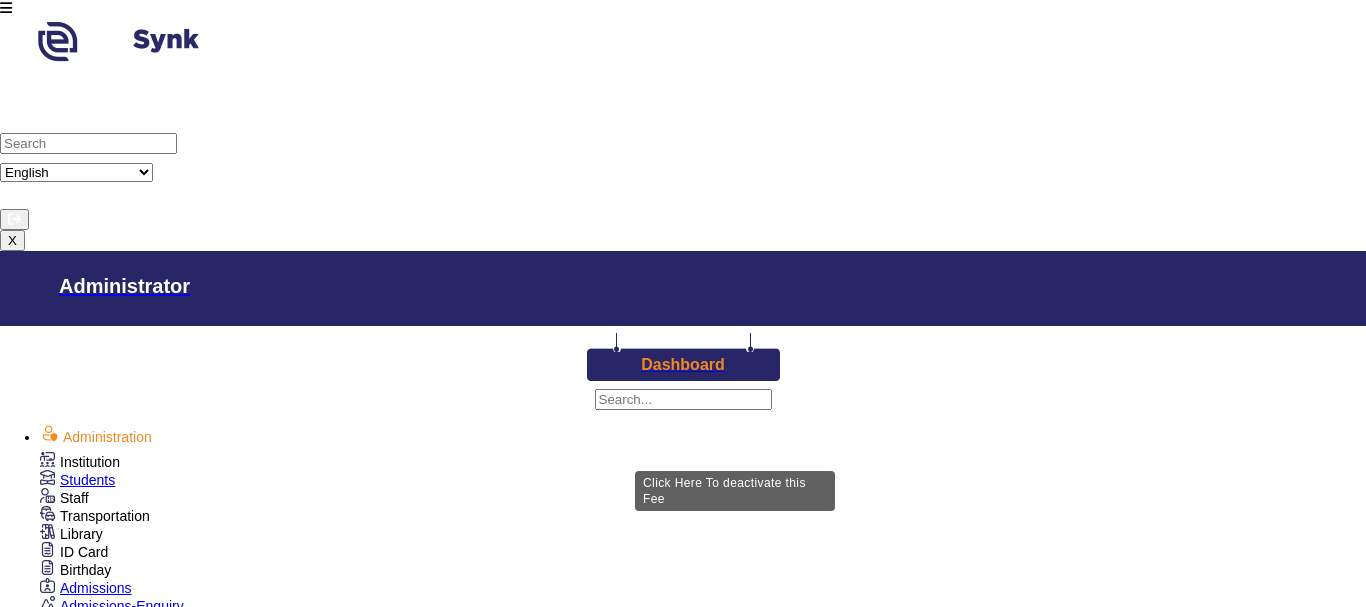 click on "Deactivate" at bounding box center (243, 3087) 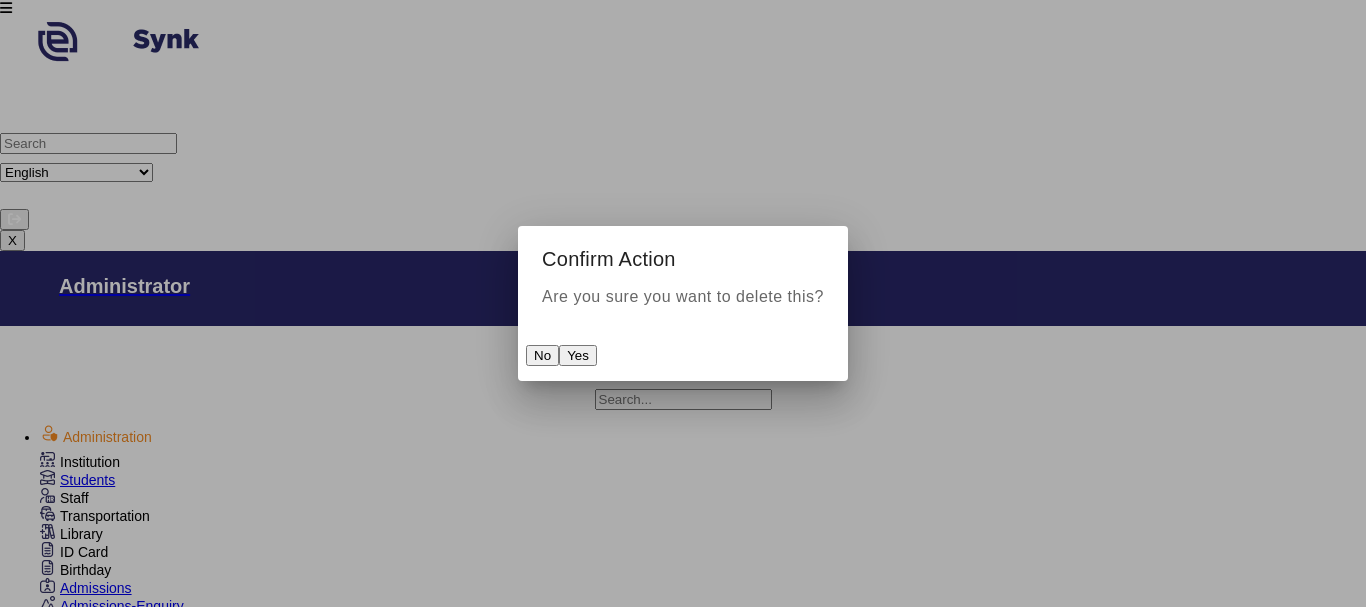 click on "Yes" at bounding box center [578, 355] 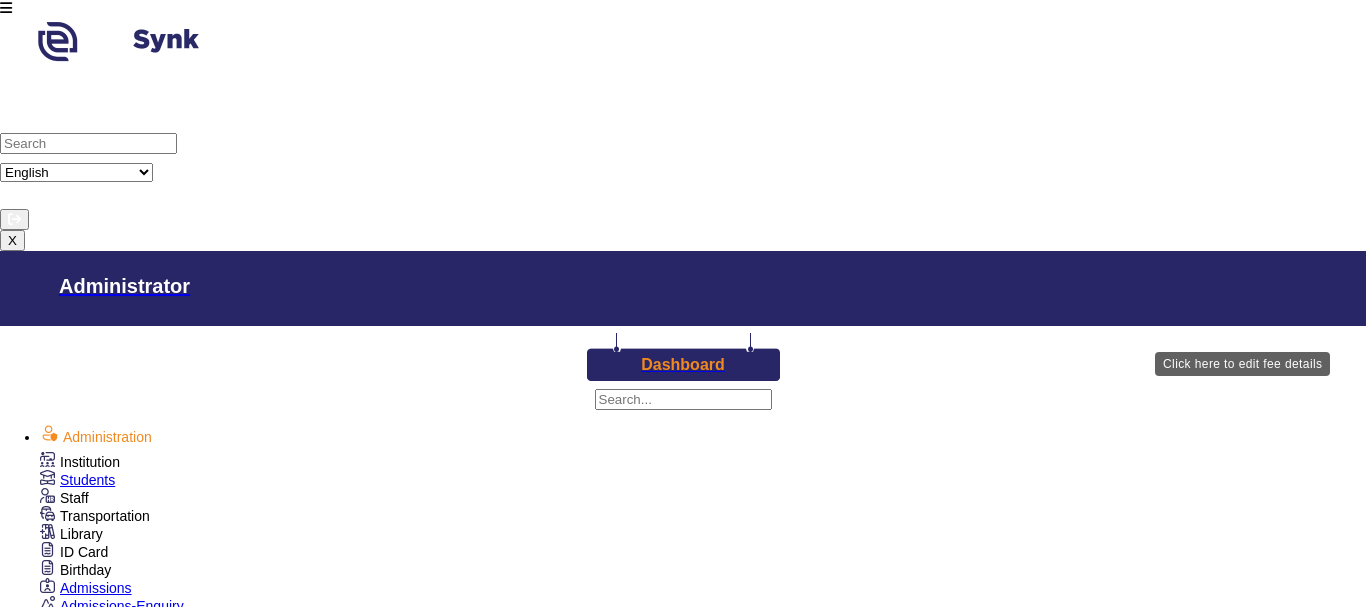 click on "Edit" at bounding box center (184, 3087) 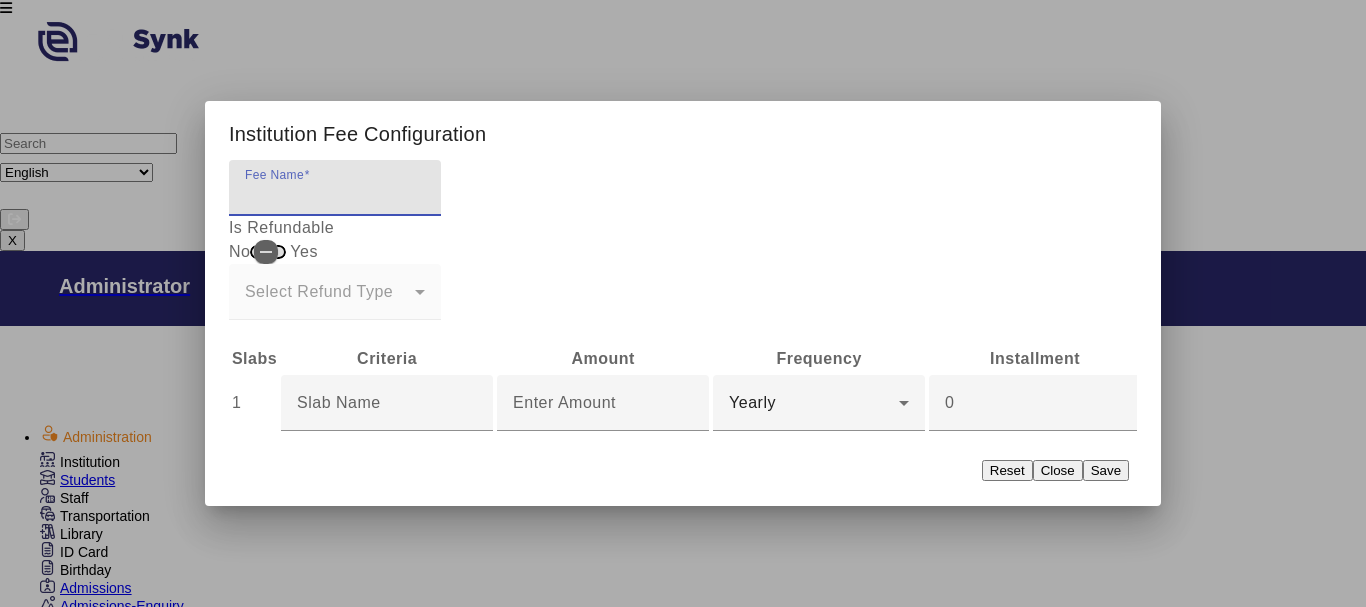 click at bounding box center [683, 303] 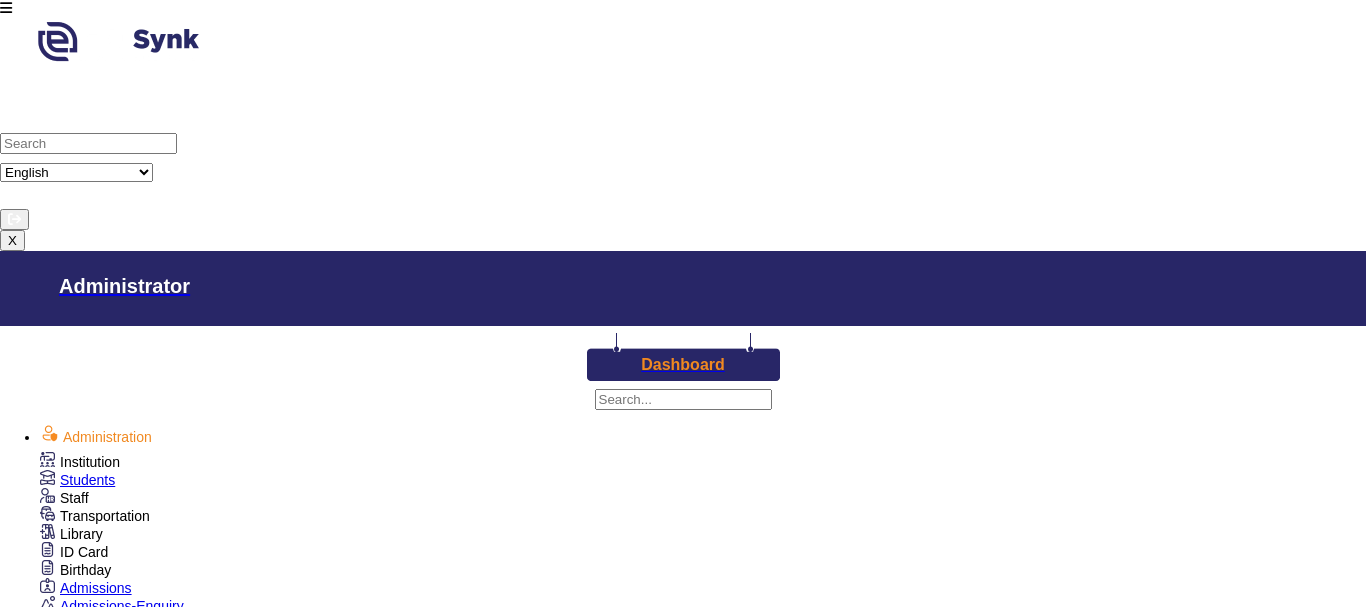 scroll, scrollTop: 100, scrollLeft: 0, axis: vertical 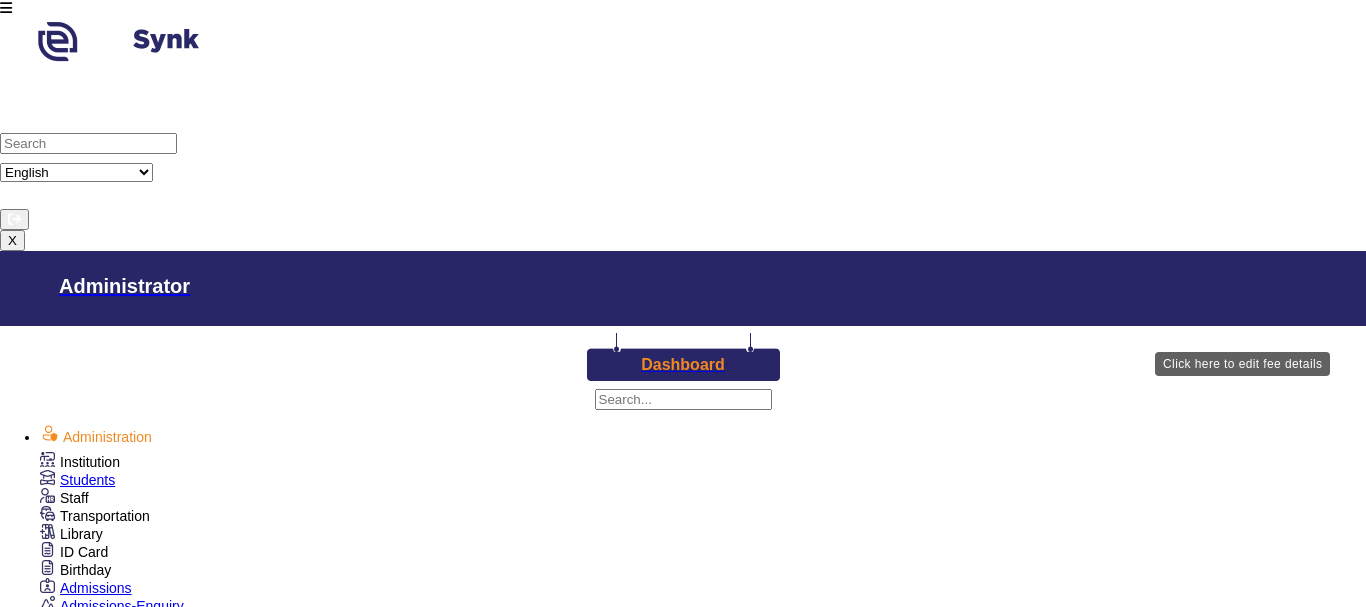 click on "Edit" at bounding box center (184, 3087) 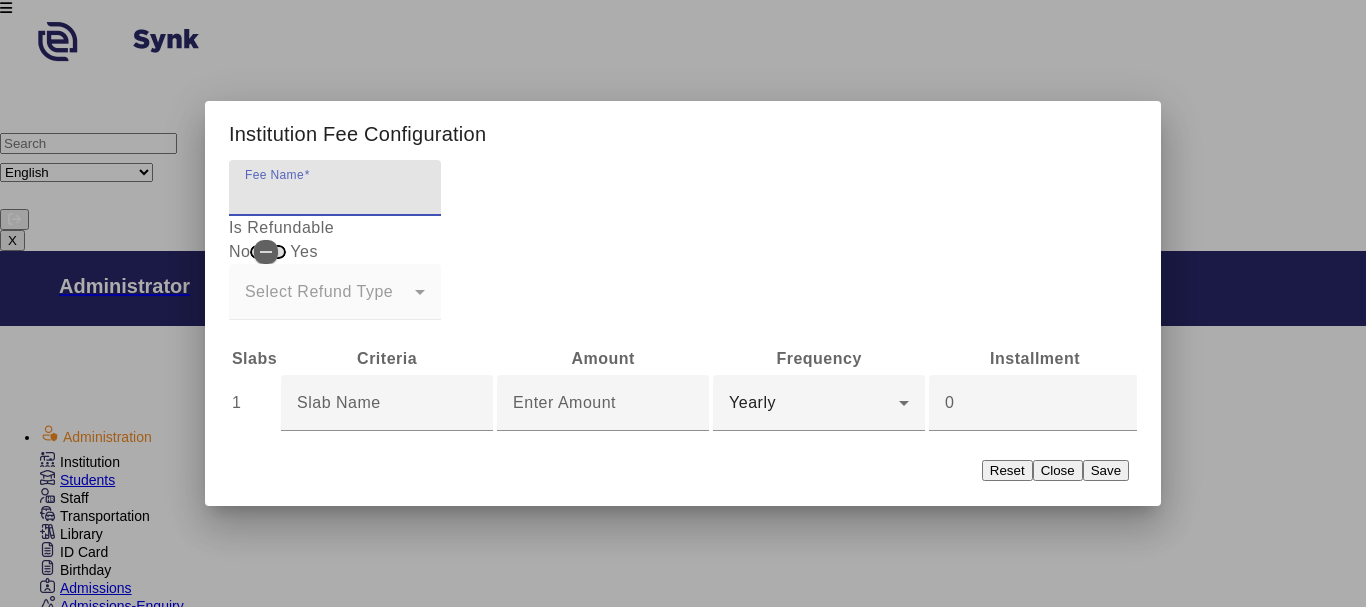 click on "Reset" at bounding box center (1007, 470) 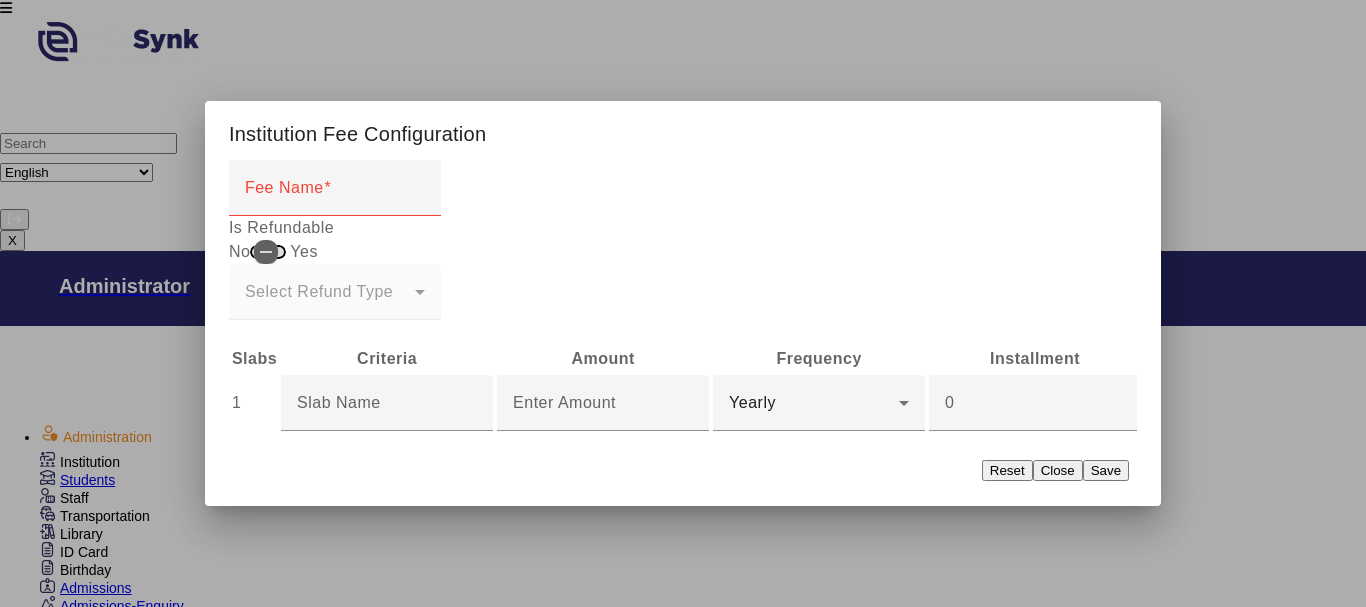 click on "Close" at bounding box center (1058, 470) 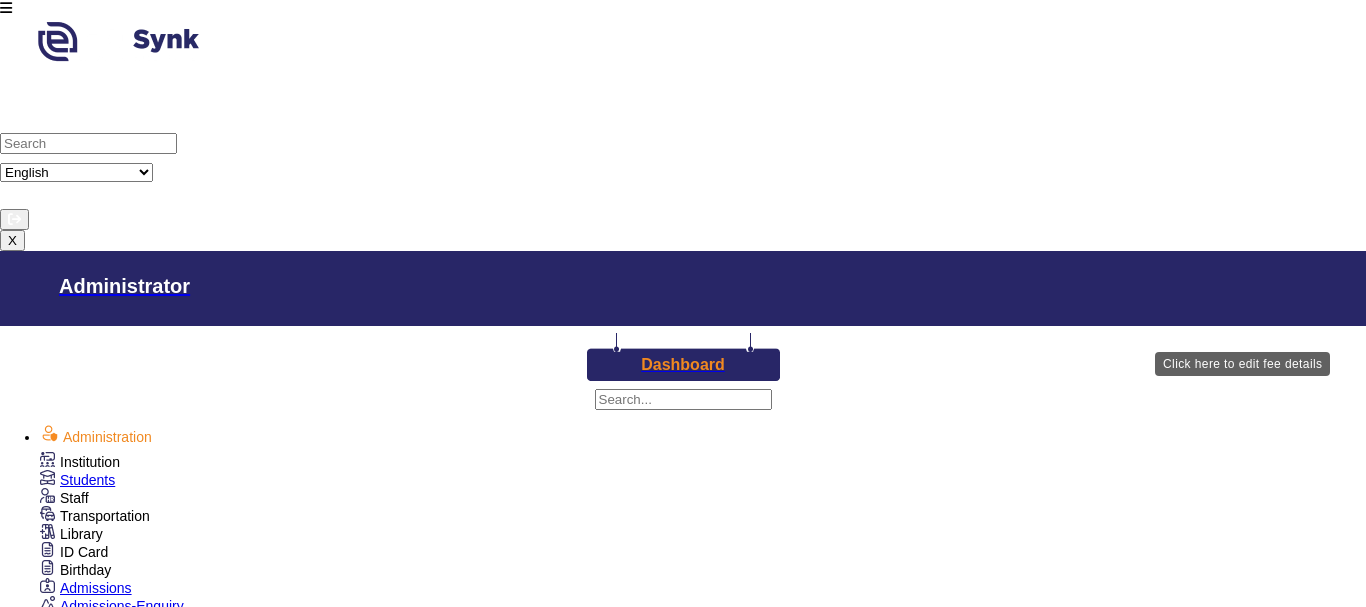 click on "Edit" at bounding box center (184, 3206) 